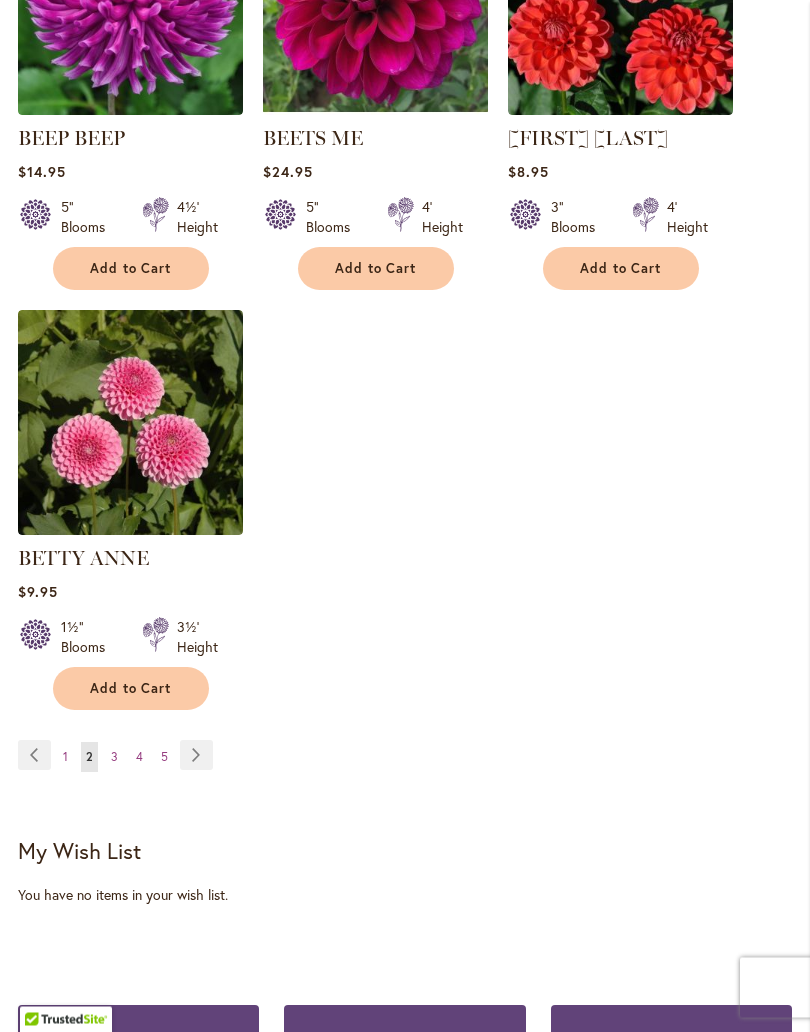 scroll, scrollTop: 2607, scrollLeft: 0, axis: vertical 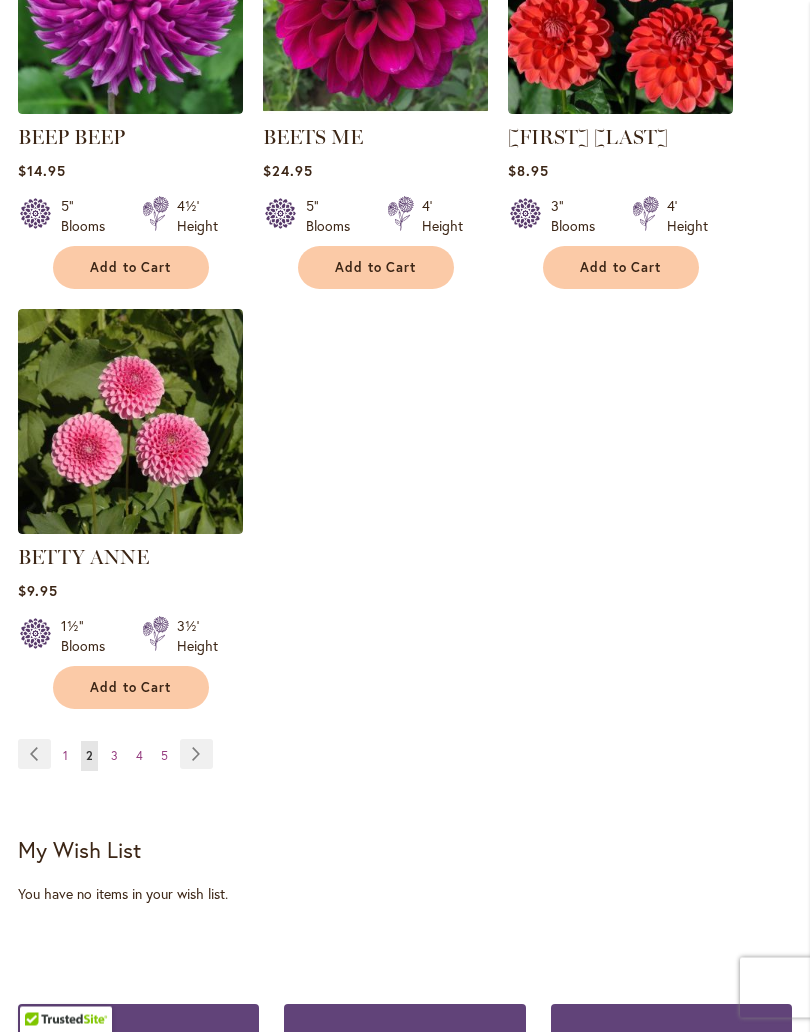 click on "Page
3" at bounding box center (114, 757) 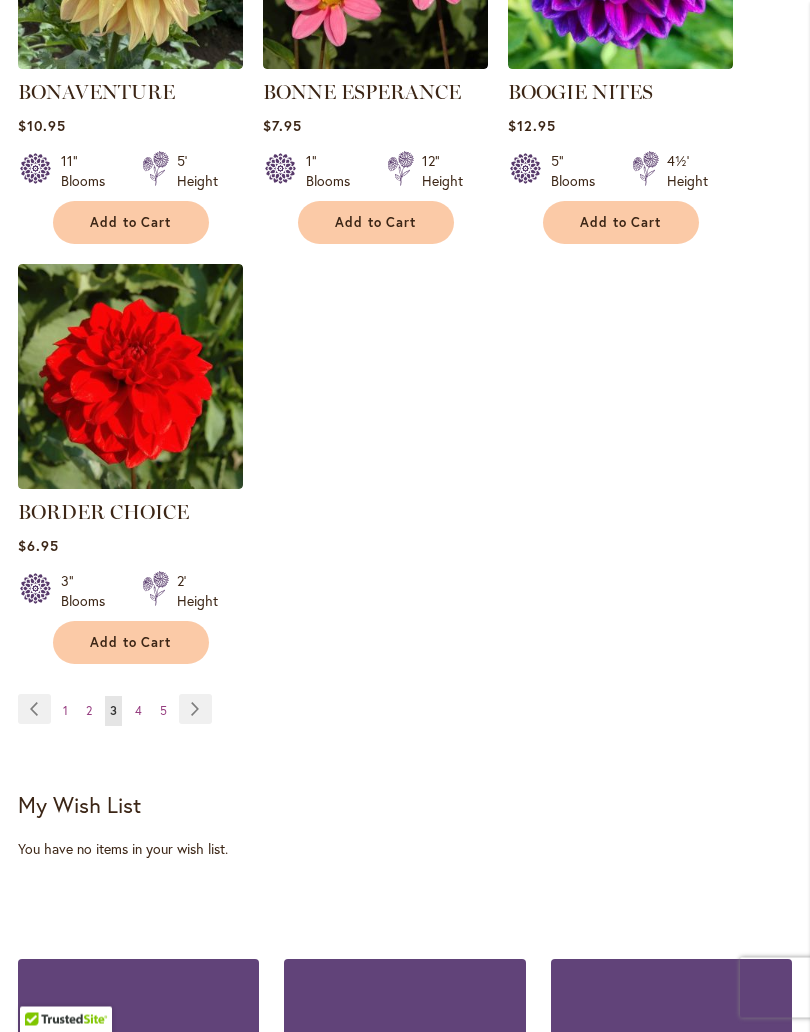scroll, scrollTop: 2653, scrollLeft: 0, axis: vertical 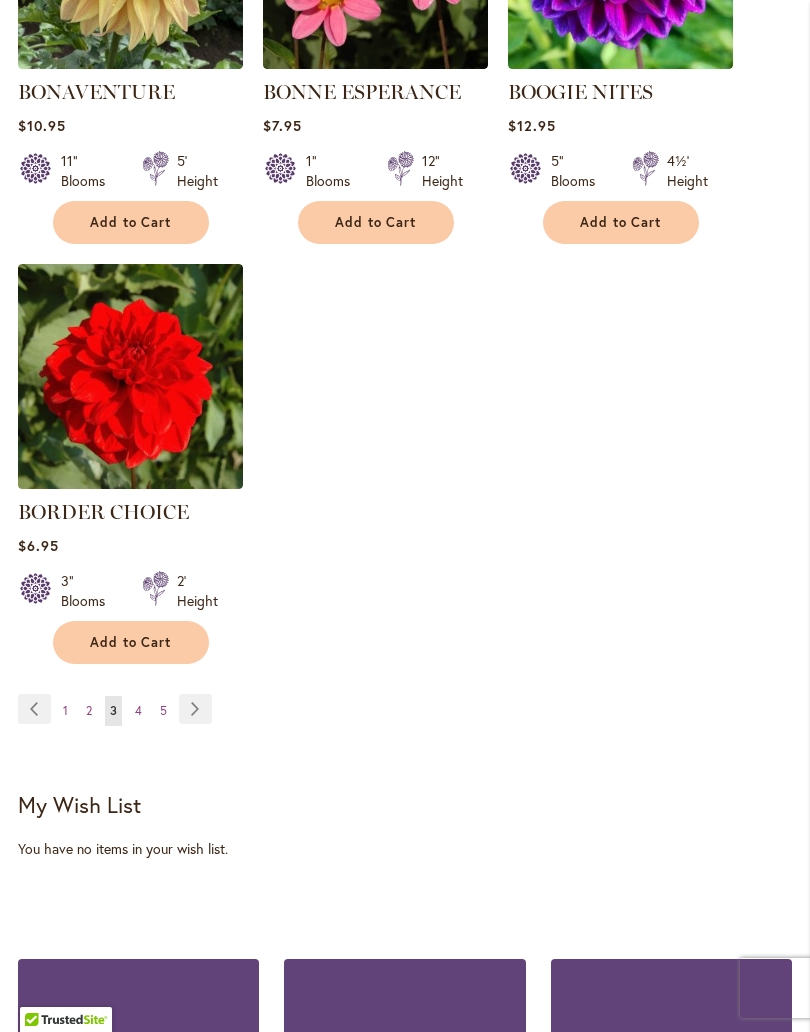 click on "Page
4" at bounding box center [138, 711] 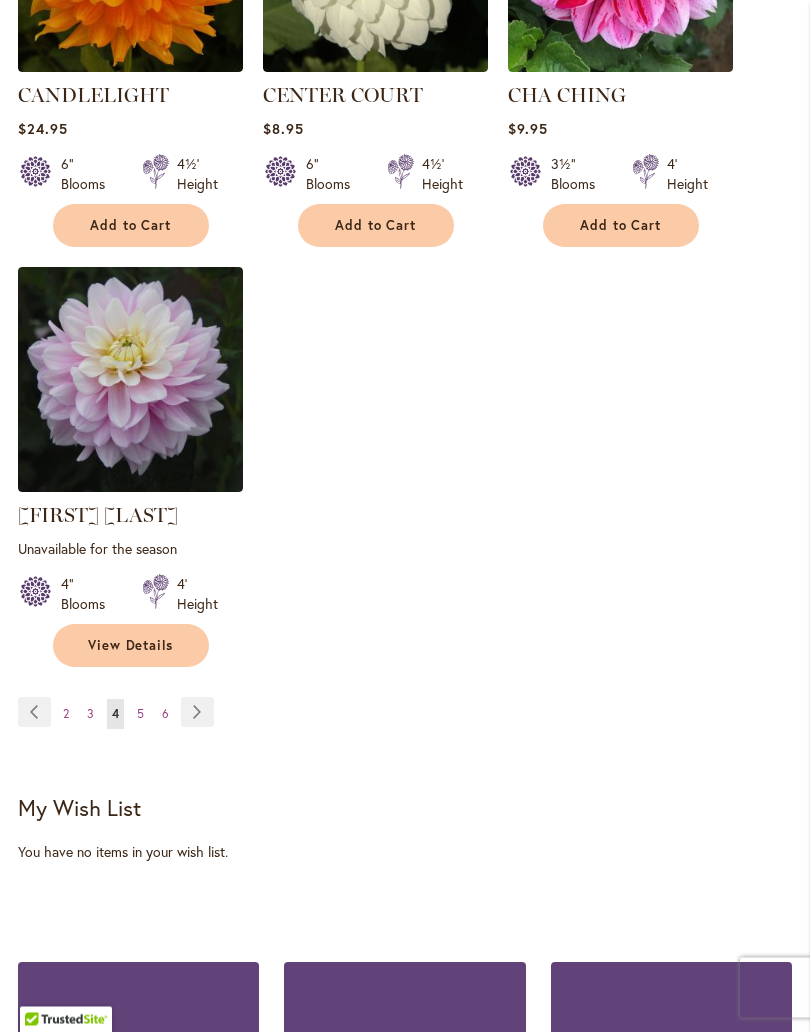 scroll, scrollTop: 2678, scrollLeft: 0, axis: vertical 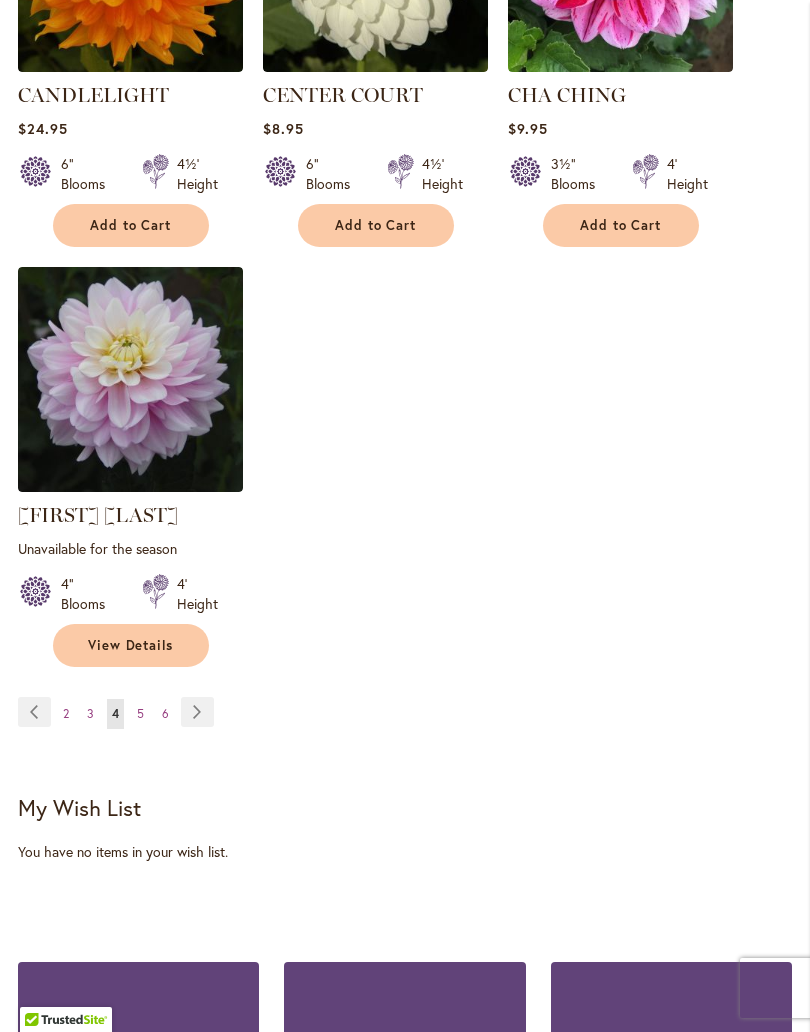 click on "Page
5" at bounding box center [140, 714] 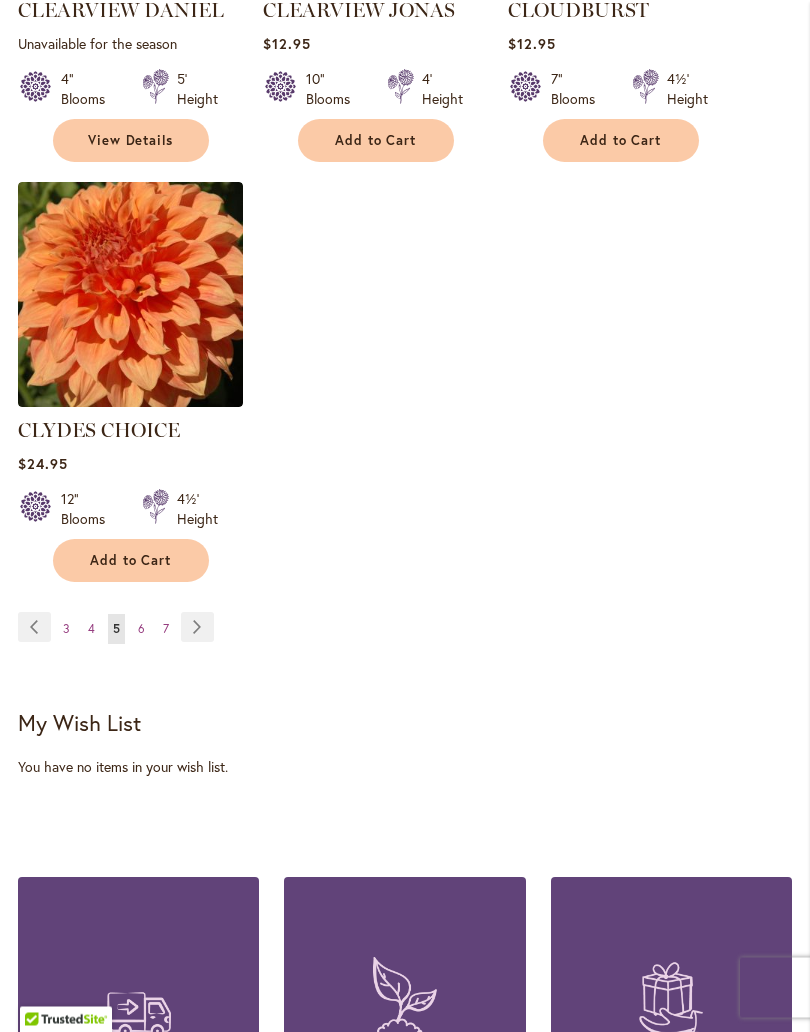 scroll, scrollTop: 2736, scrollLeft: 0, axis: vertical 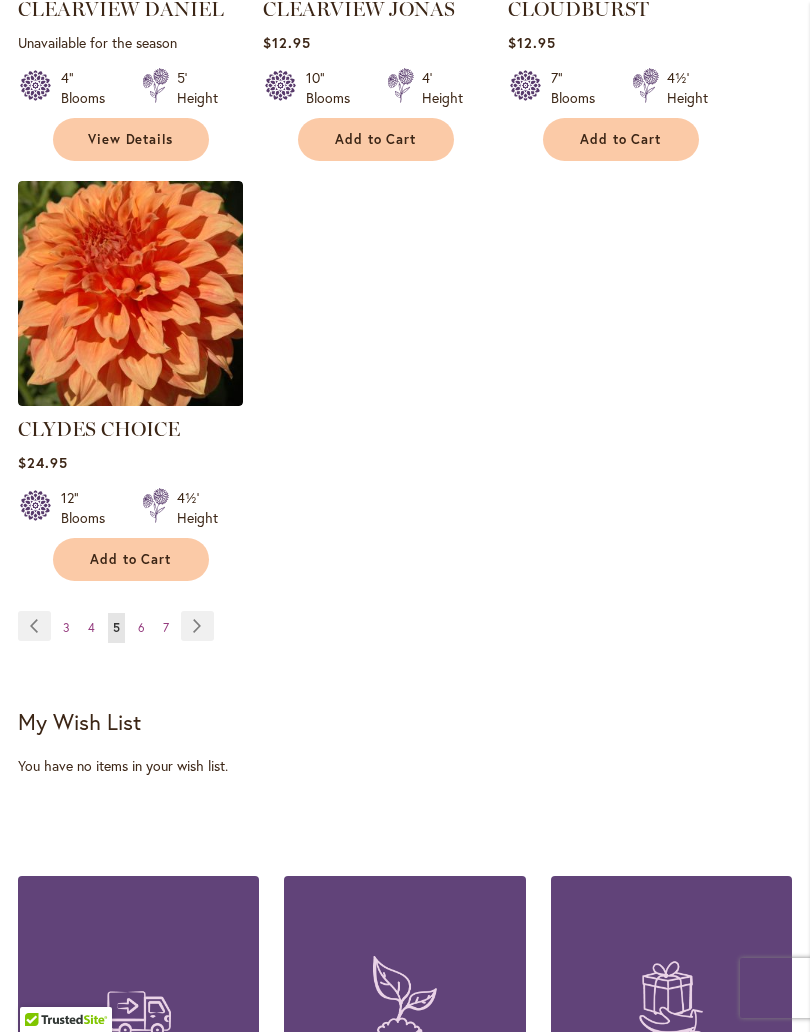 click on "Page
6" at bounding box center (141, 628) 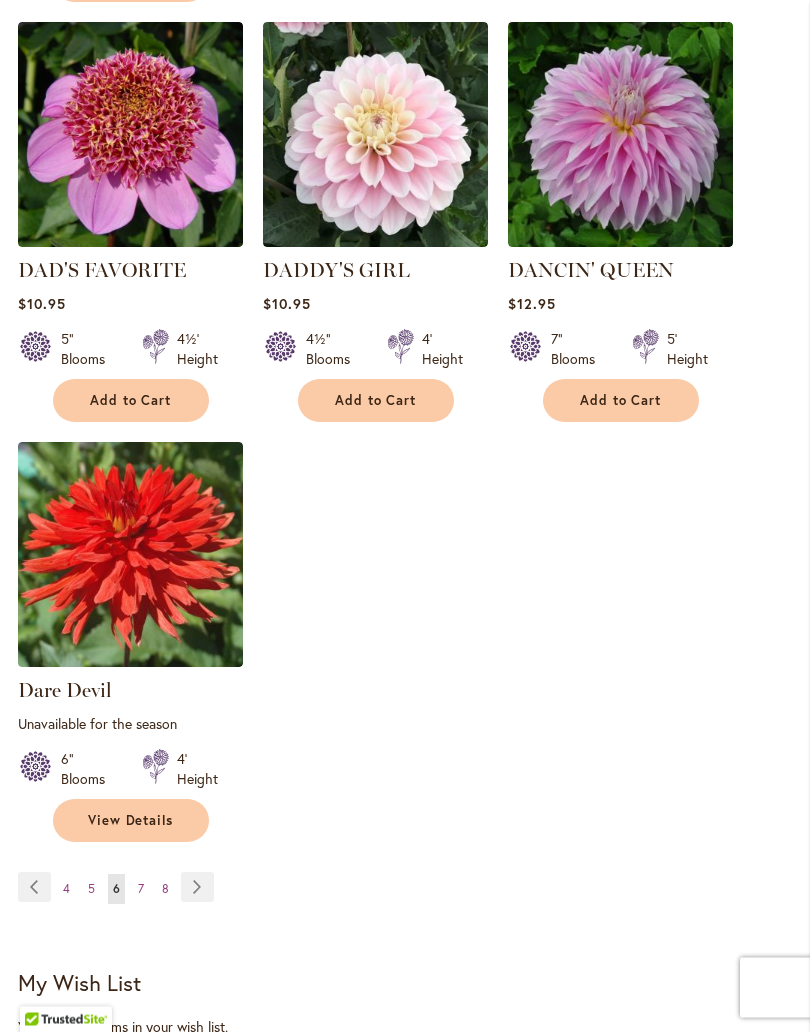 scroll, scrollTop: 2526, scrollLeft: 0, axis: vertical 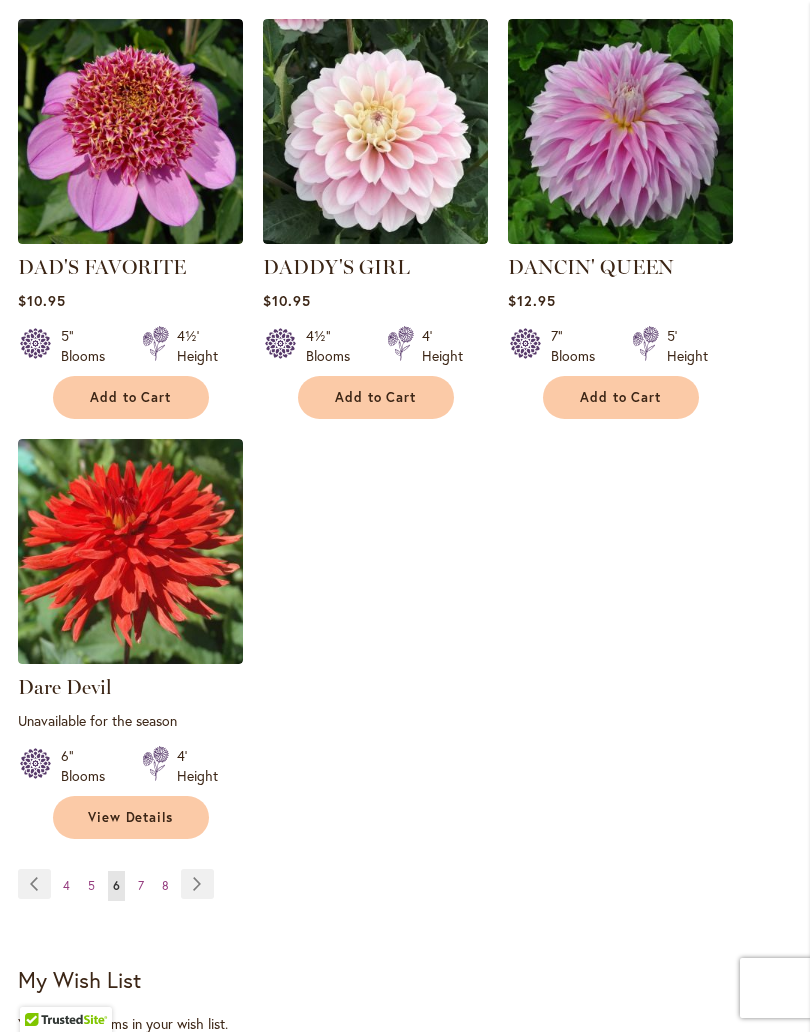 click on "7" at bounding box center [141, 885] 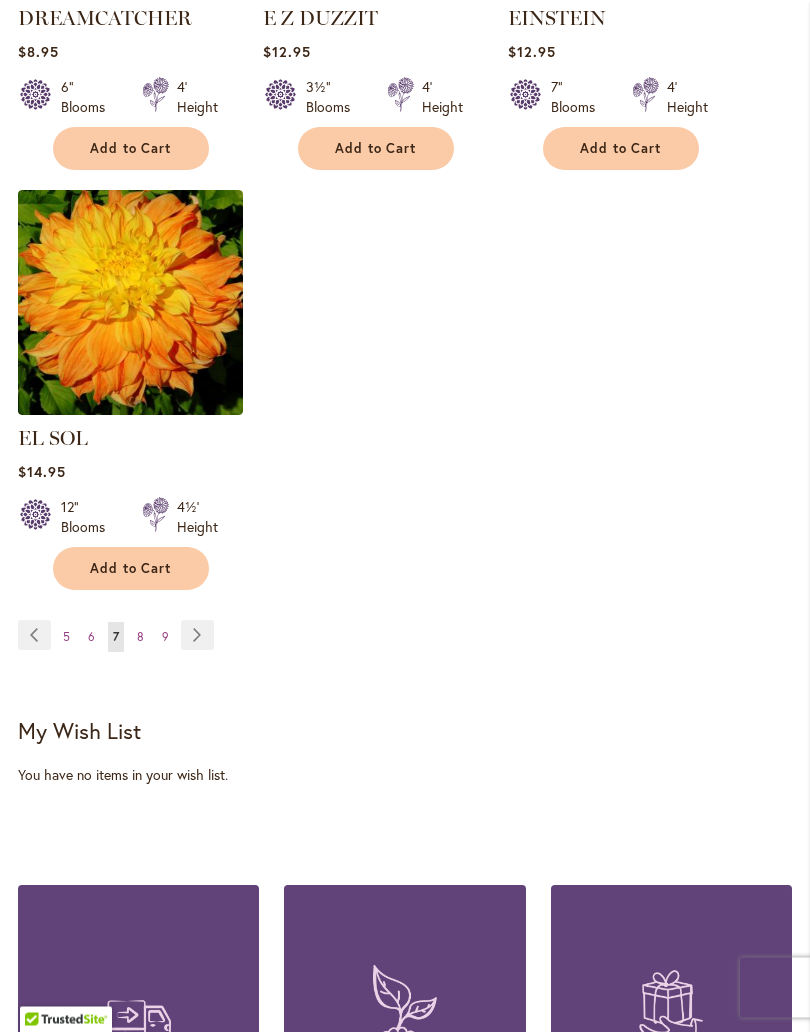 scroll, scrollTop: 2727, scrollLeft: 0, axis: vertical 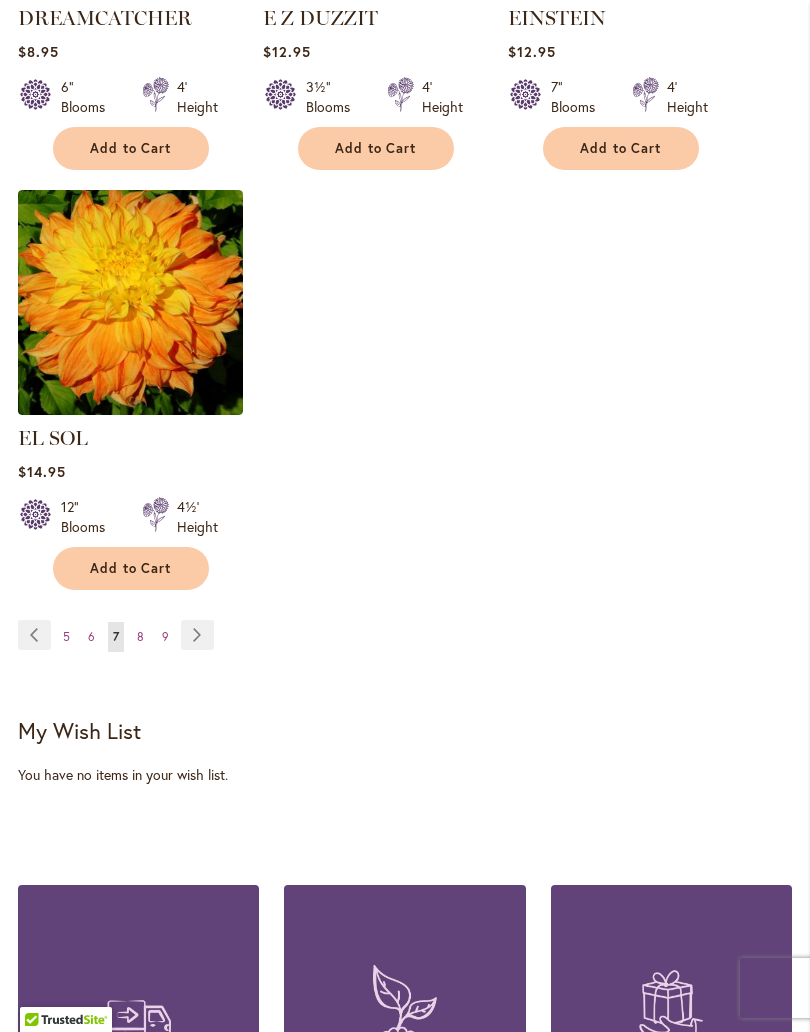 click on "8" at bounding box center [140, 636] 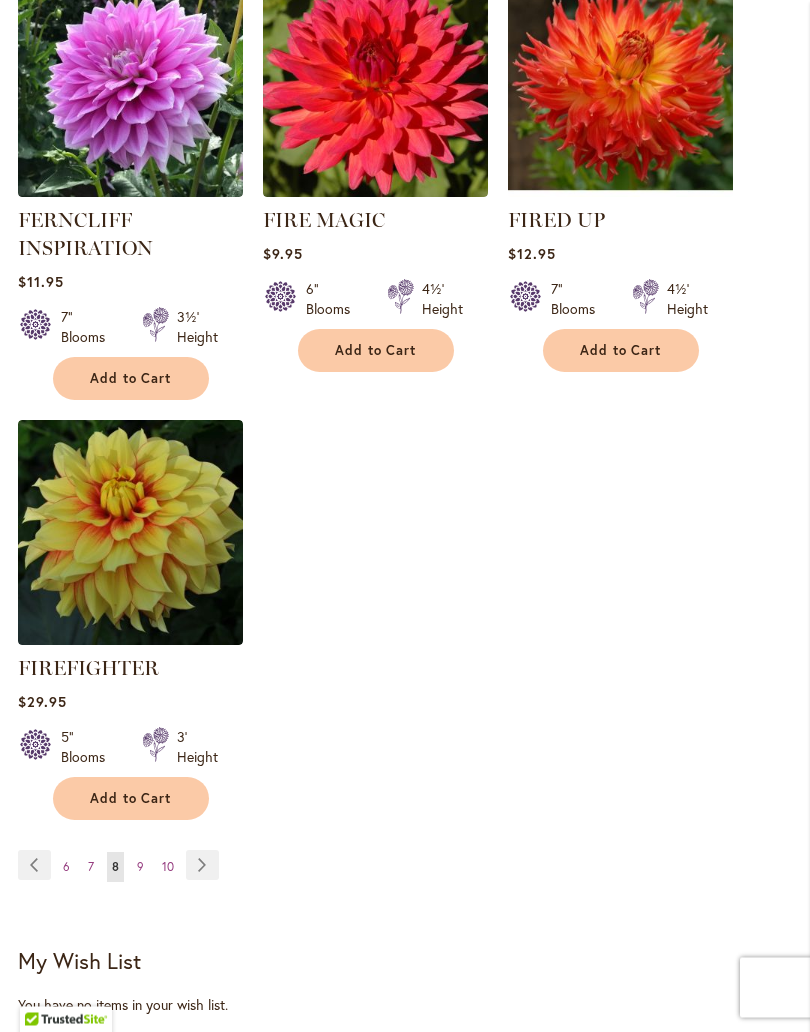 scroll, scrollTop: 2593, scrollLeft: 0, axis: vertical 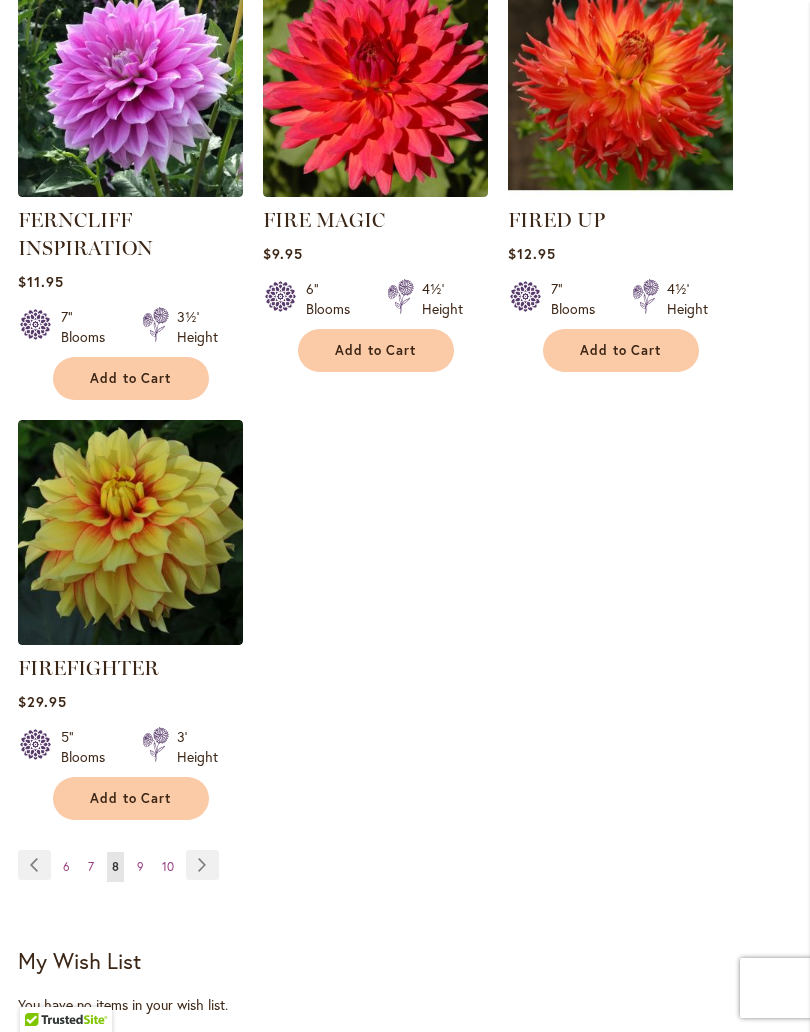 click on "Page
9" at bounding box center (140, 867) 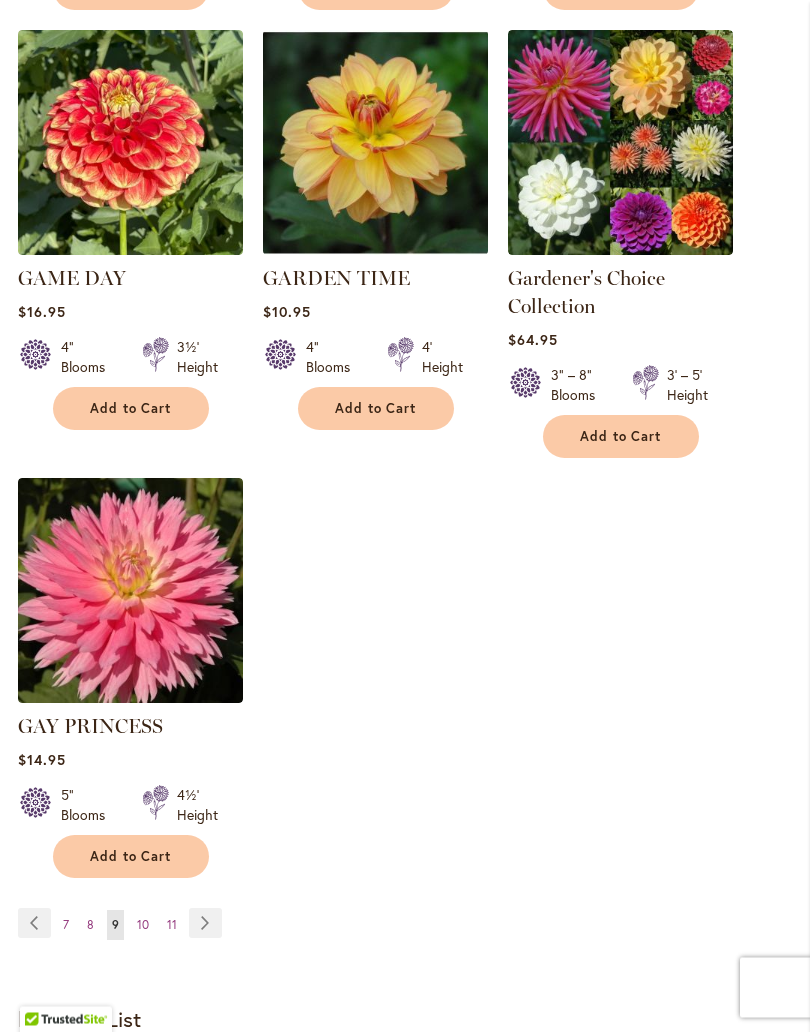 scroll, scrollTop: 2467, scrollLeft: 0, axis: vertical 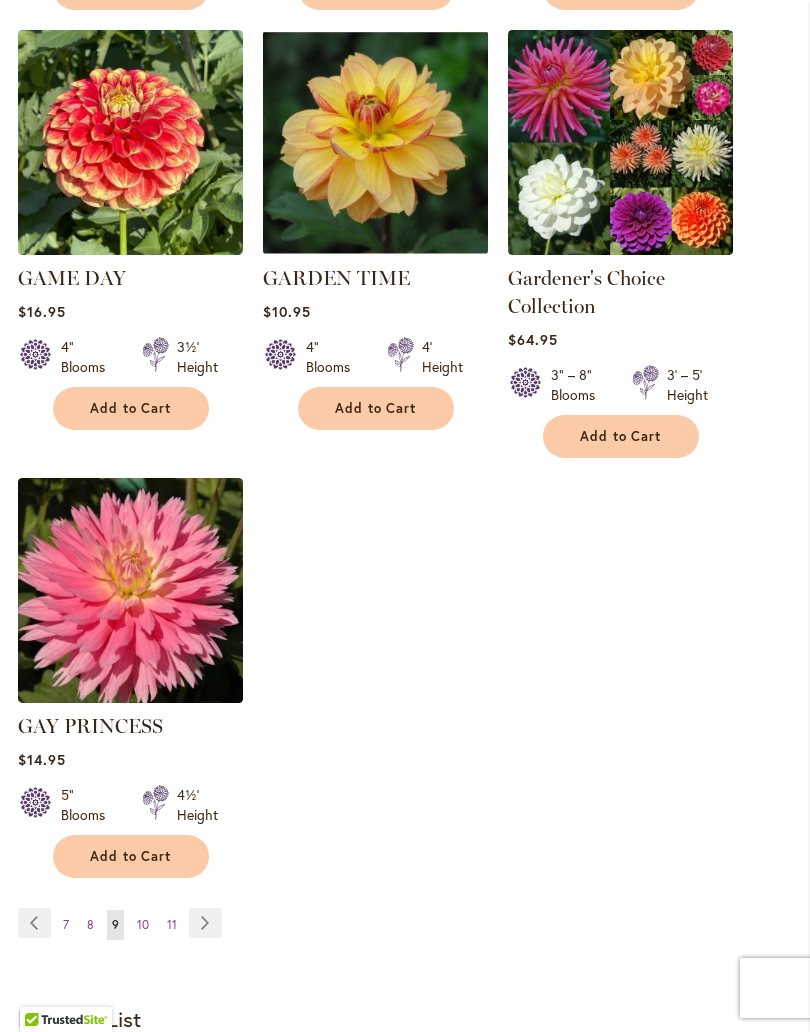click on "Add to Cart" at bounding box center [131, 856] 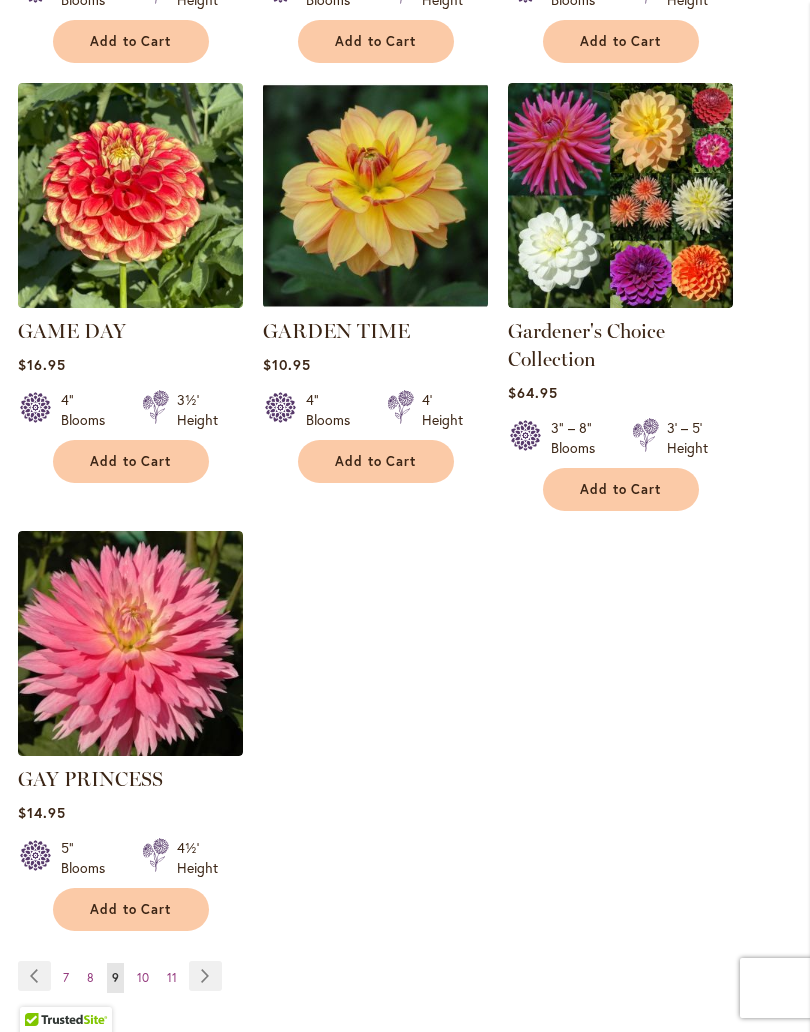click on "10" at bounding box center (143, 977) 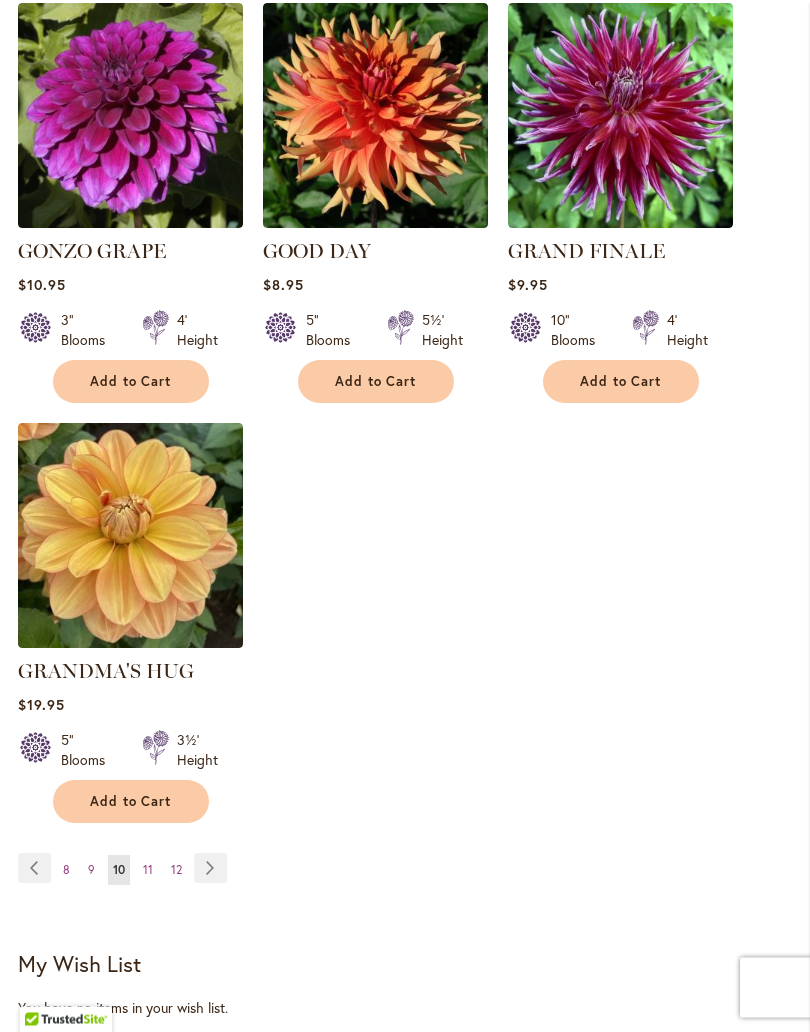 scroll, scrollTop: 2494, scrollLeft: 0, axis: vertical 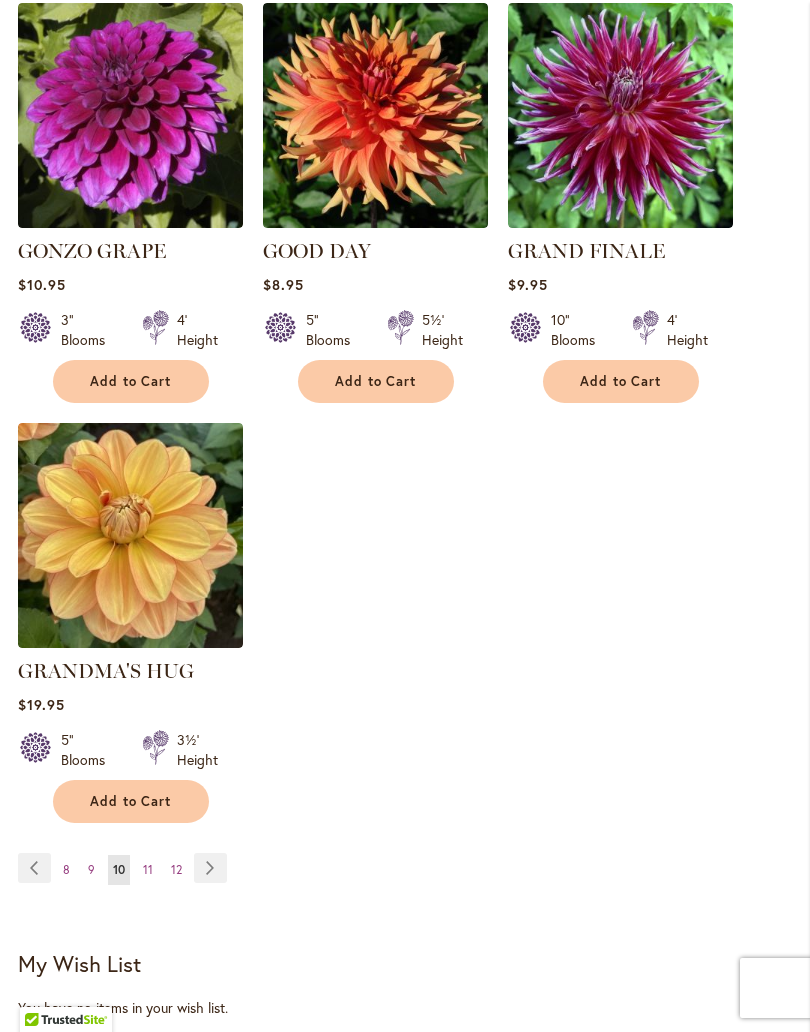 click on "Page
11" at bounding box center [148, 870] 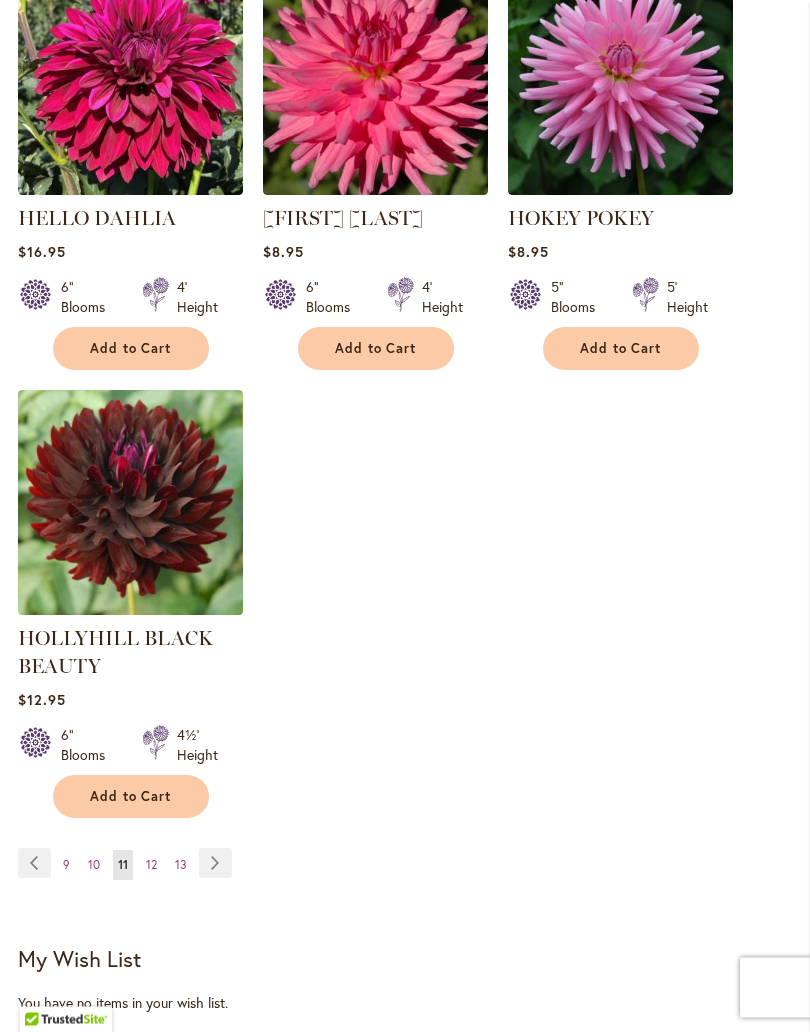 scroll, scrollTop: 2603, scrollLeft: 0, axis: vertical 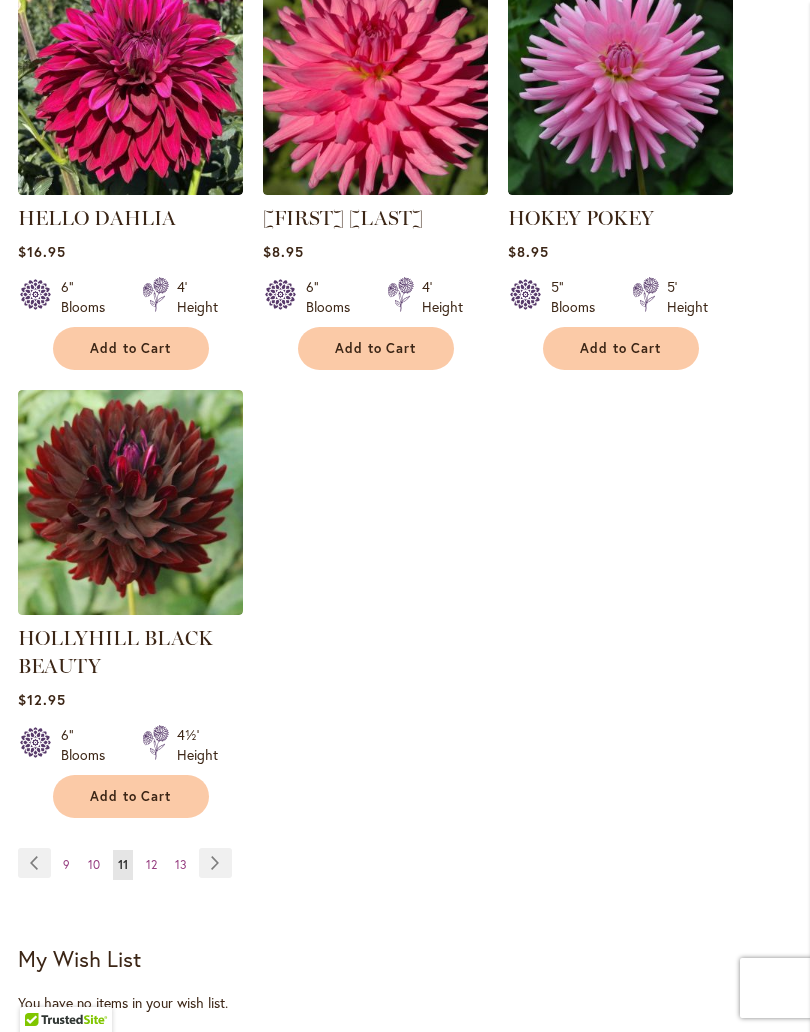 click on "12" at bounding box center [151, 864] 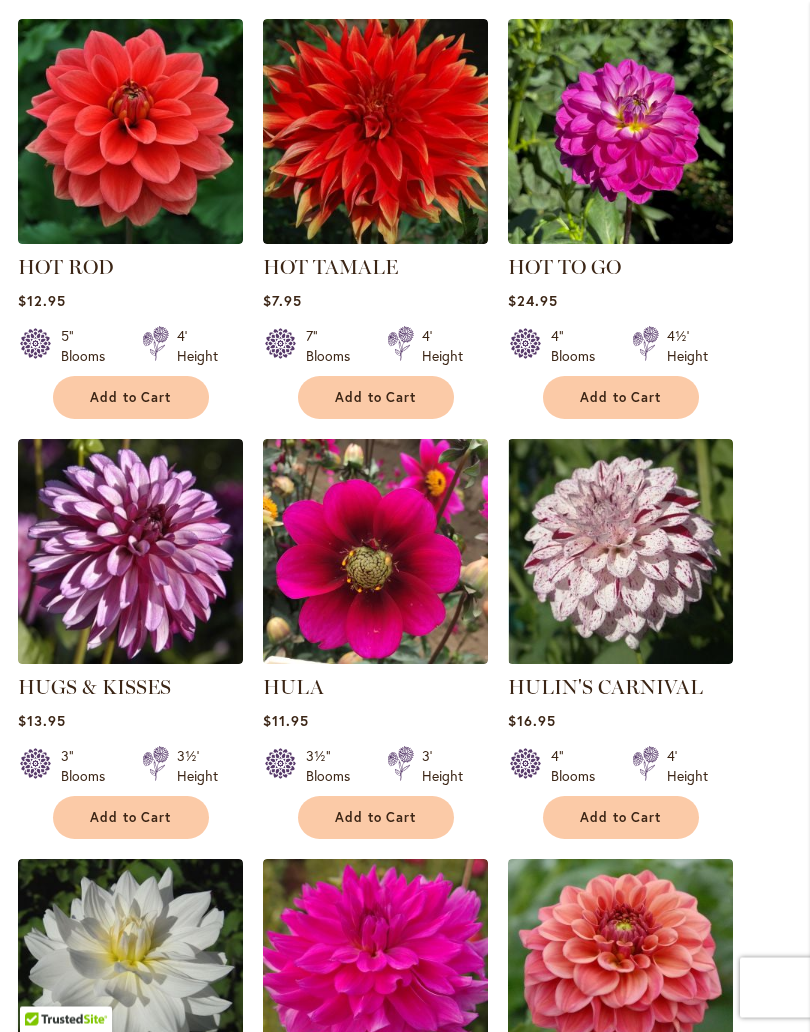 scroll, scrollTop: 1639, scrollLeft: 0, axis: vertical 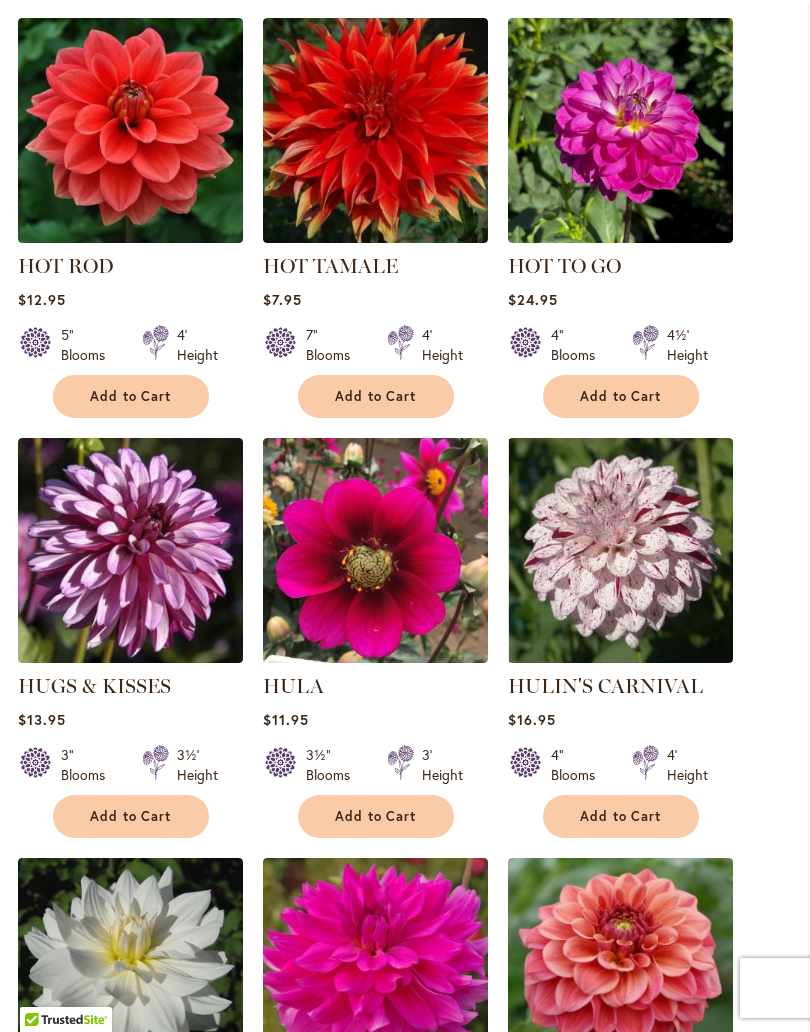 click on "Add to Cart" at bounding box center [131, 816] 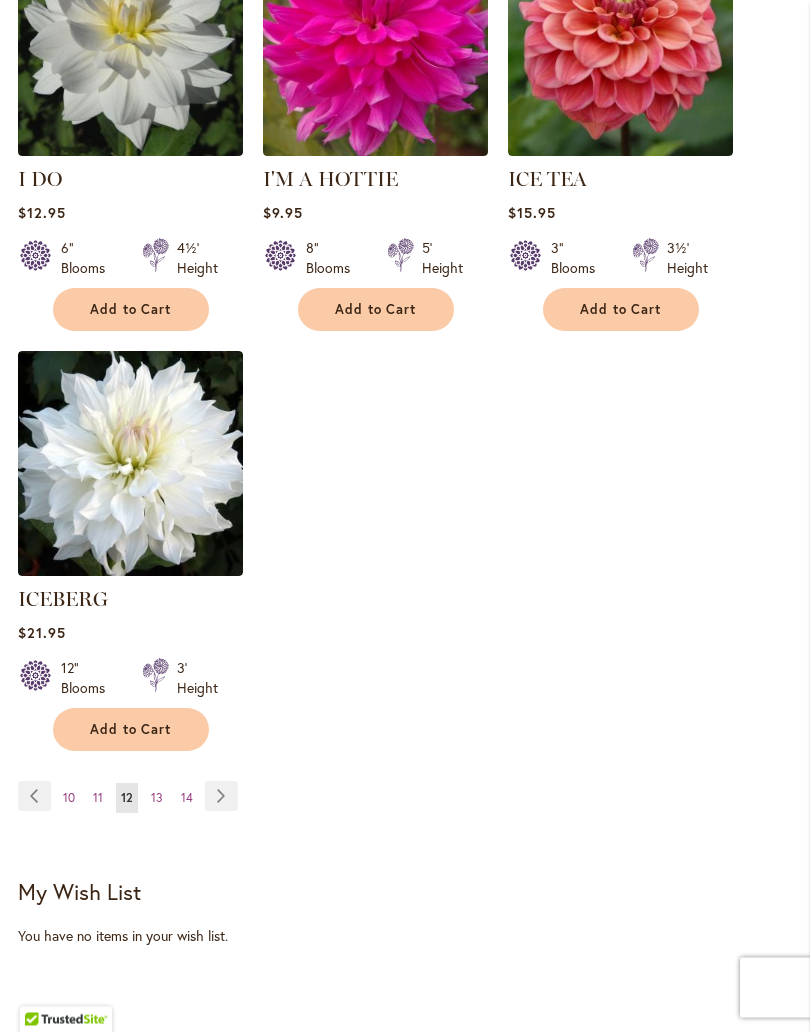 scroll, scrollTop: 2660, scrollLeft: 0, axis: vertical 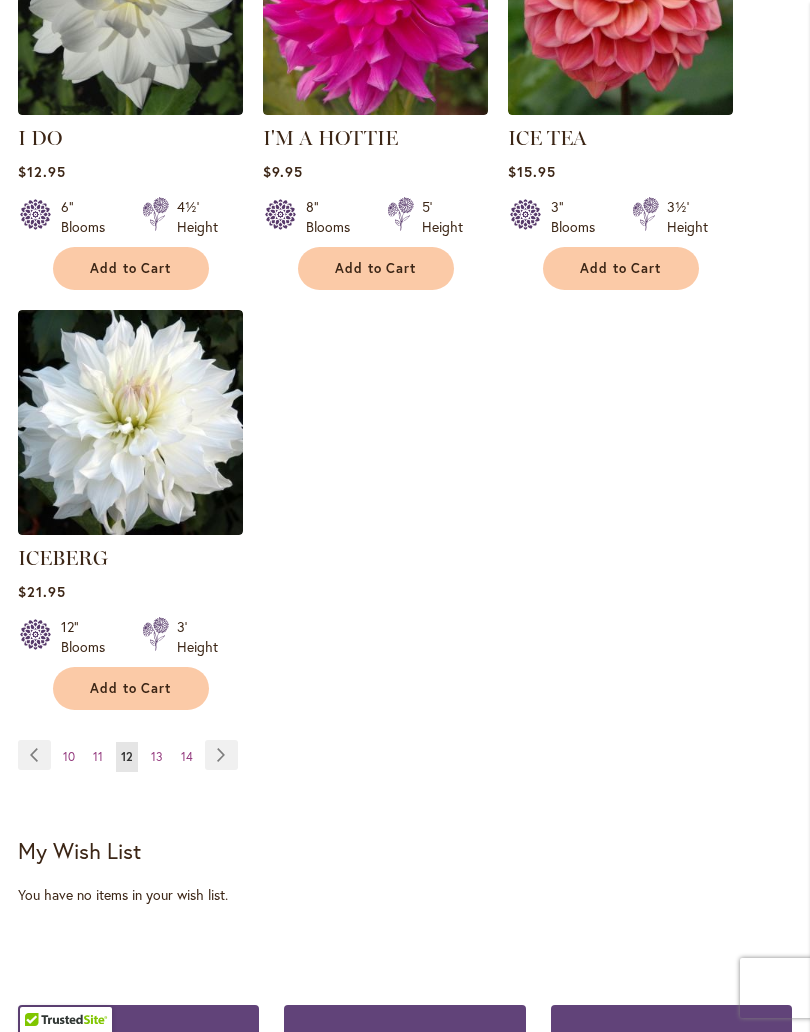 click on "Page
13" at bounding box center [157, 757] 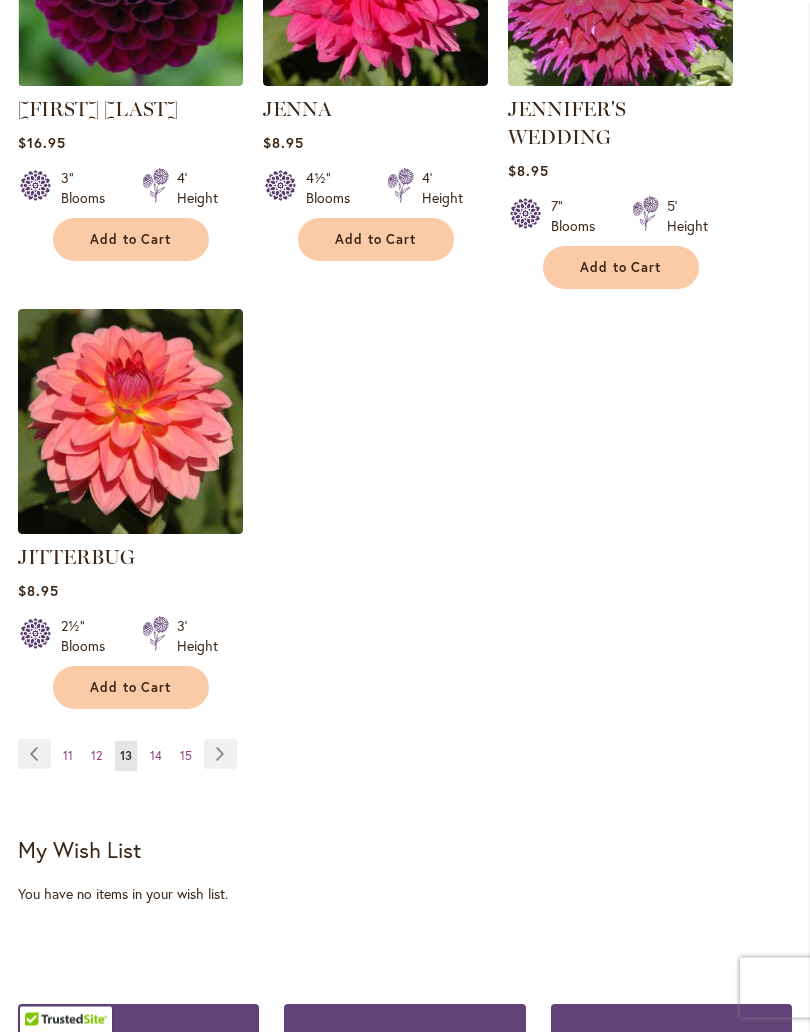 scroll, scrollTop: 2662, scrollLeft: 0, axis: vertical 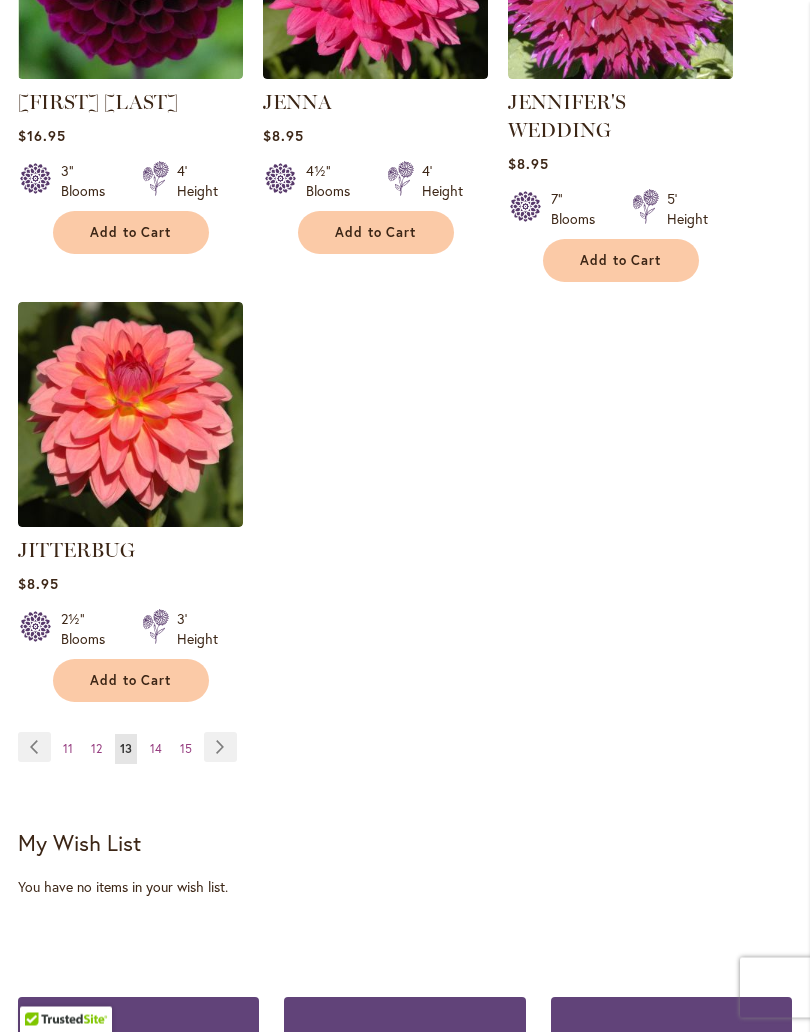 click on "14" at bounding box center (156, 749) 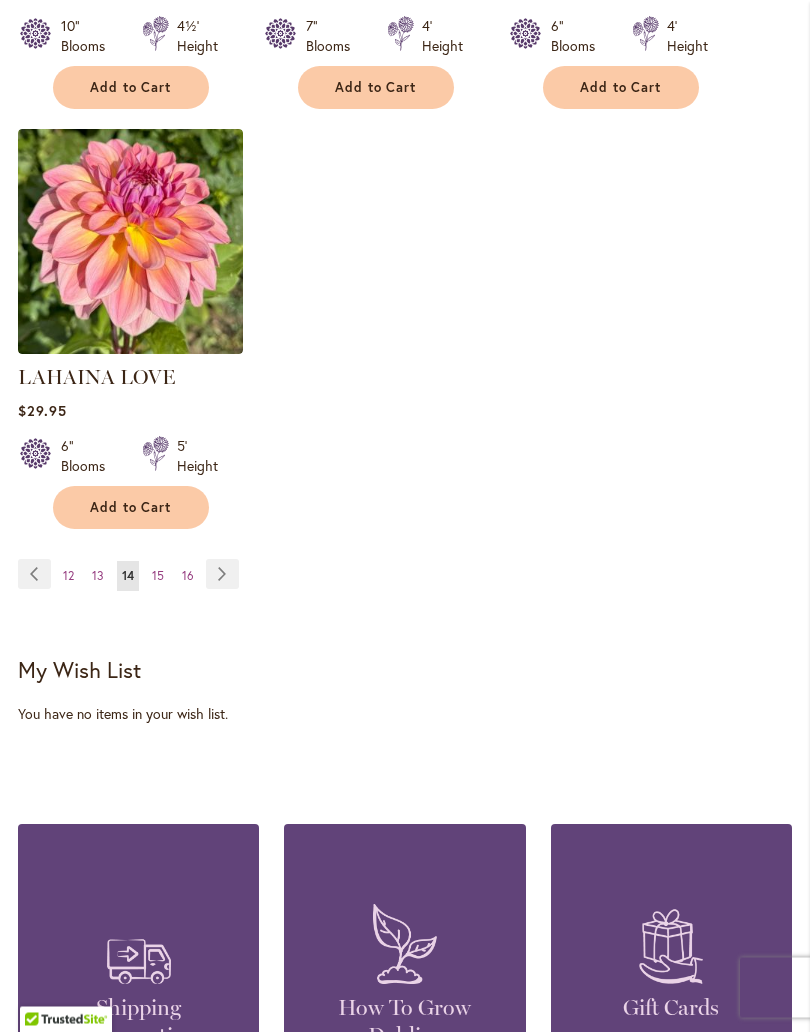 scroll, scrollTop: 2788, scrollLeft: 0, axis: vertical 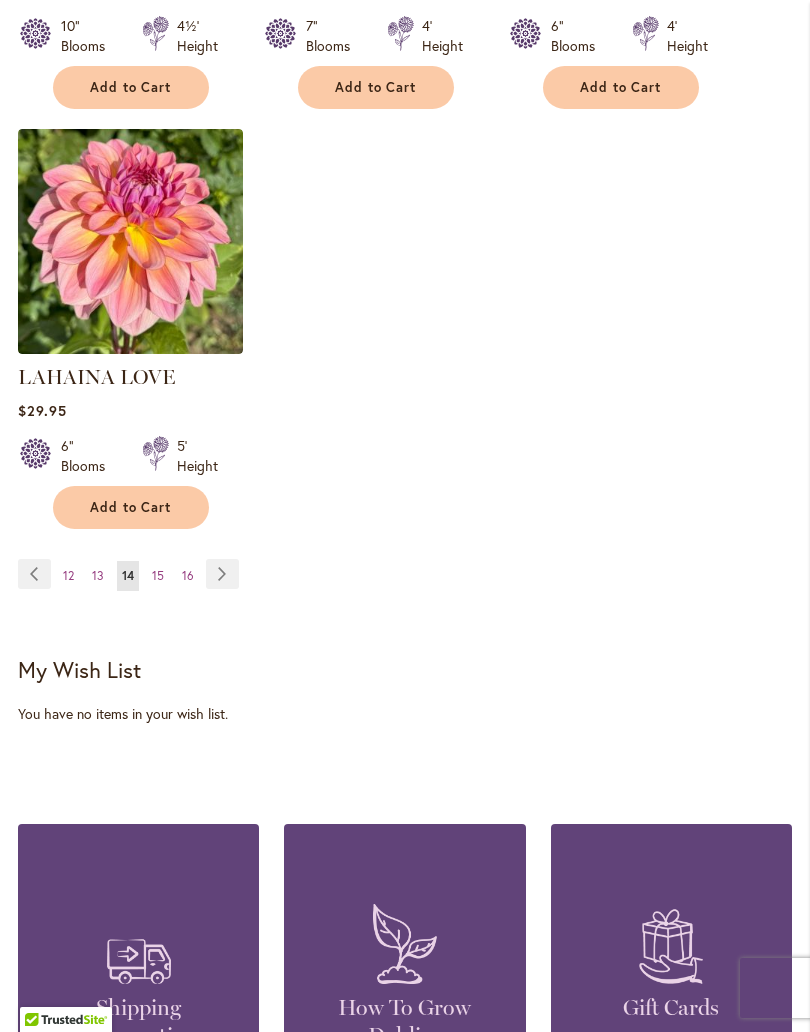 click on "Page
15" at bounding box center (158, 576) 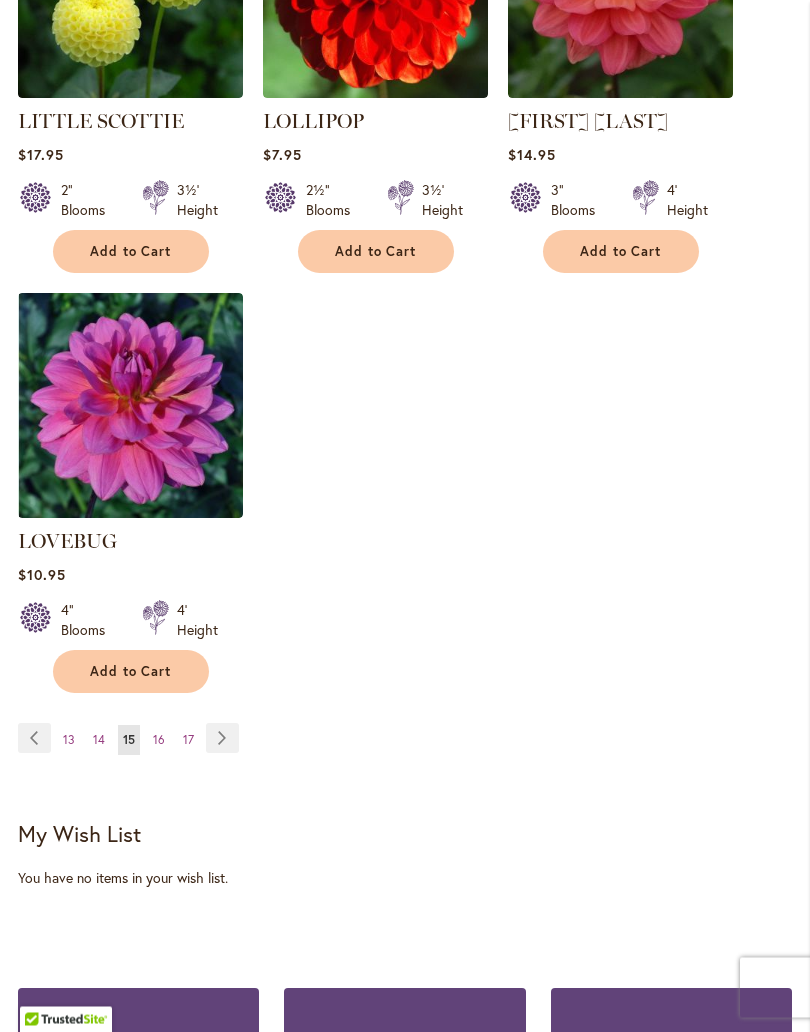 scroll, scrollTop: 2665, scrollLeft: 0, axis: vertical 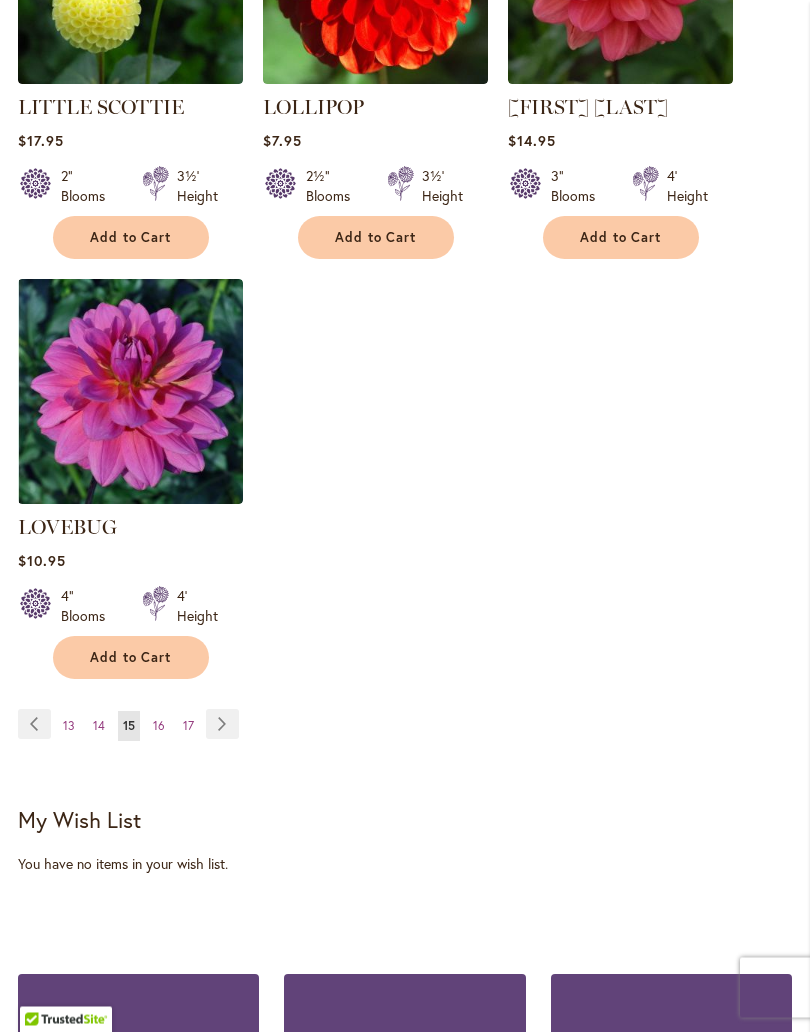 click on "16" at bounding box center (159, 726) 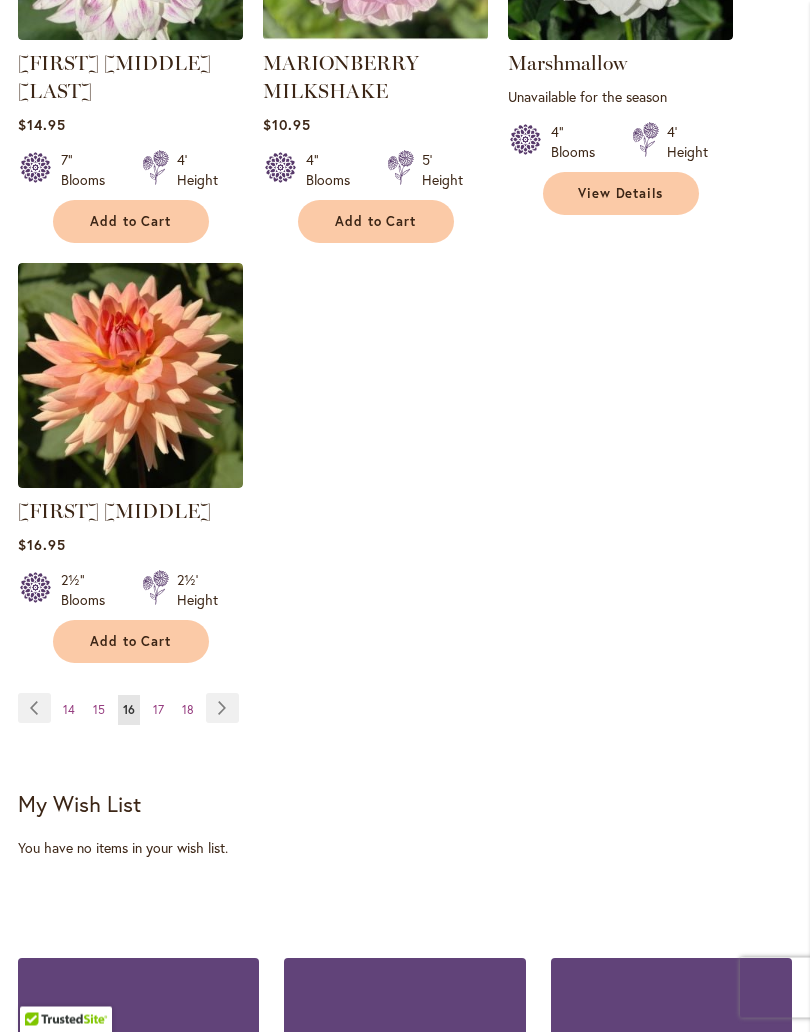 scroll, scrollTop: 2682, scrollLeft: 0, axis: vertical 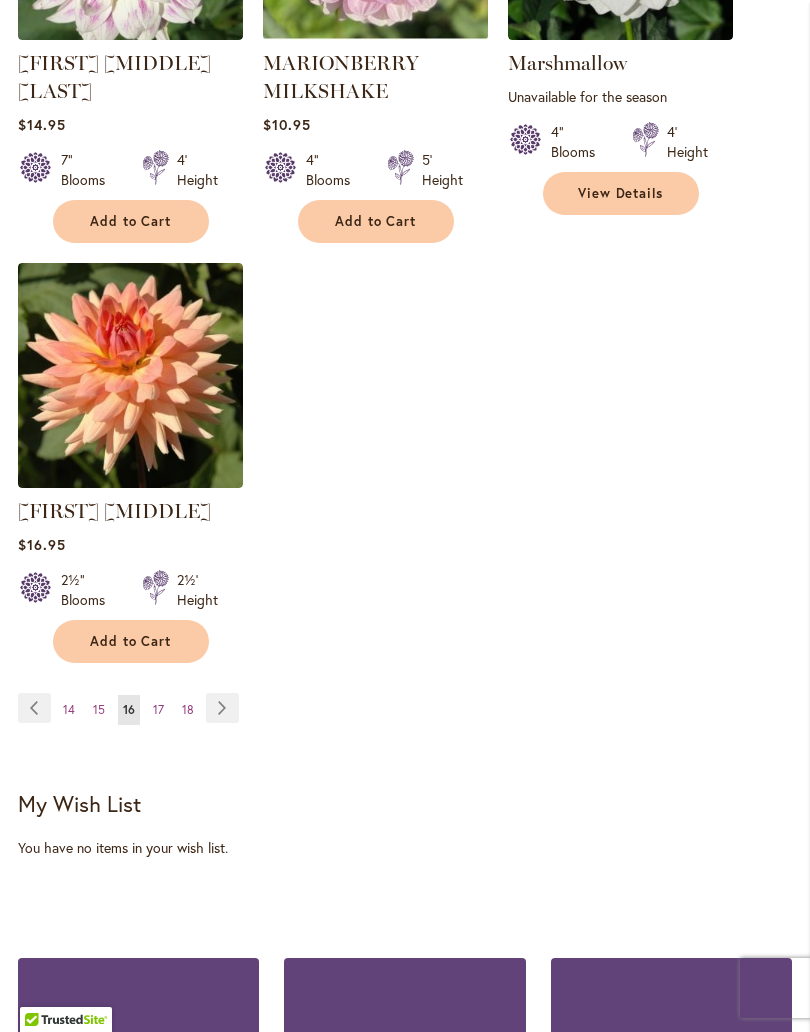 click on "Page
17" at bounding box center [158, 710] 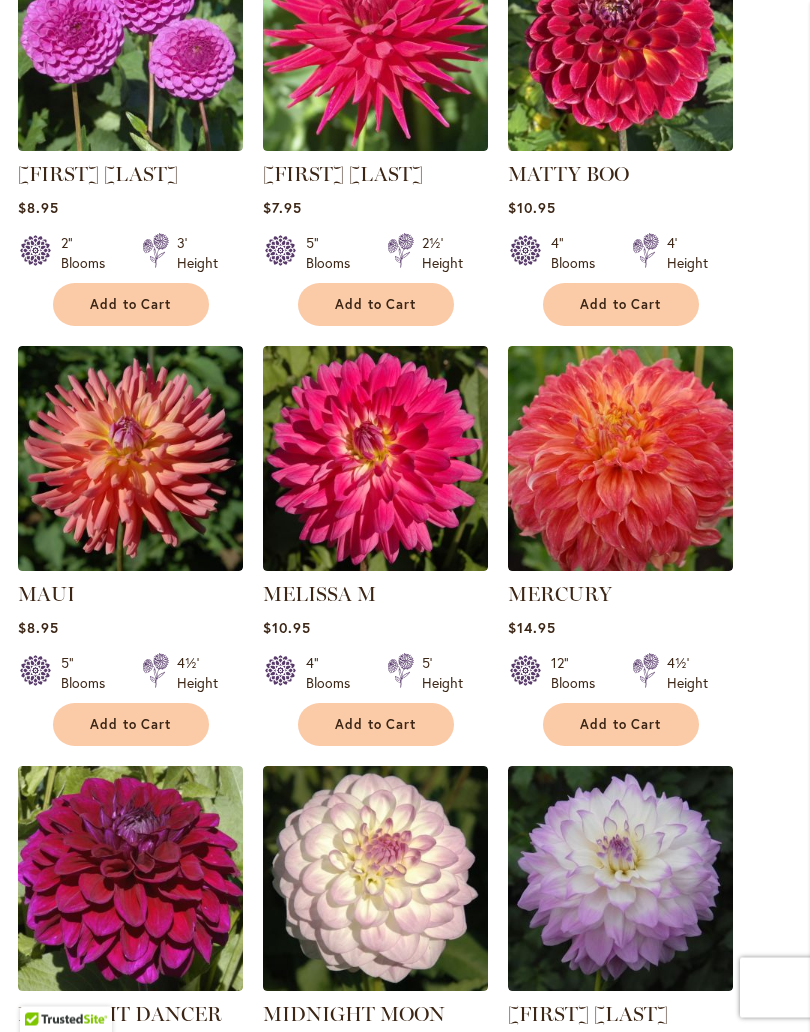 scroll, scrollTop: 893, scrollLeft: 0, axis: vertical 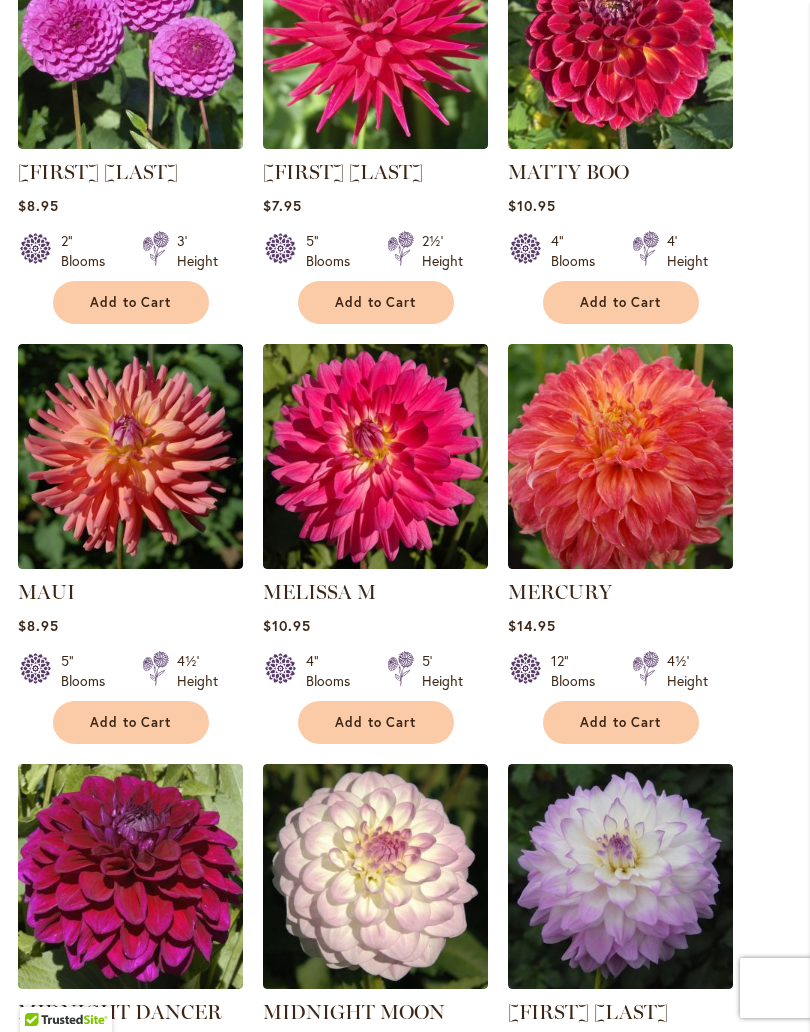 click on "Add to Cart" at bounding box center [621, 722] 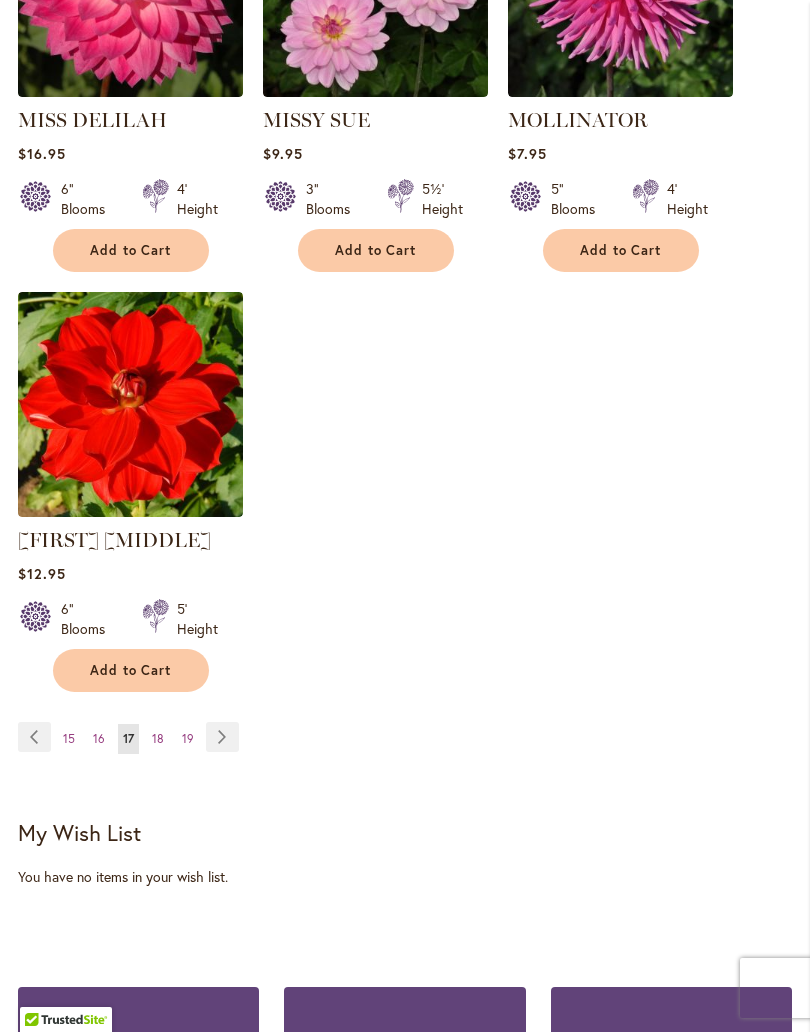 scroll, scrollTop: 2715, scrollLeft: 0, axis: vertical 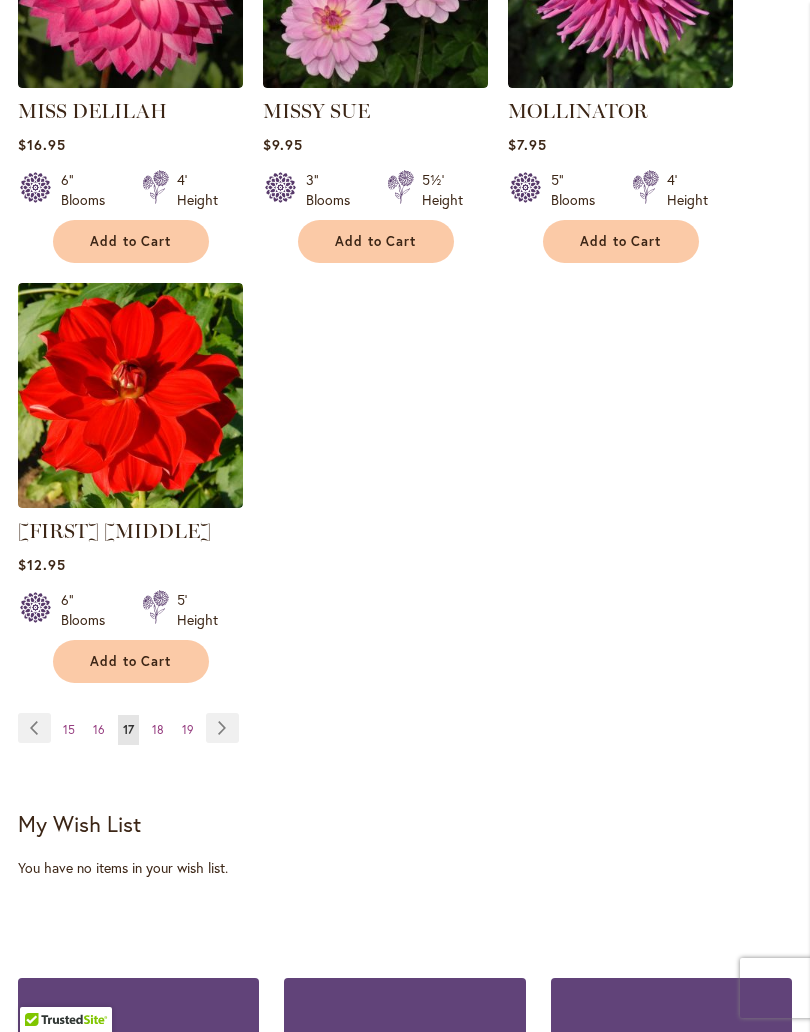 click on "18" at bounding box center (158, 729) 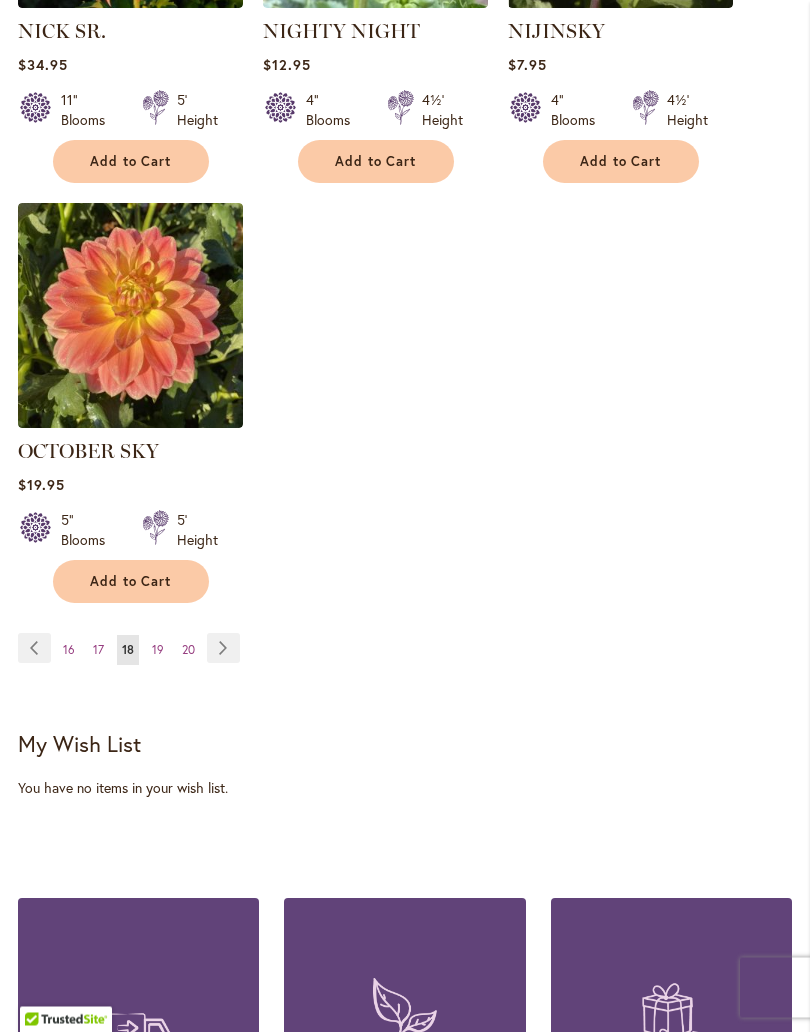 scroll, scrollTop: 2714, scrollLeft: 0, axis: vertical 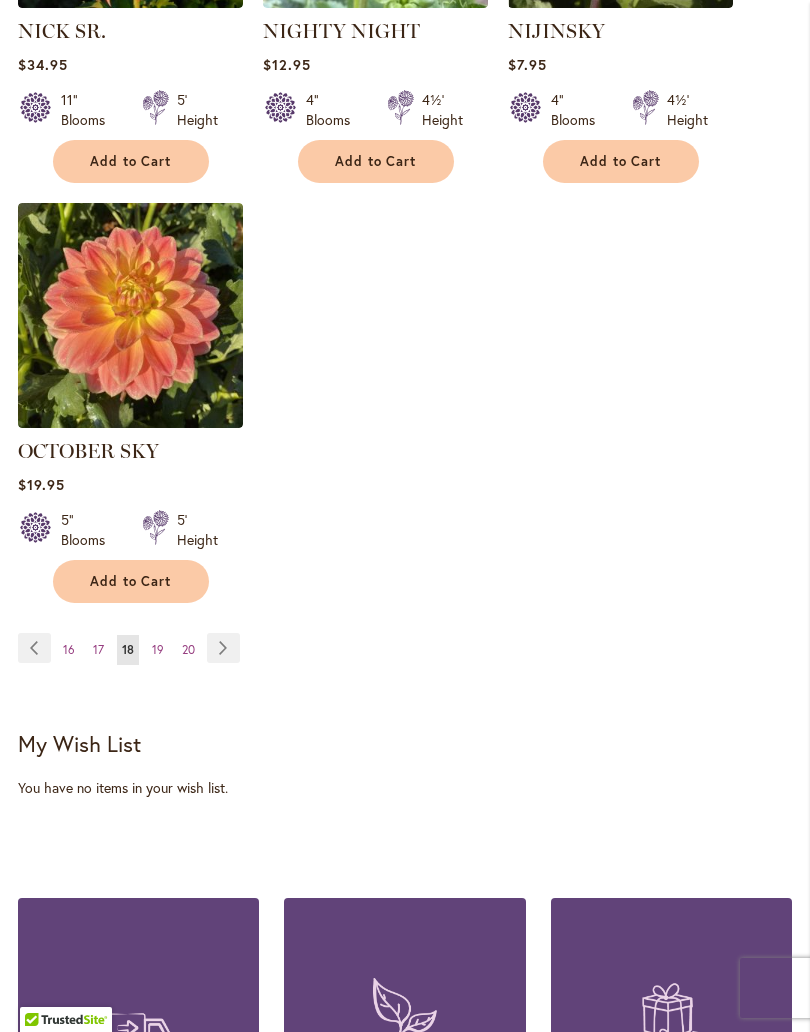 click on "Page
19" at bounding box center (158, 650) 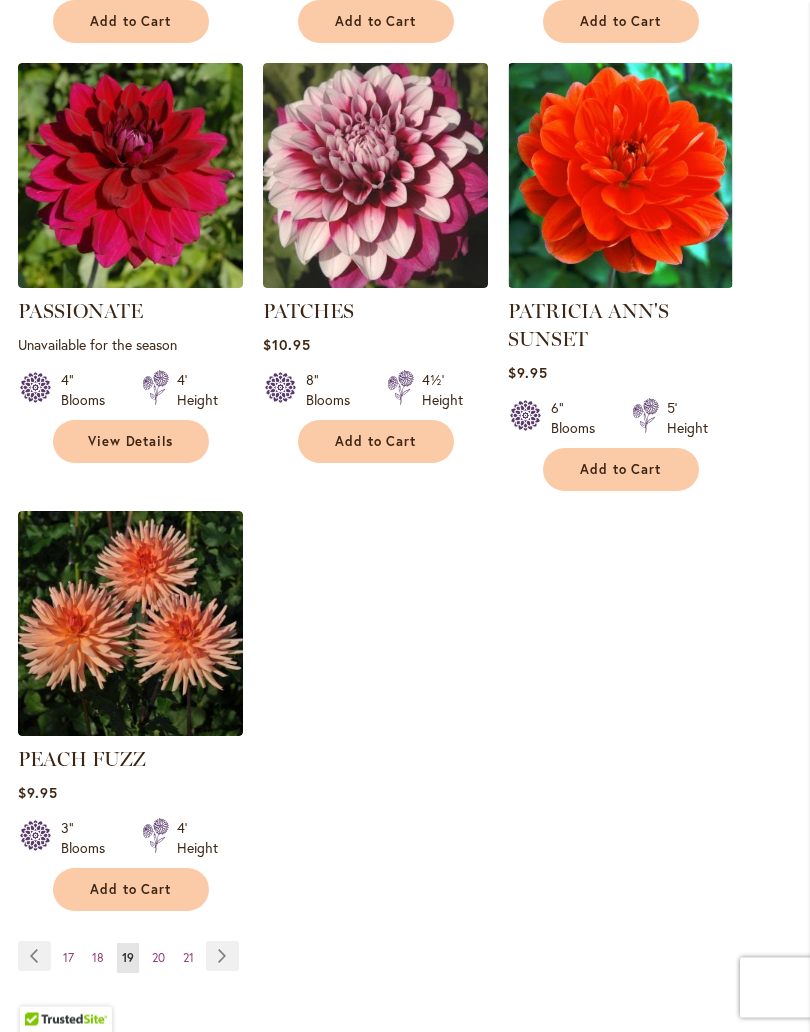 scroll, scrollTop: 2434, scrollLeft: 0, axis: vertical 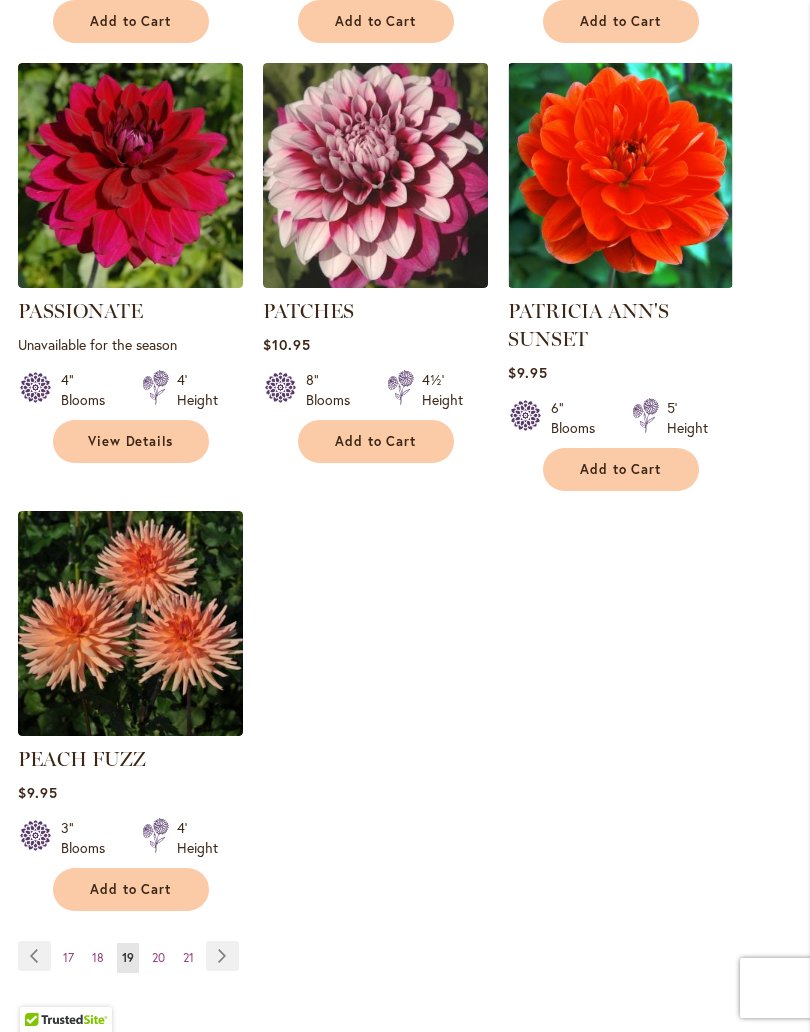 click on "Page
20" at bounding box center (158, 958) 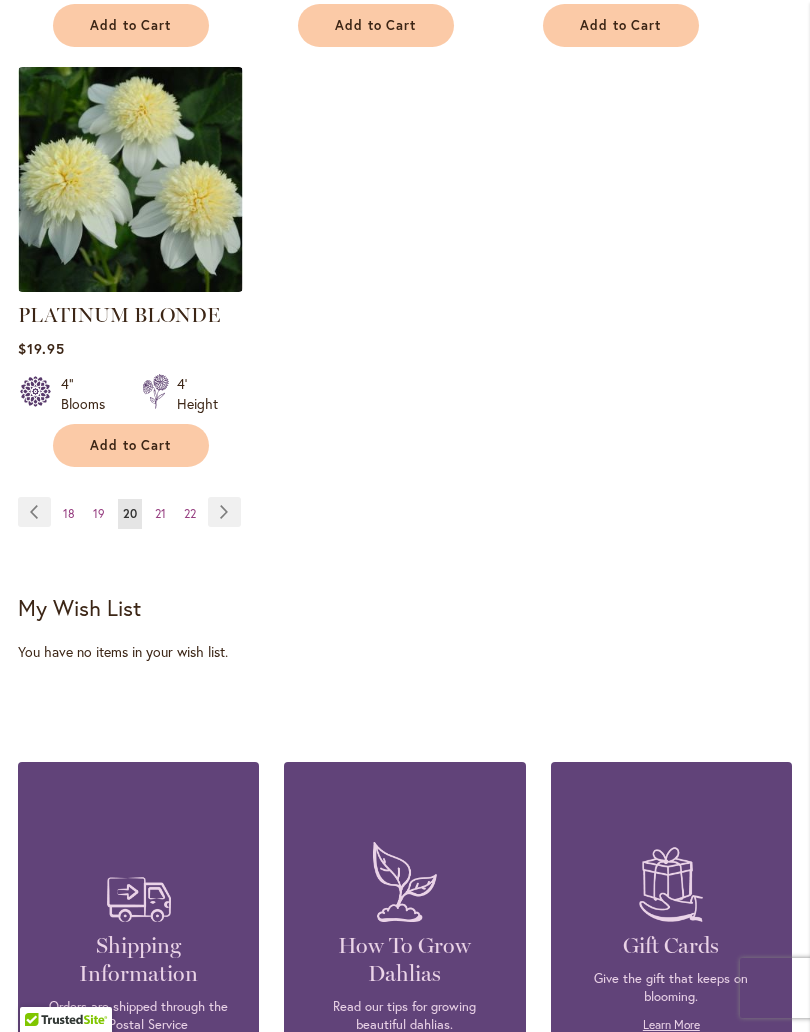 scroll, scrollTop: 2890, scrollLeft: 0, axis: vertical 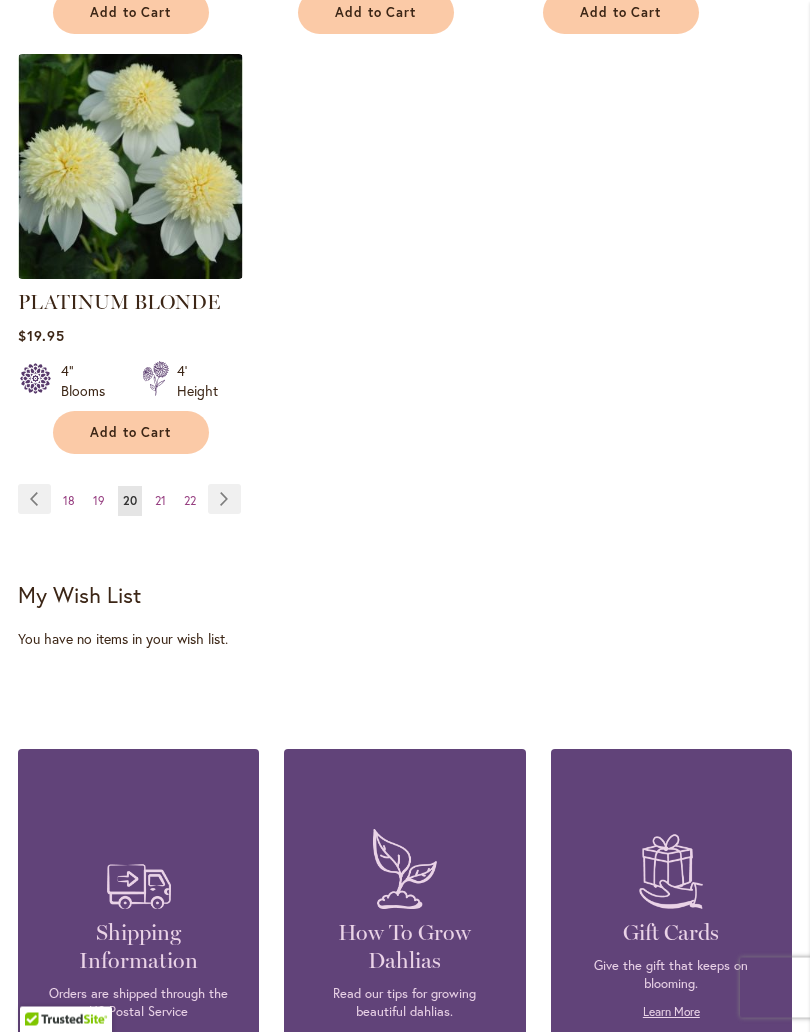 click on "21" at bounding box center (160, 501) 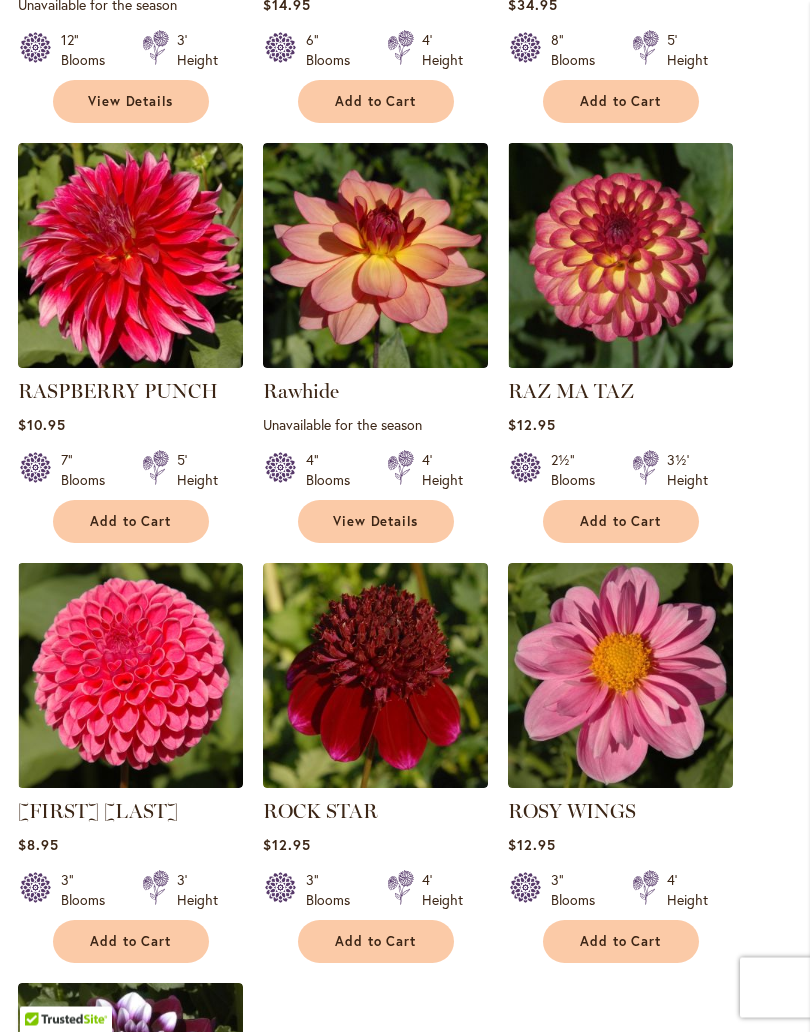 scroll, scrollTop: 2024, scrollLeft: 0, axis: vertical 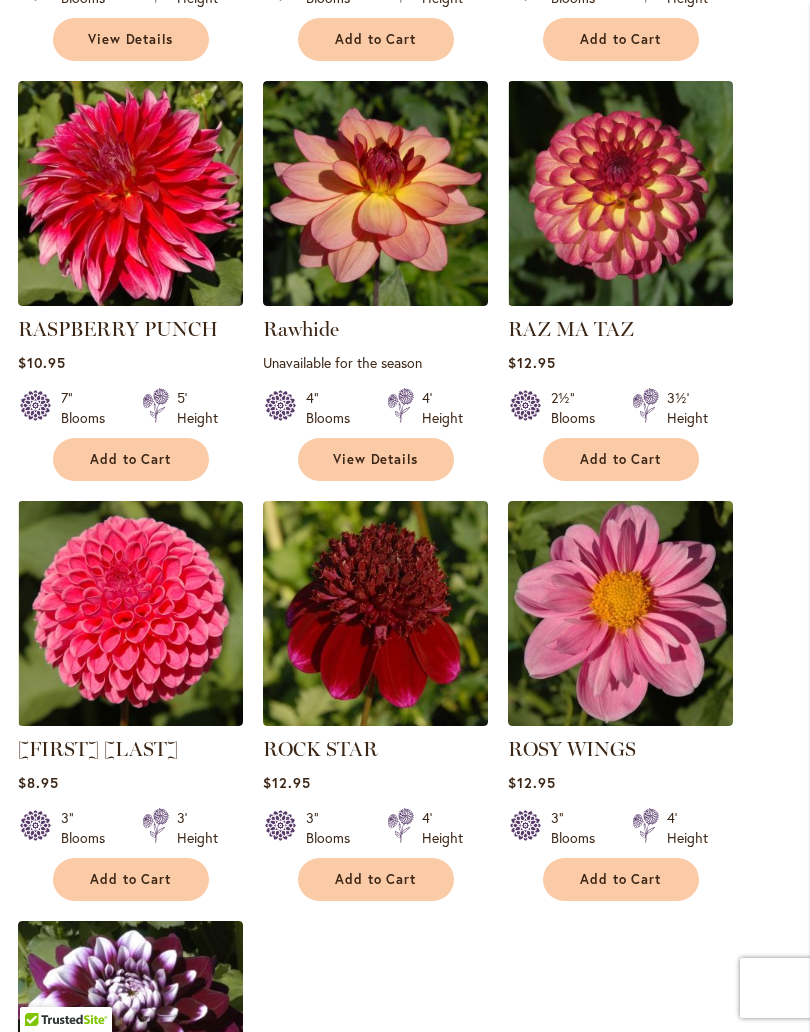 click on "Add to Cart" at bounding box center [131, 879] 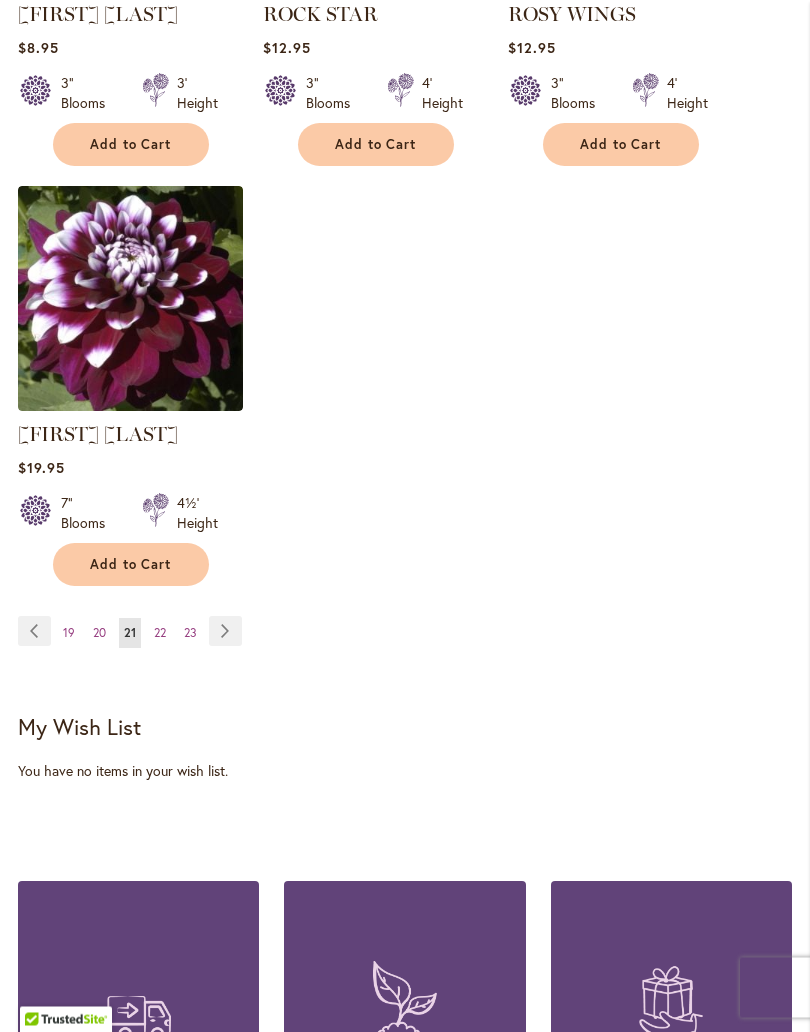 scroll, scrollTop: 2812, scrollLeft: 0, axis: vertical 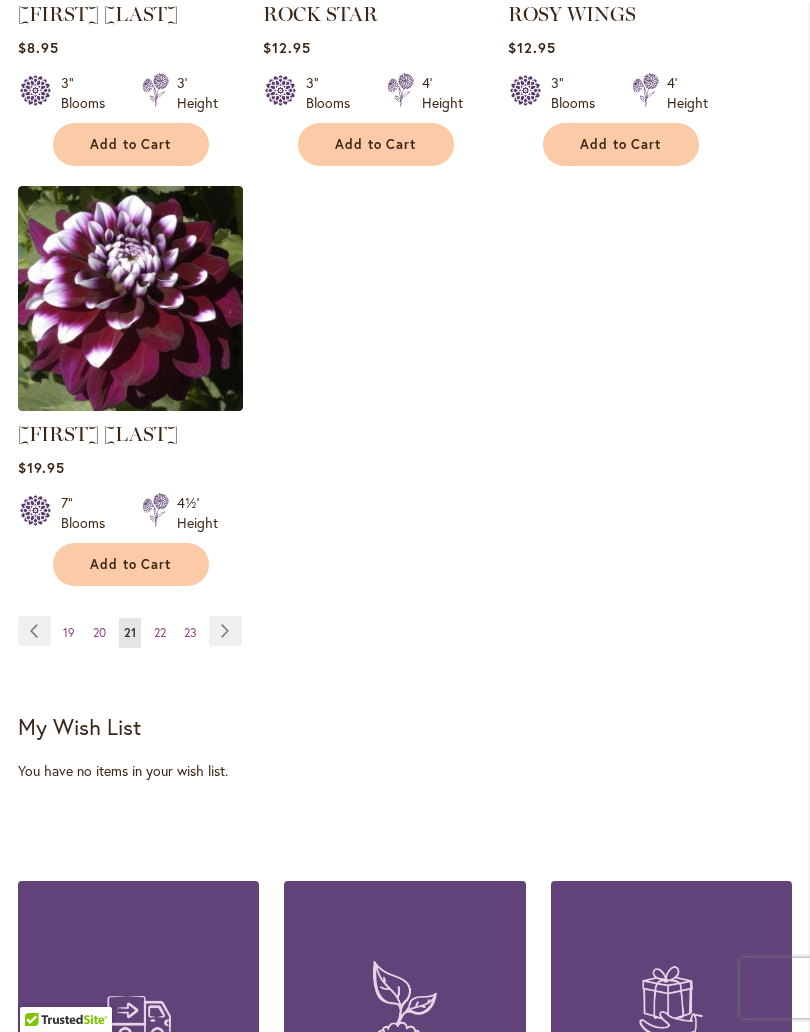click on "22" at bounding box center (160, 632) 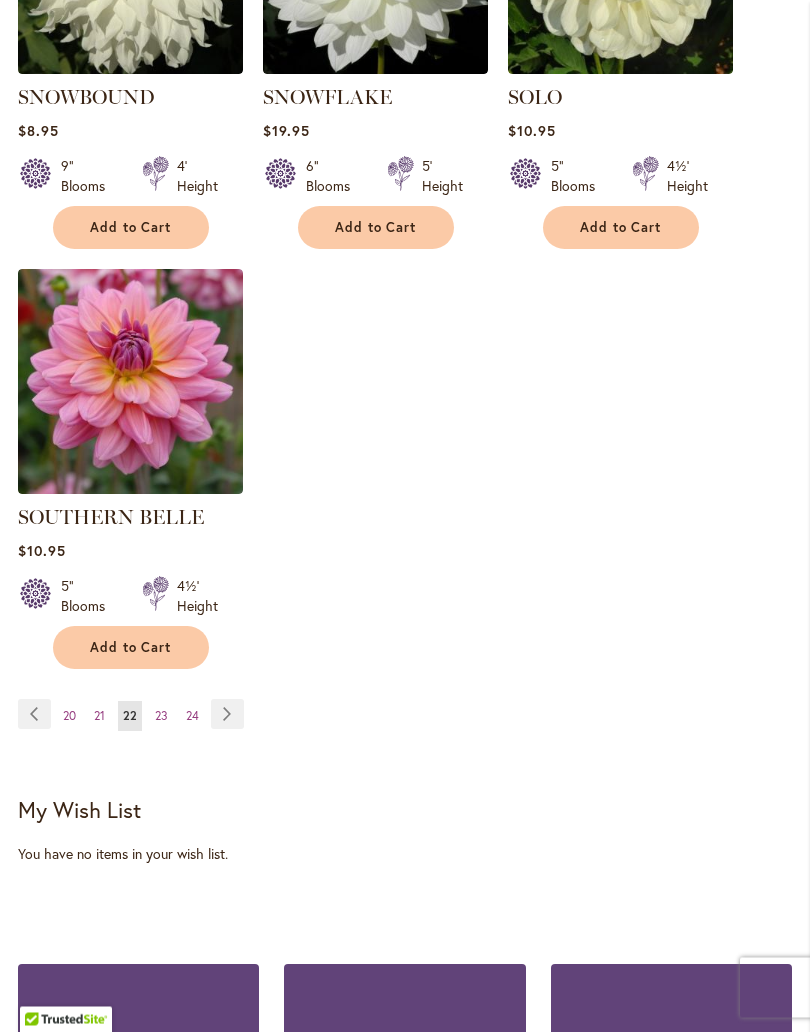 scroll, scrollTop: 2648, scrollLeft: 0, axis: vertical 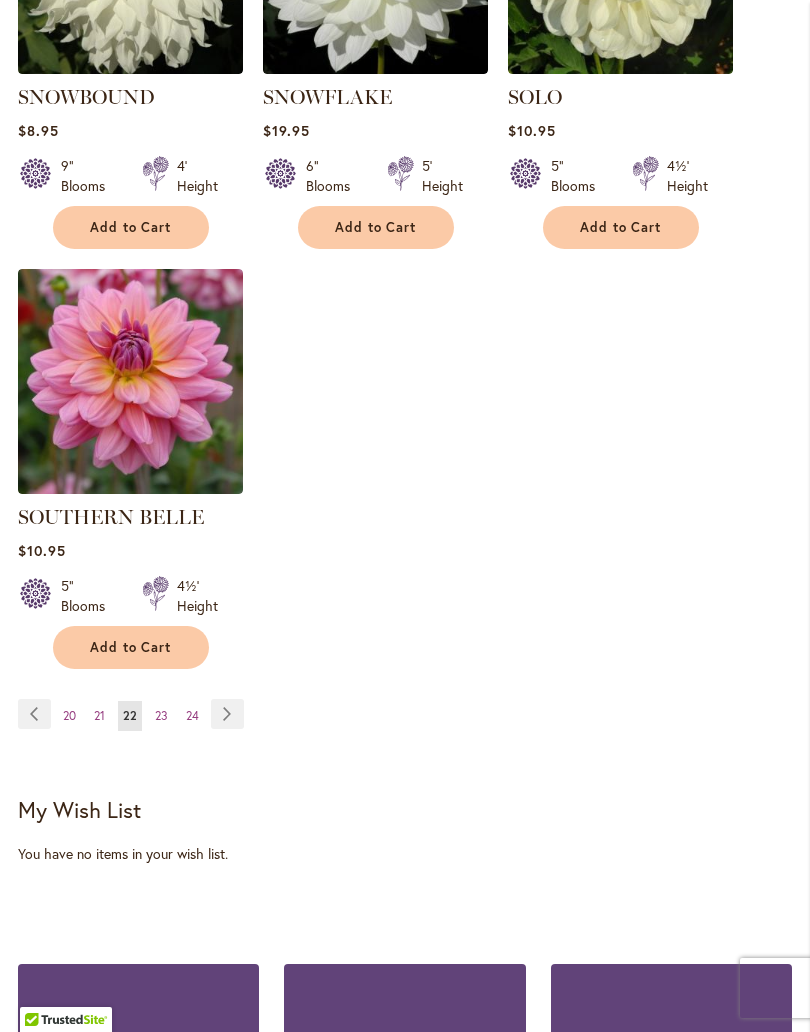 click on "23" at bounding box center (161, 715) 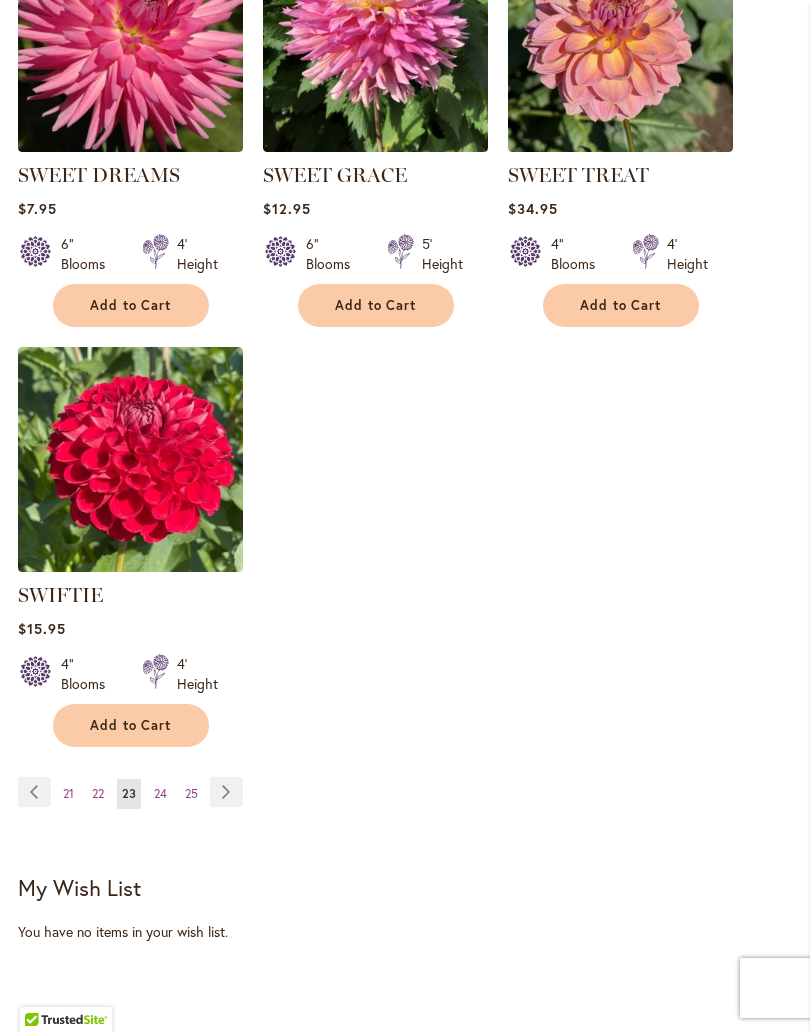 scroll, scrollTop: 2602, scrollLeft: 0, axis: vertical 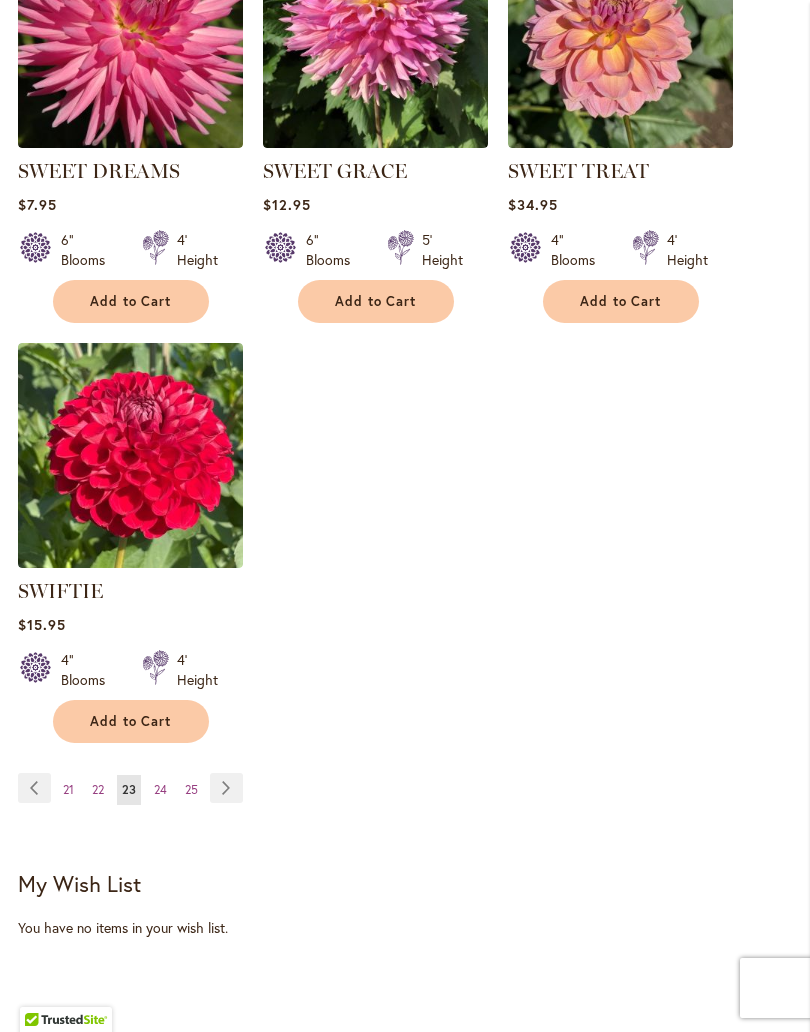 click on "24" at bounding box center (160, 789) 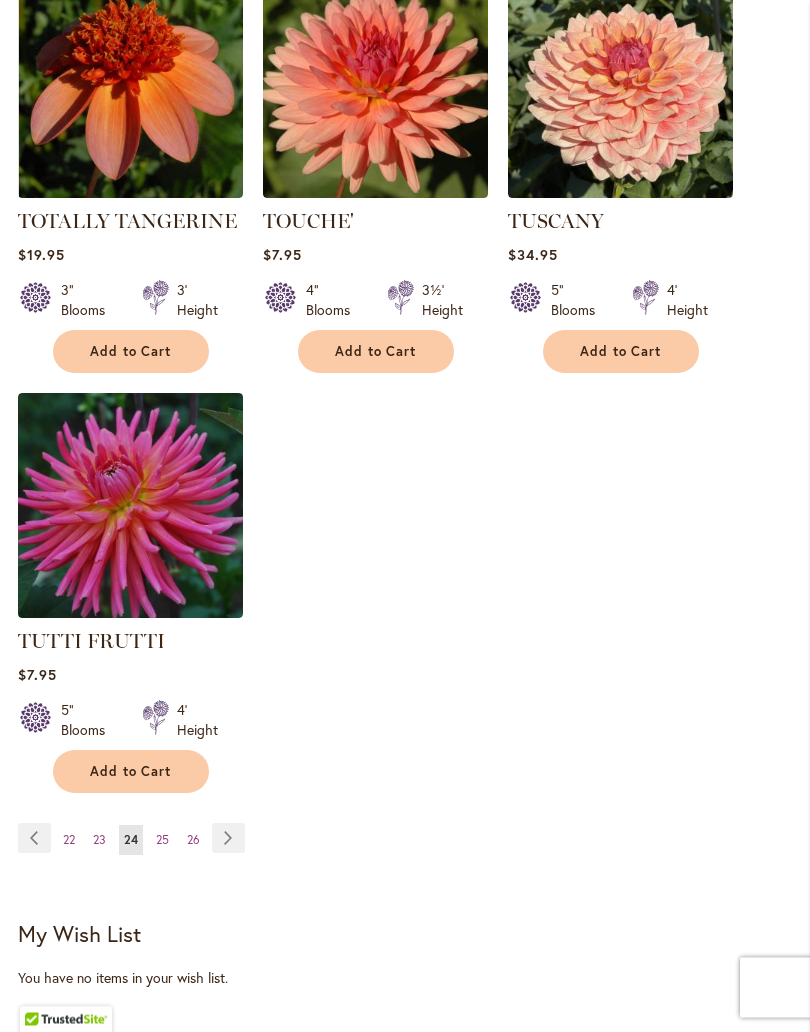 scroll, scrollTop: 2524, scrollLeft: 0, axis: vertical 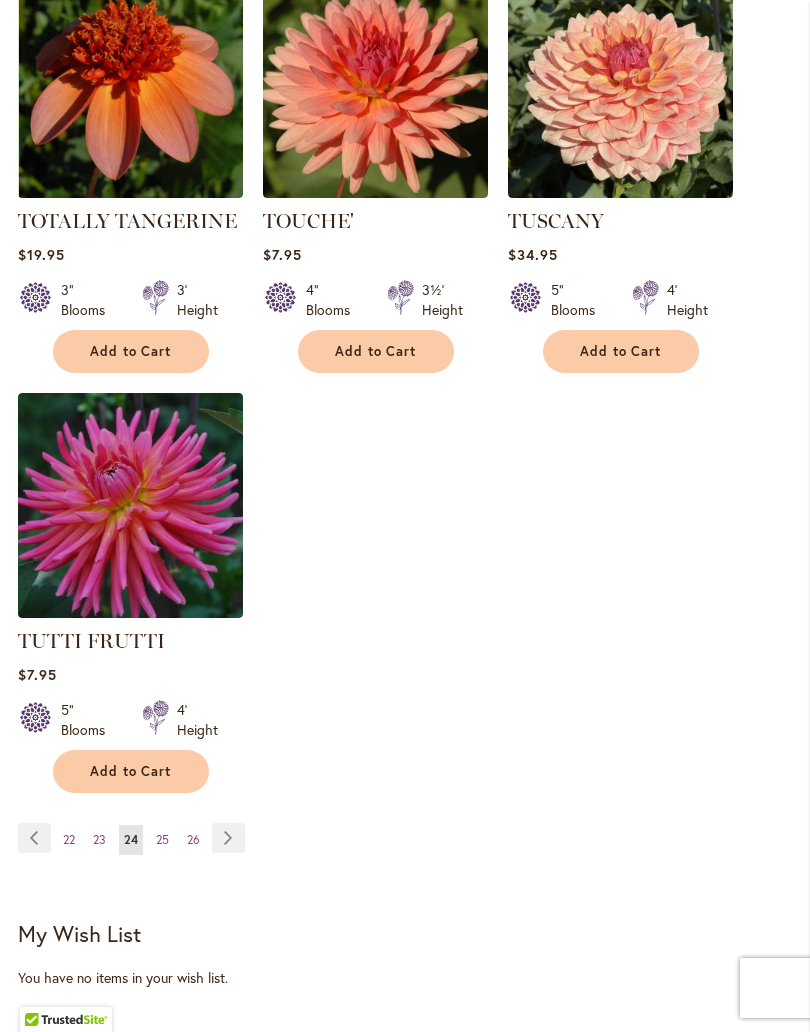 click on "25" at bounding box center [162, 839] 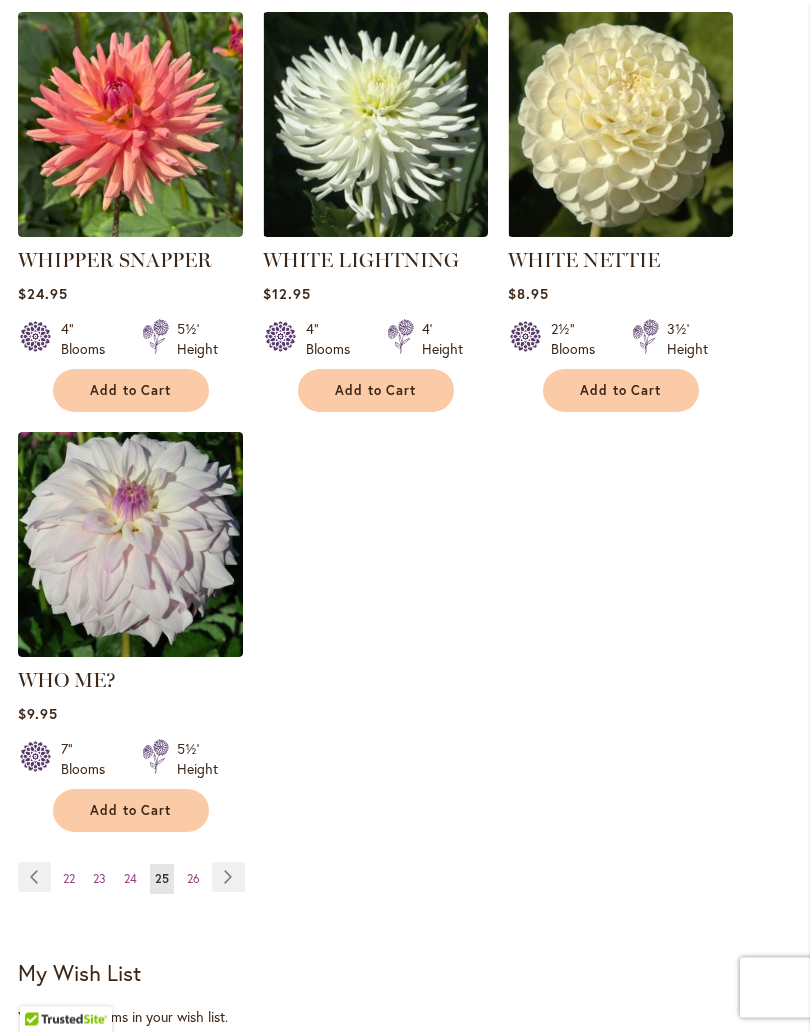 scroll, scrollTop: 2485, scrollLeft: 0, axis: vertical 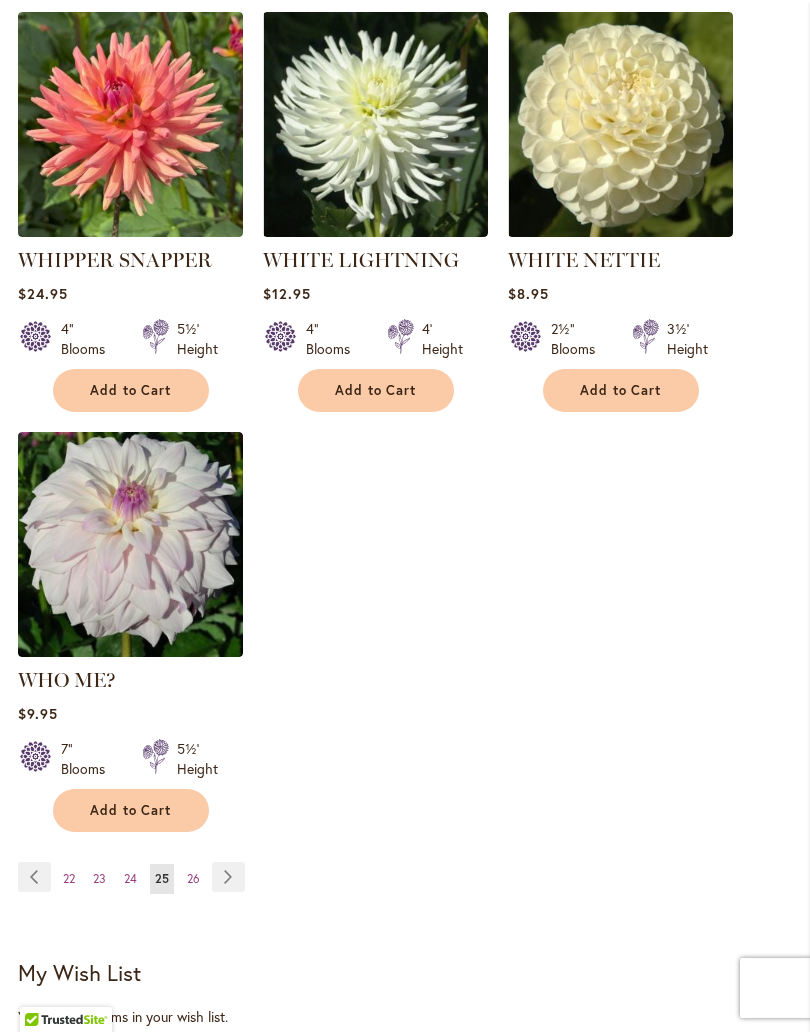 click on "26" at bounding box center (193, 878) 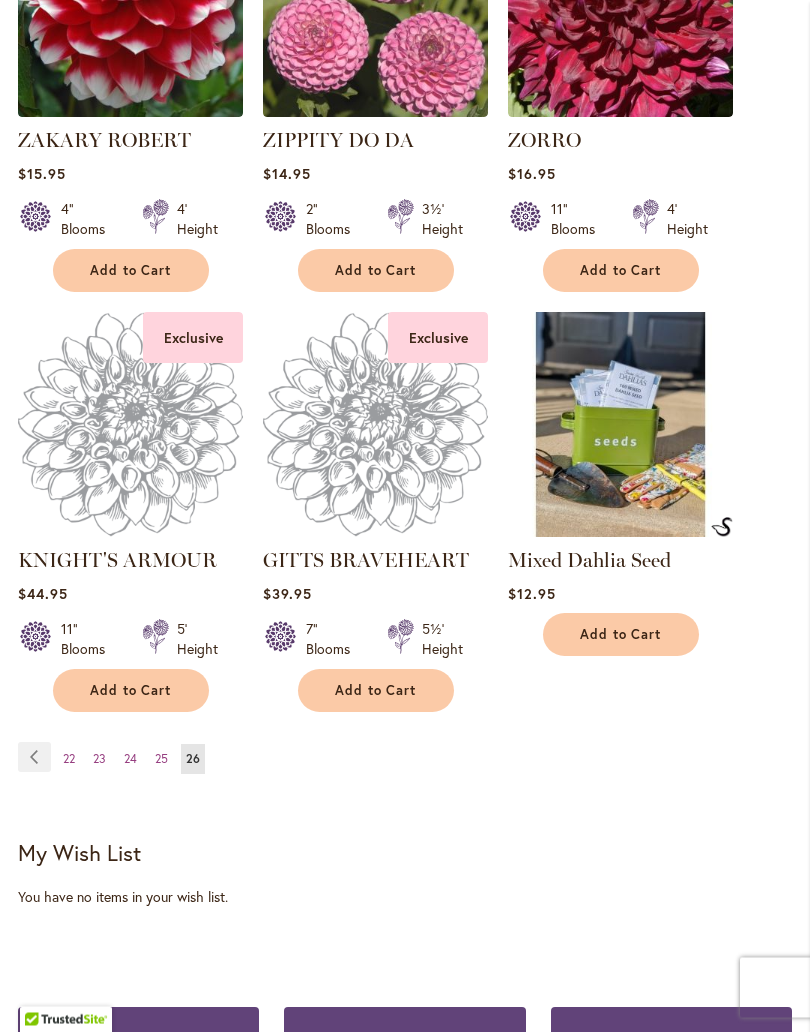 scroll, scrollTop: 1765, scrollLeft: 0, axis: vertical 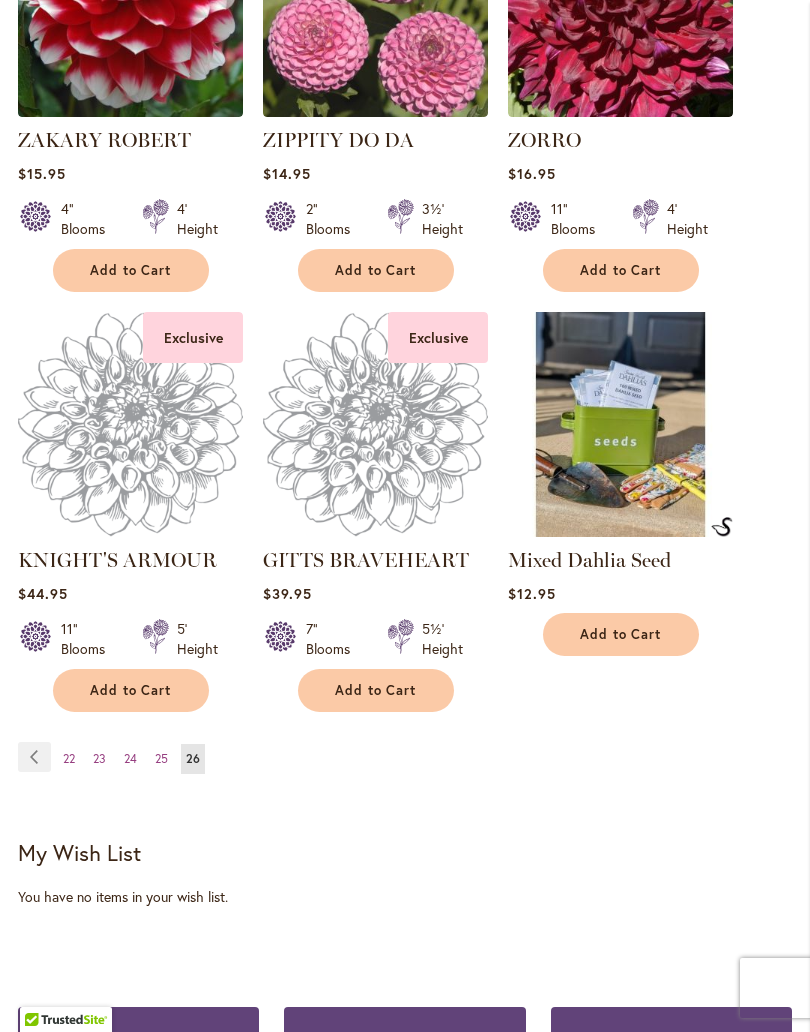 click on "Page
Previous" at bounding box center [34, 757] 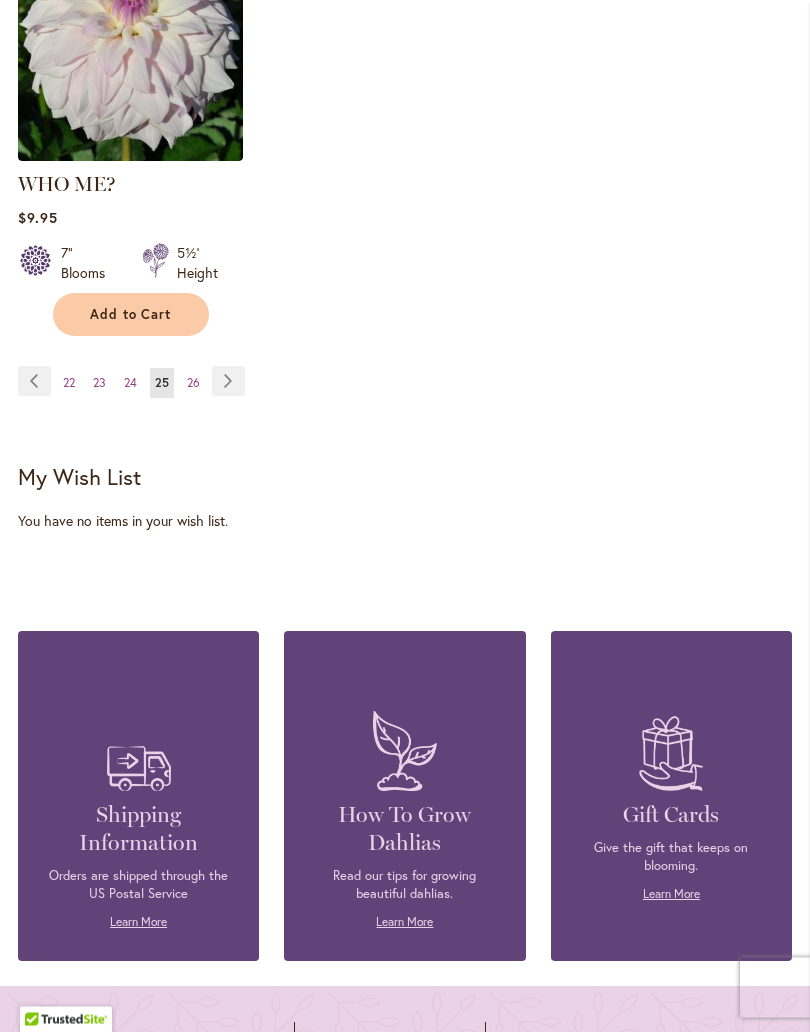 scroll, scrollTop: 2981, scrollLeft: 0, axis: vertical 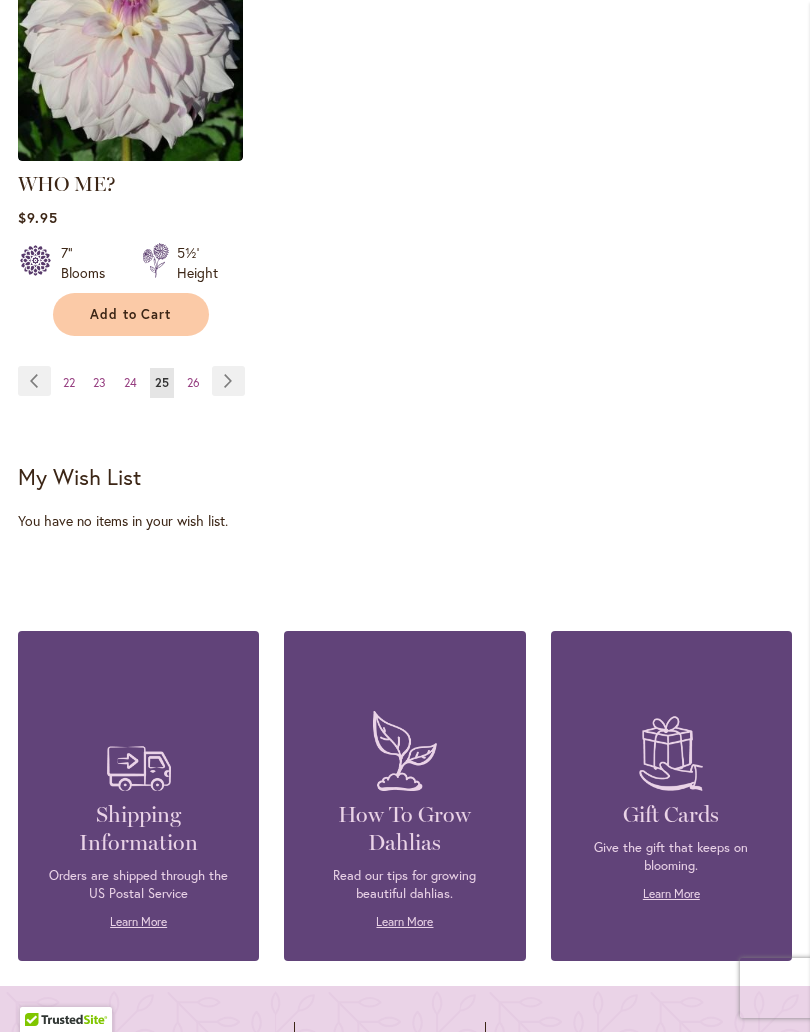 click on "22" at bounding box center (69, 382) 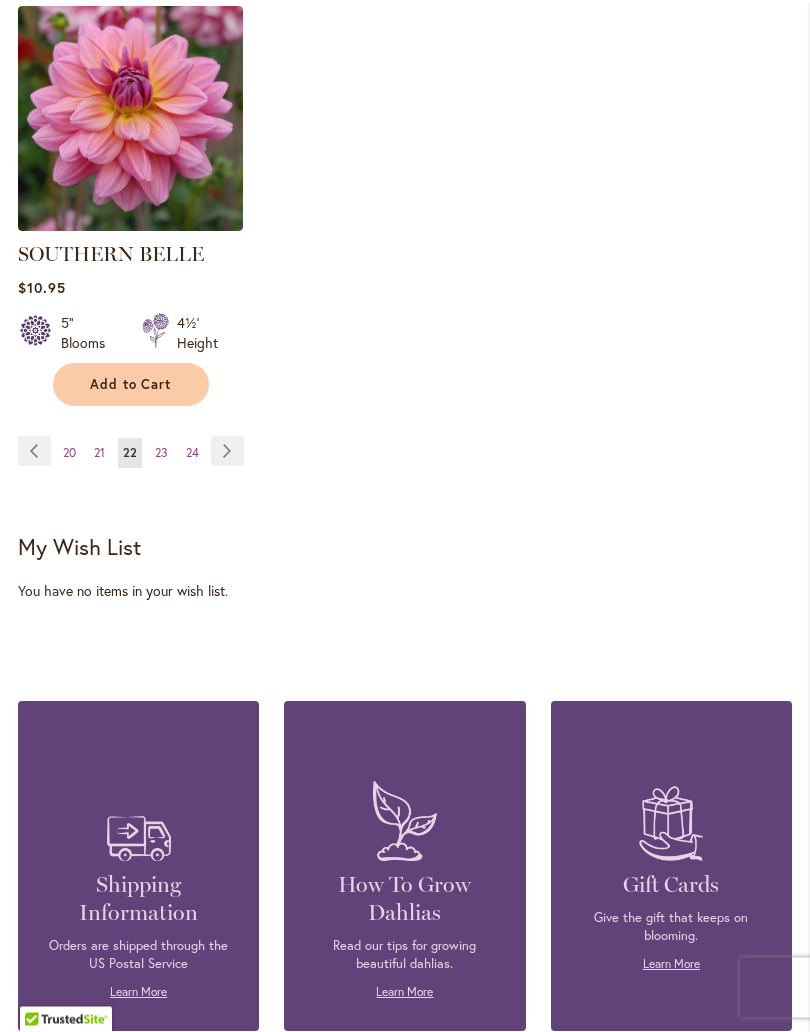 scroll, scrollTop: 2916, scrollLeft: 0, axis: vertical 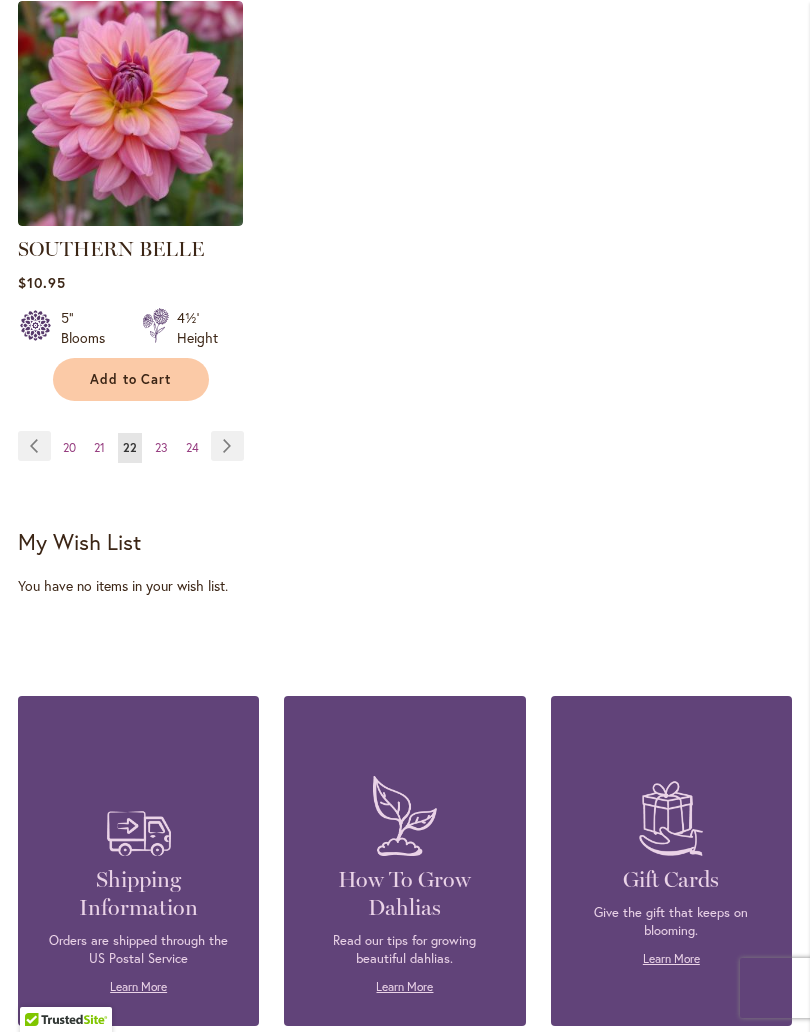 click on "20" at bounding box center (69, 447) 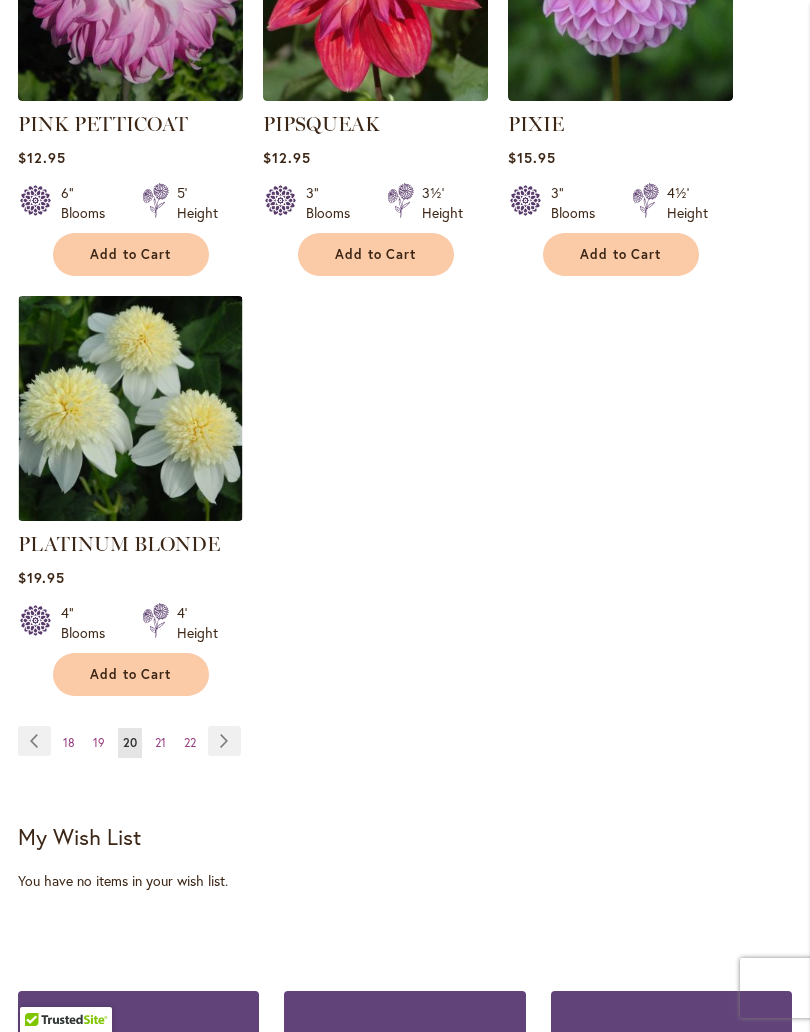 scroll, scrollTop: 2654, scrollLeft: 0, axis: vertical 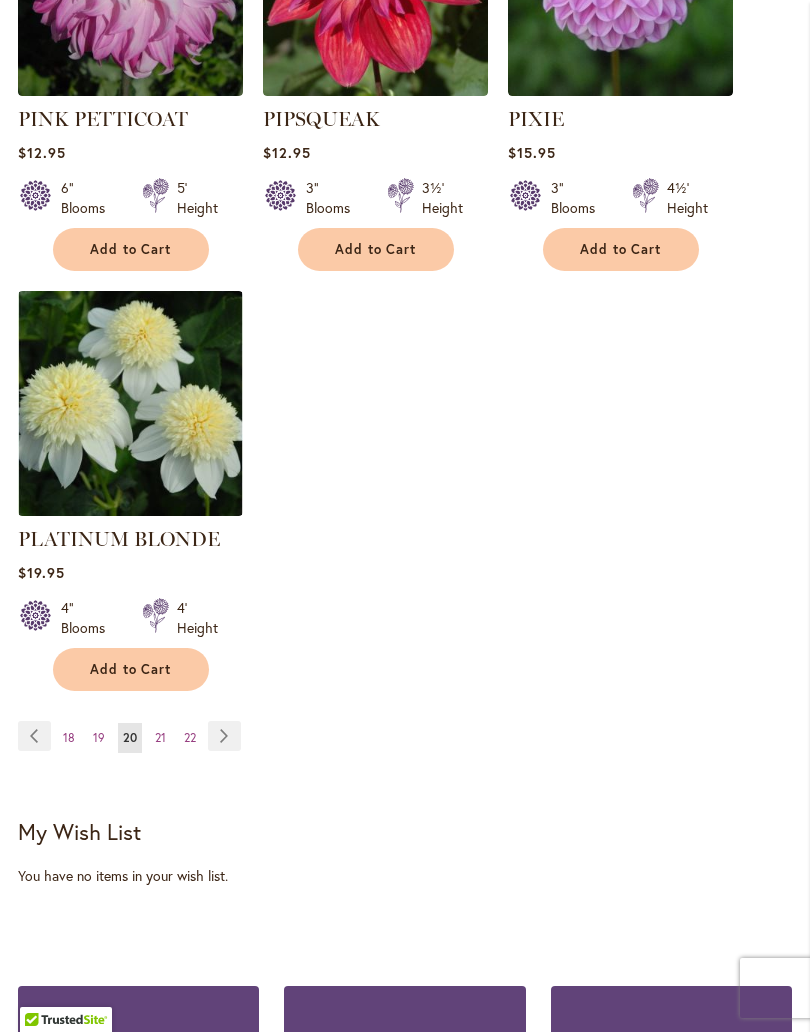 click on "Page
18" at bounding box center [69, 738] 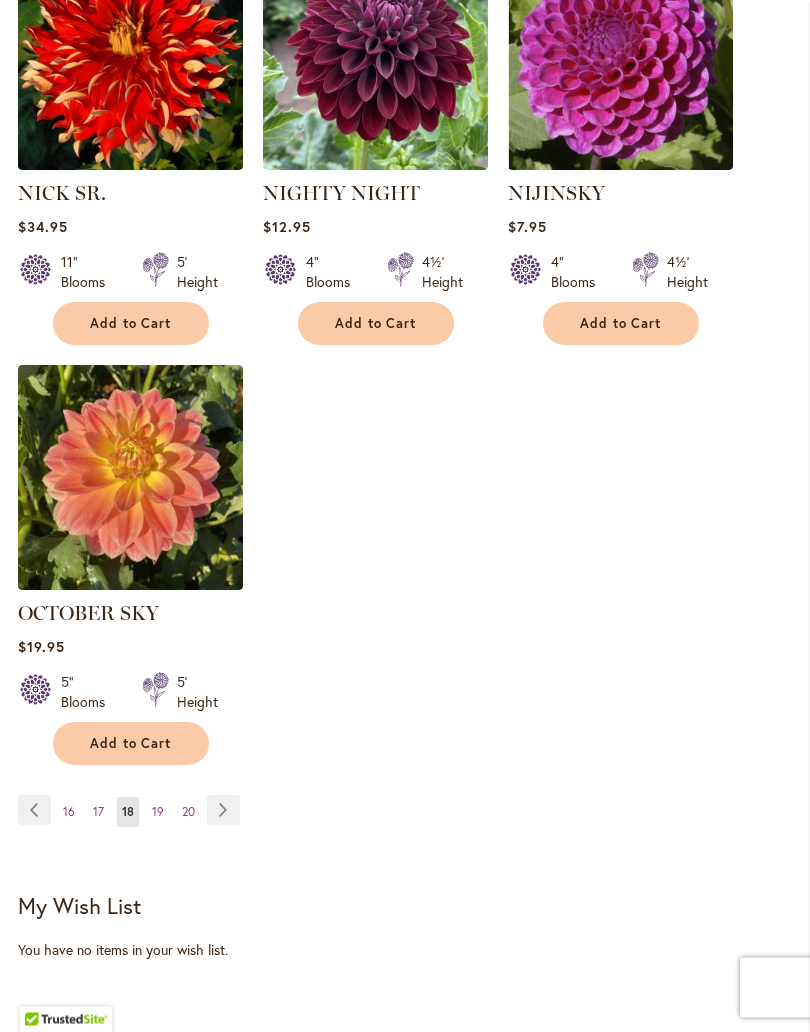 scroll, scrollTop: 2552, scrollLeft: 0, axis: vertical 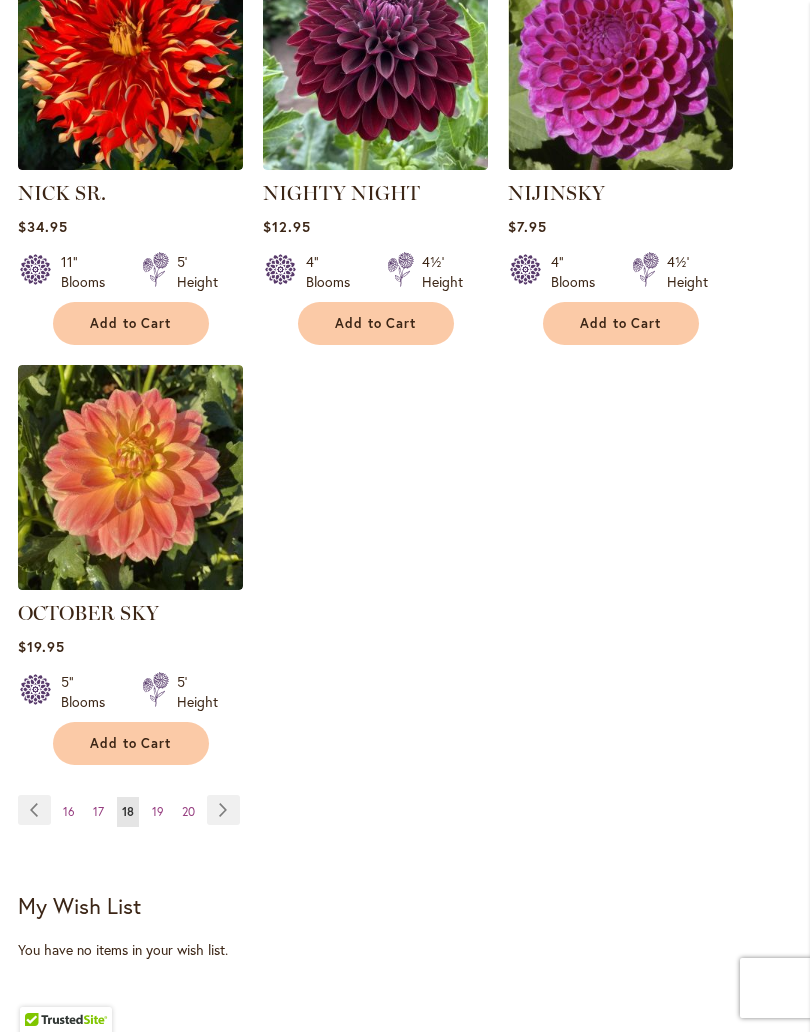 click on "16" at bounding box center [69, 811] 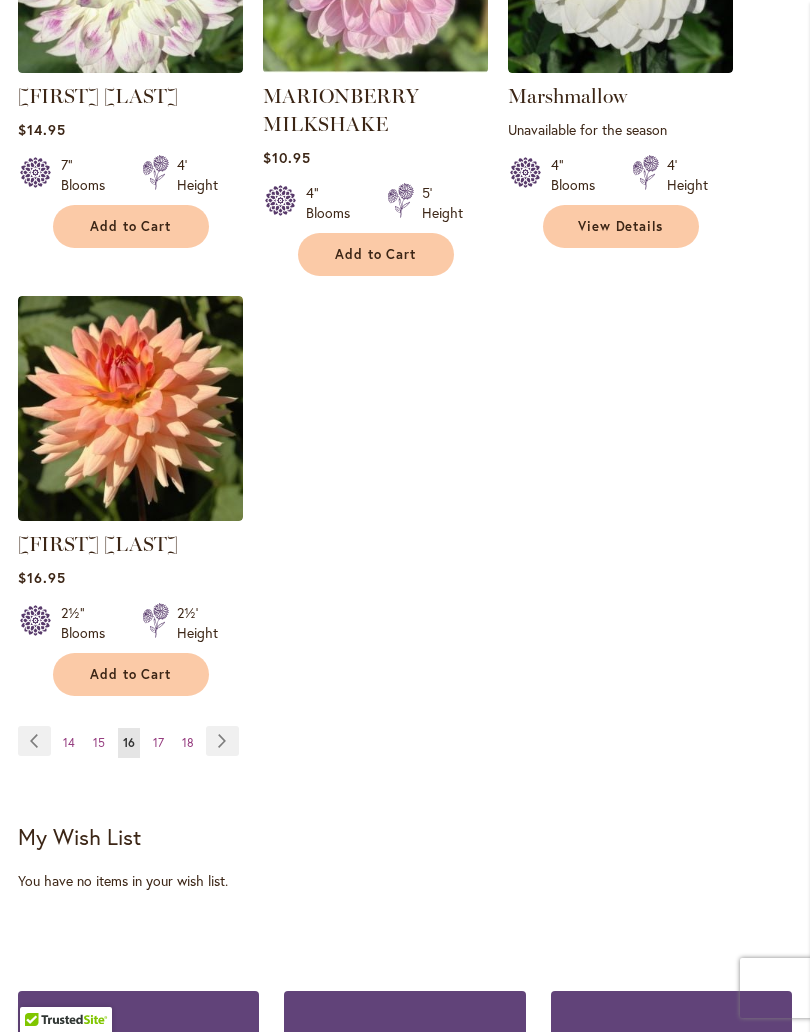 scroll, scrollTop: 2714, scrollLeft: 0, axis: vertical 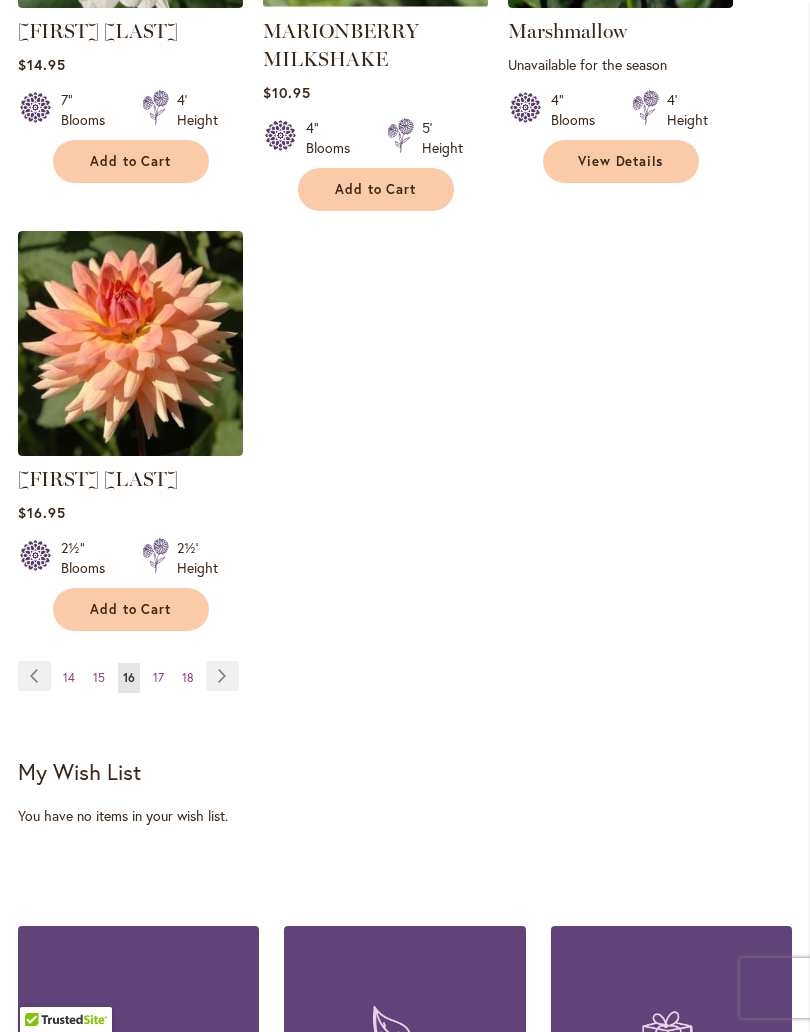 click on "14" at bounding box center [69, 677] 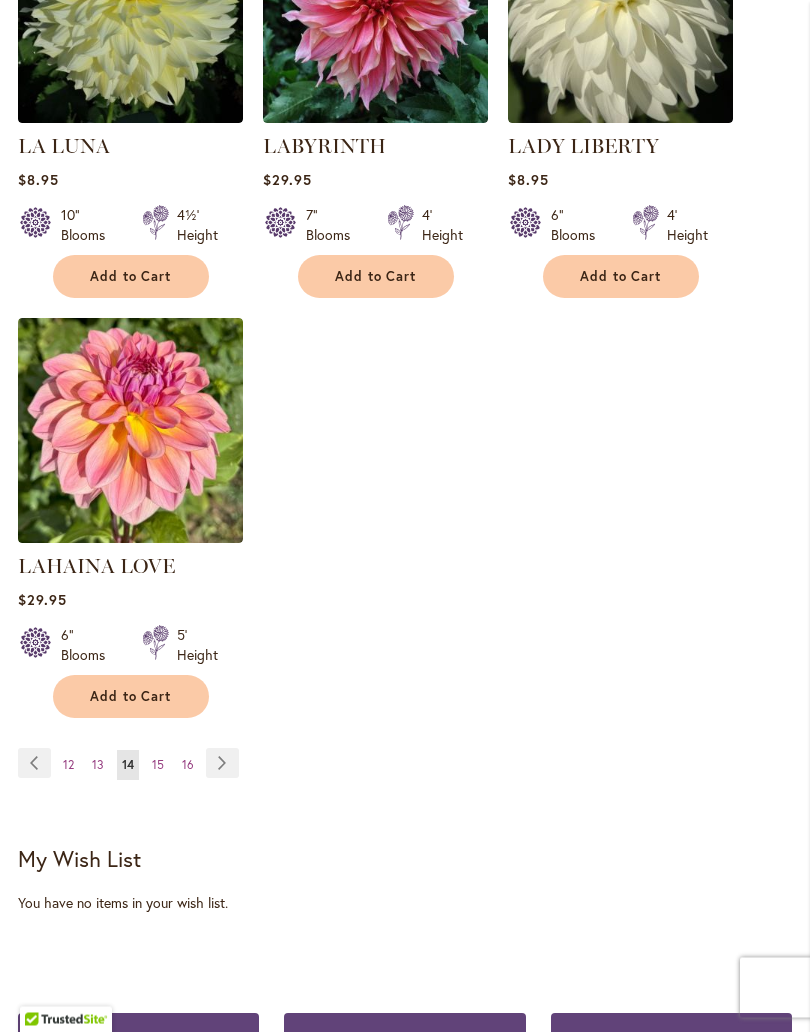 scroll, scrollTop: 2599, scrollLeft: 0, axis: vertical 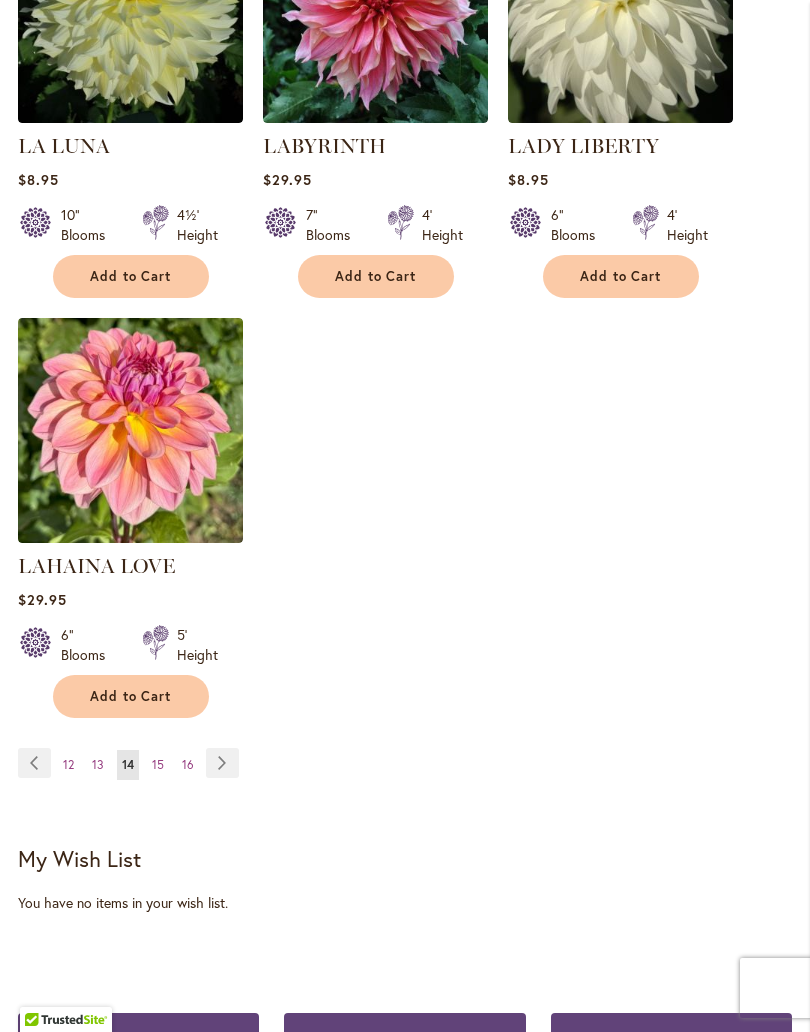 click on "Page
12" at bounding box center (68, 765) 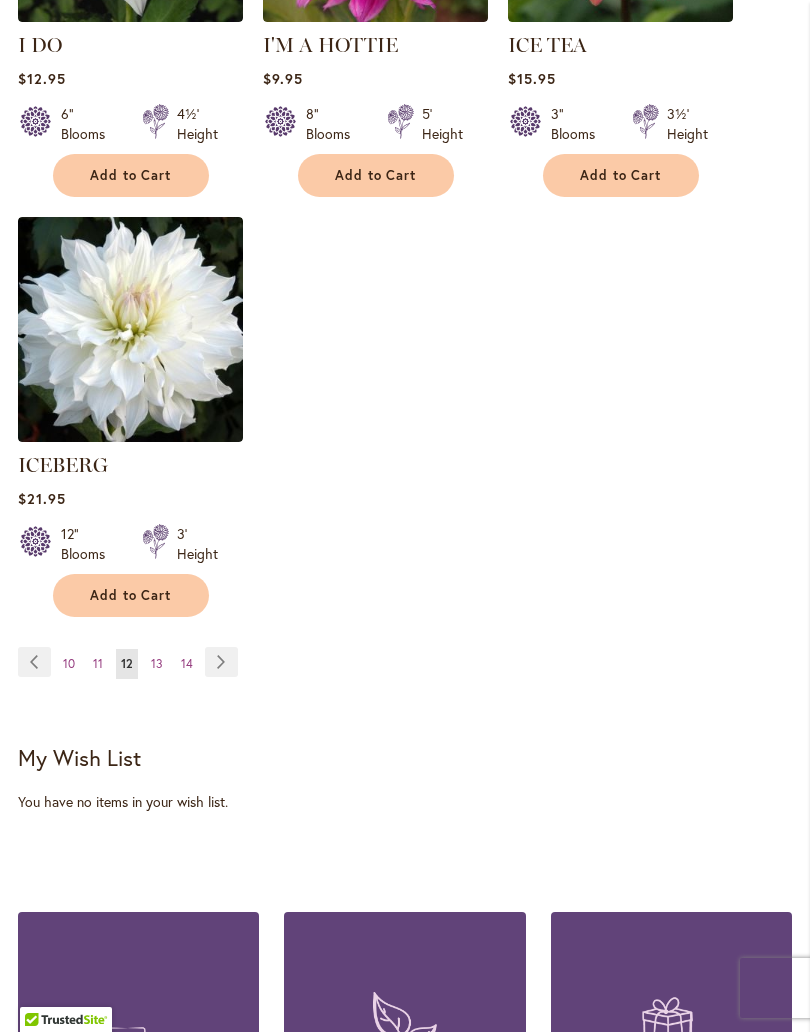scroll, scrollTop: 2721, scrollLeft: 0, axis: vertical 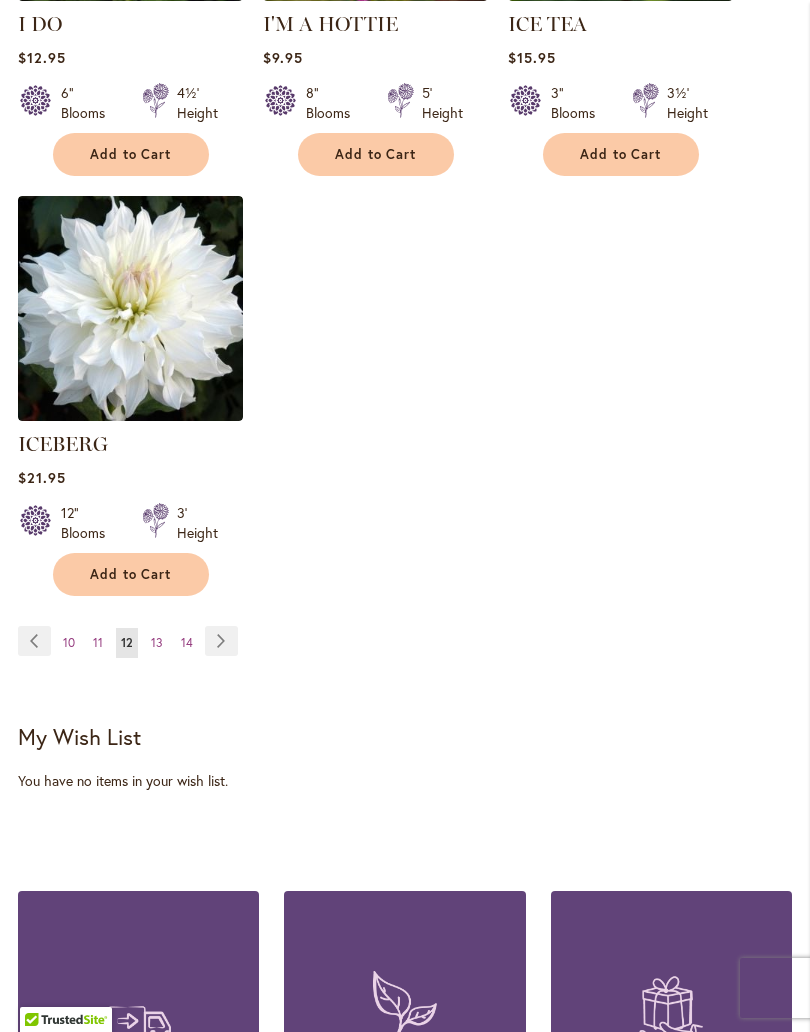 click on "11" at bounding box center (98, 642) 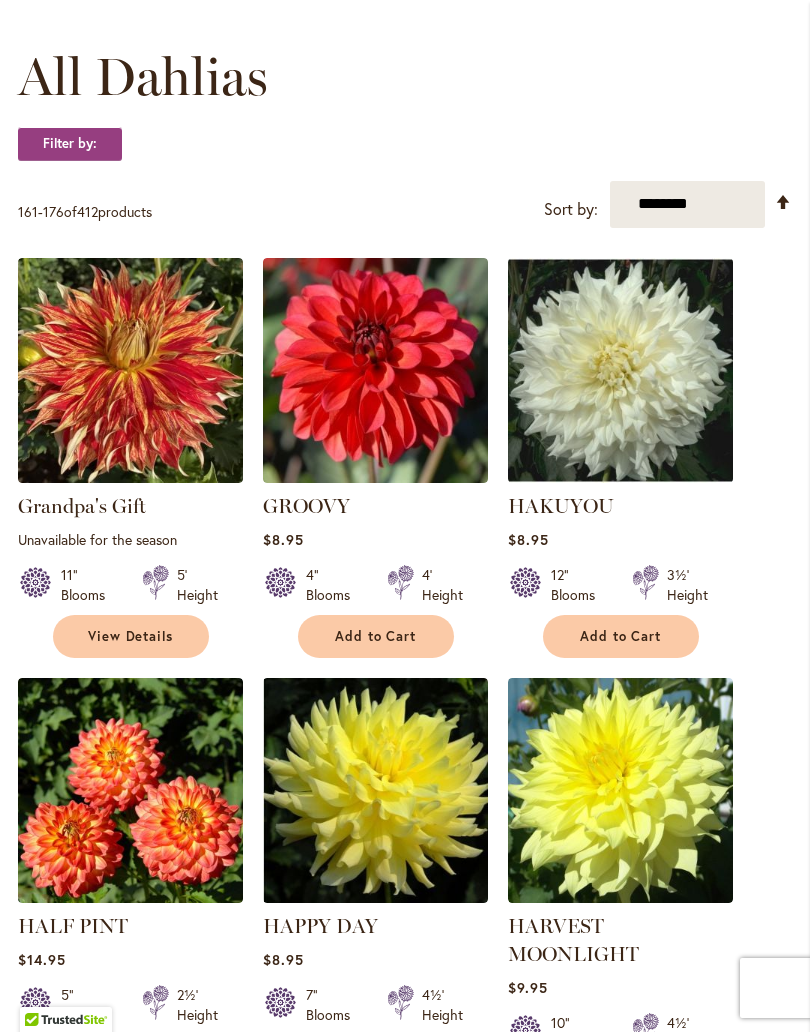 scroll, scrollTop: 572, scrollLeft: 0, axis: vertical 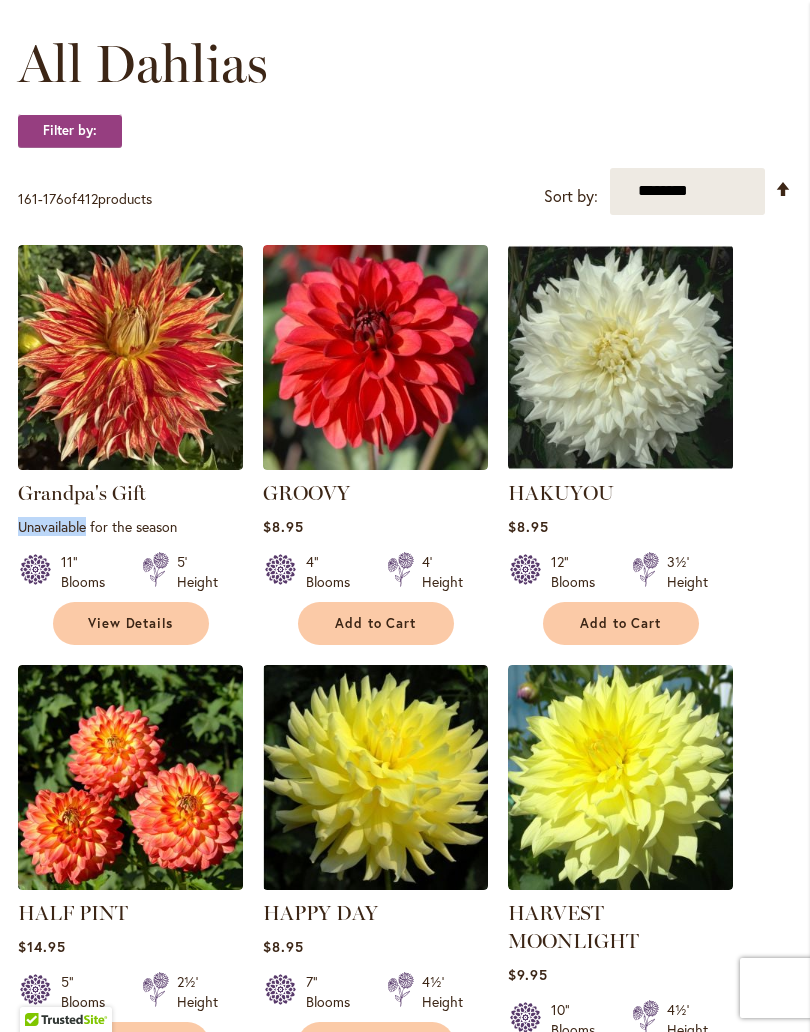 click on "Home
Shop
All Dahlias
New Best Sellers Staff Favorites Collections Best Cut Flowers
All Dahlias
Filter by:
Filter By:
Category
Best Sellers 32 New 5 2 6 1" at bounding box center [405, 1558] 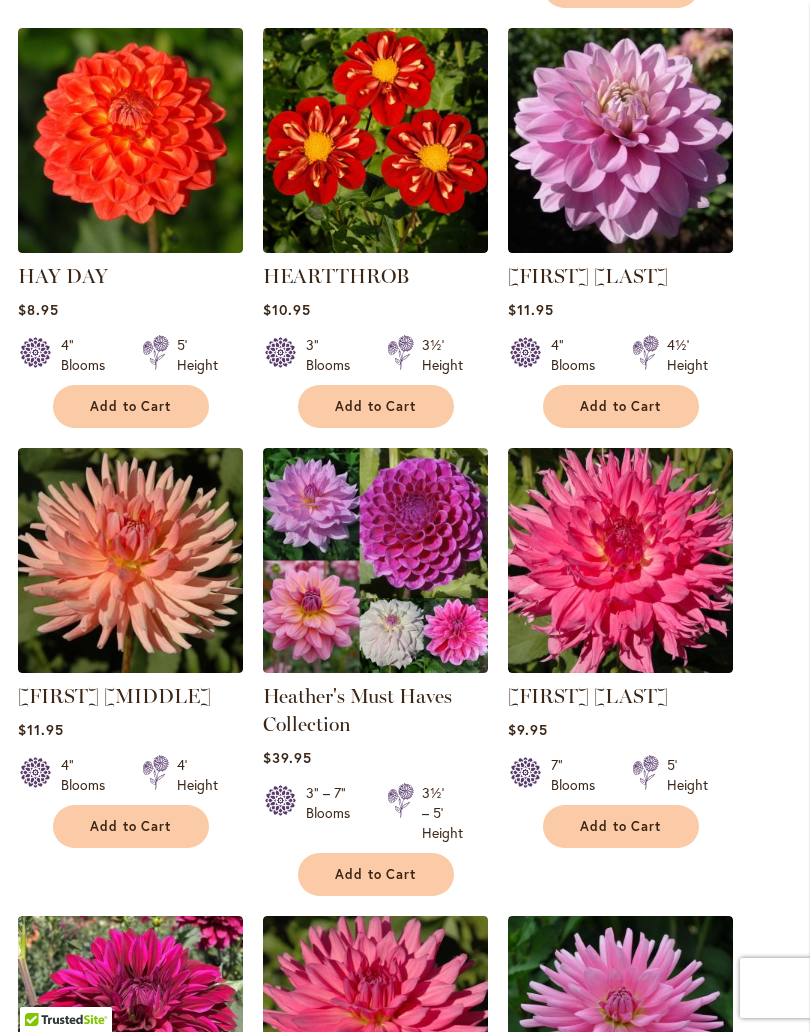 scroll, scrollTop: 1658, scrollLeft: 0, axis: vertical 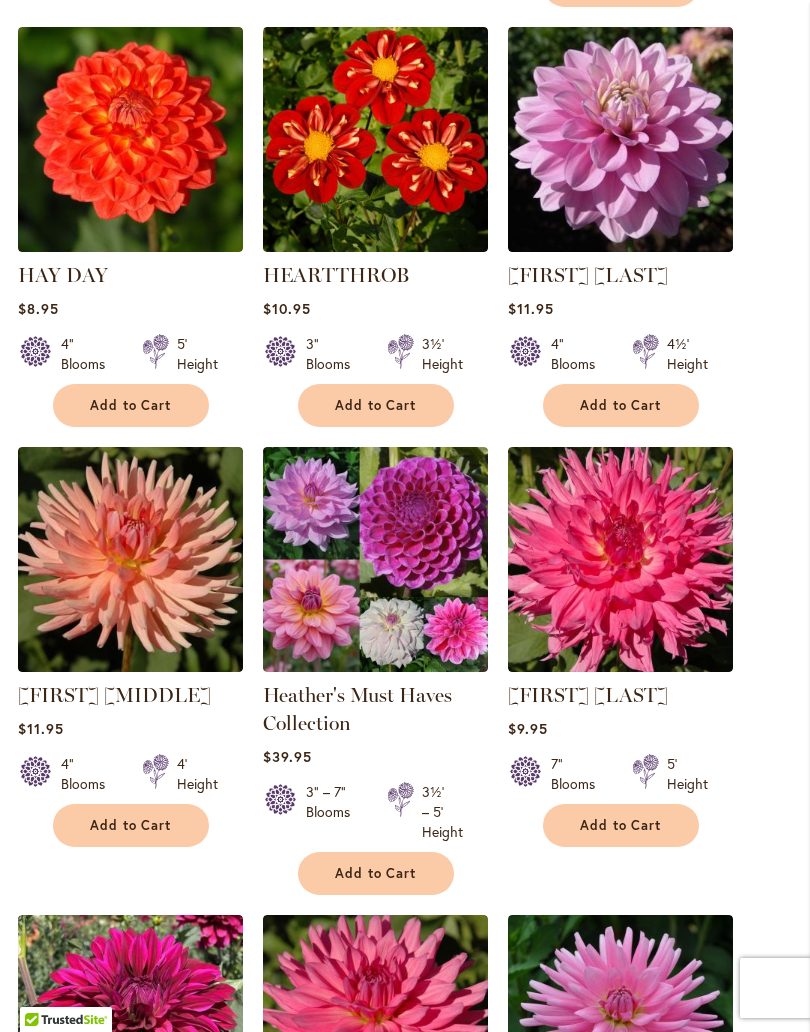 click on "Add to Cart" at bounding box center [621, 825] 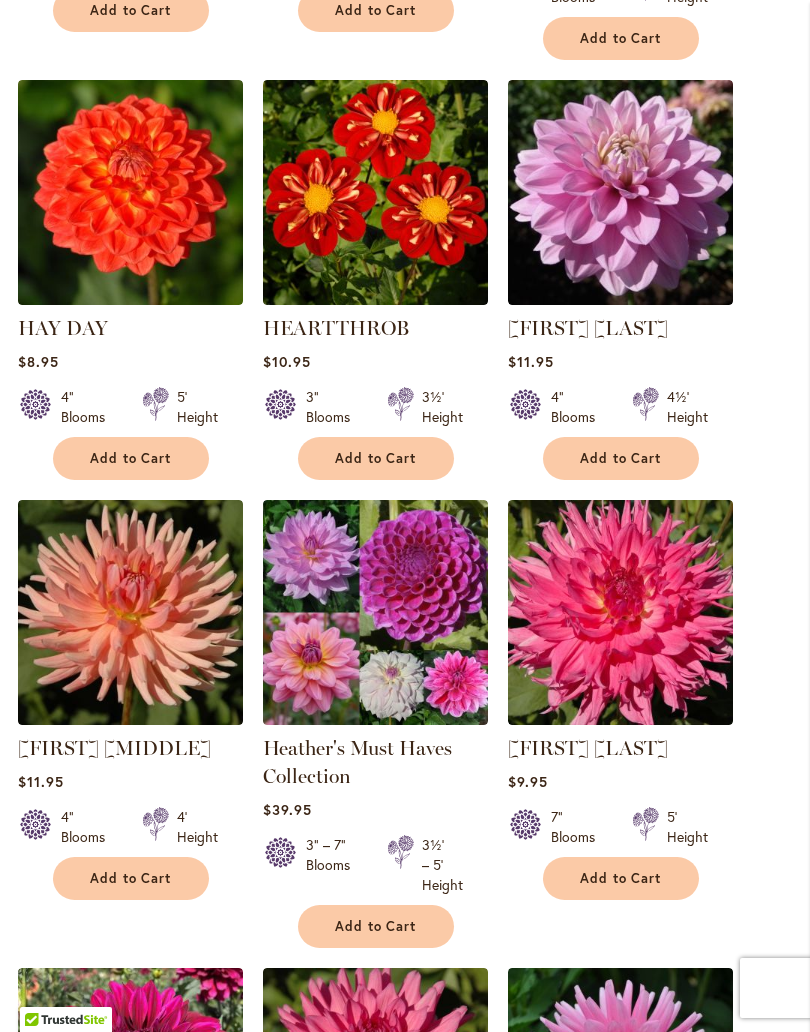 click on "[FIRST] [LAST]" at bounding box center [114, 748] 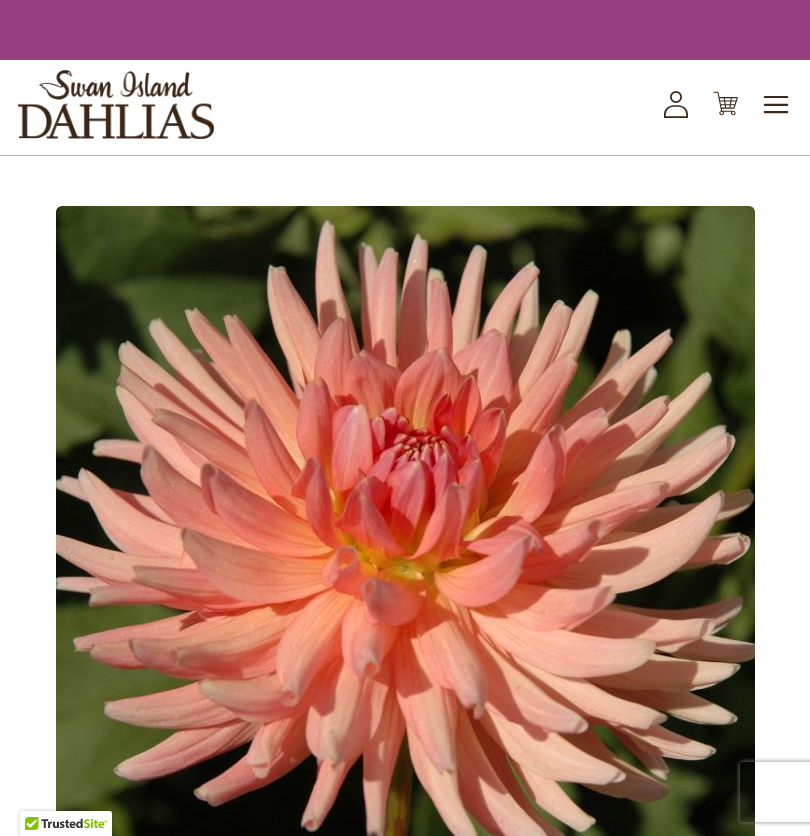 scroll, scrollTop: 0, scrollLeft: 0, axis: both 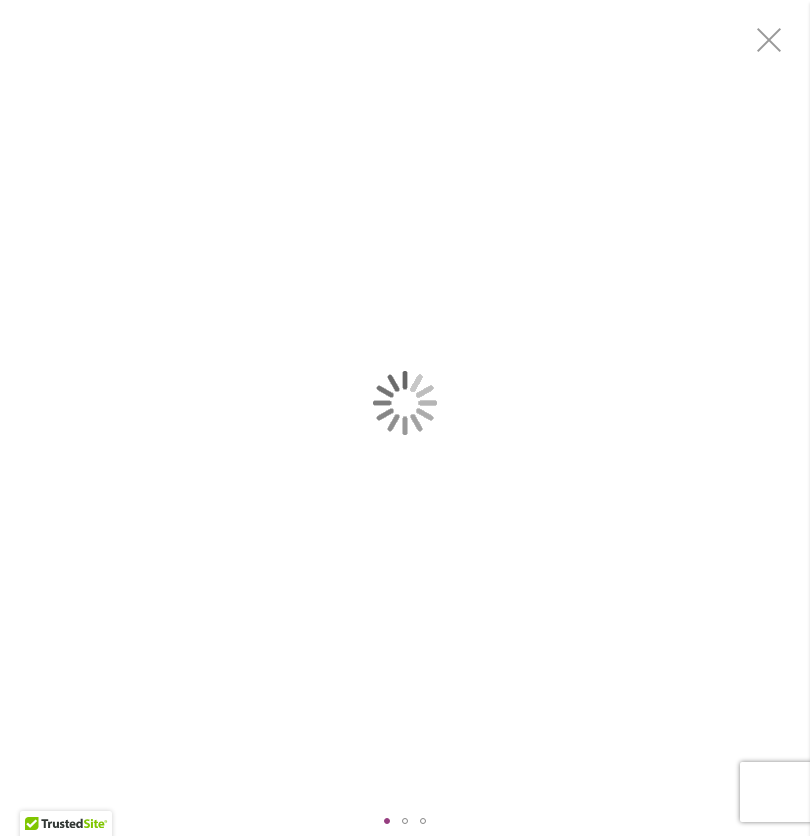 click at bounding box center (405, 403) 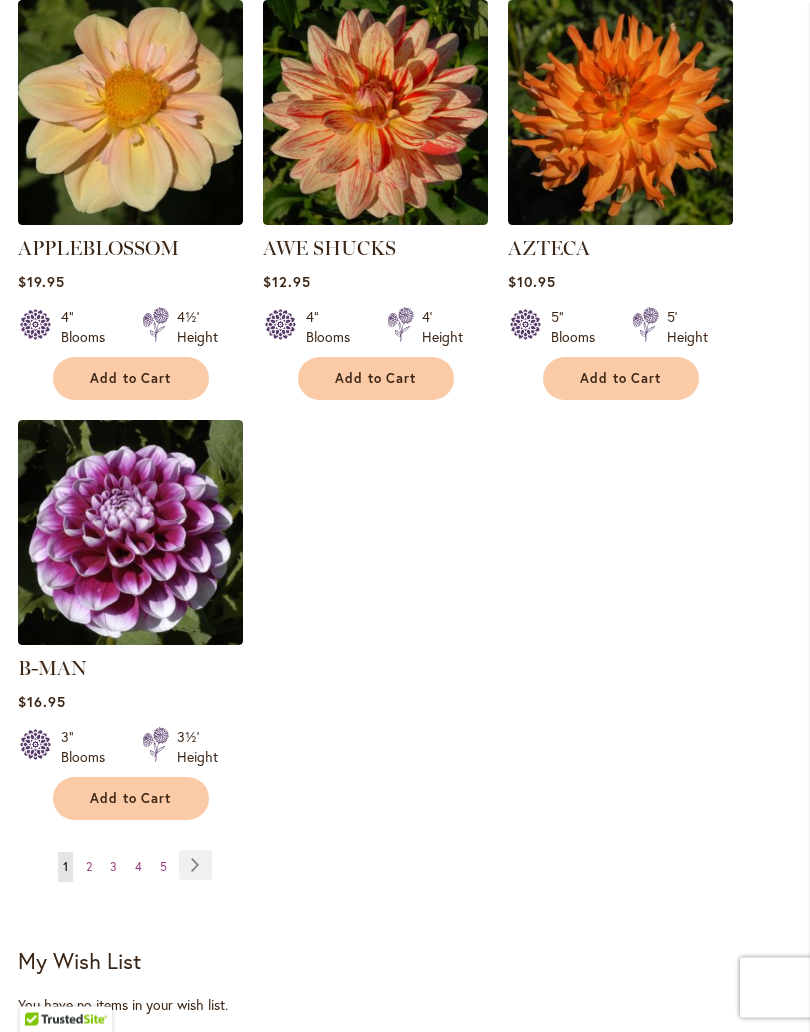scroll, scrollTop: 2499, scrollLeft: 0, axis: vertical 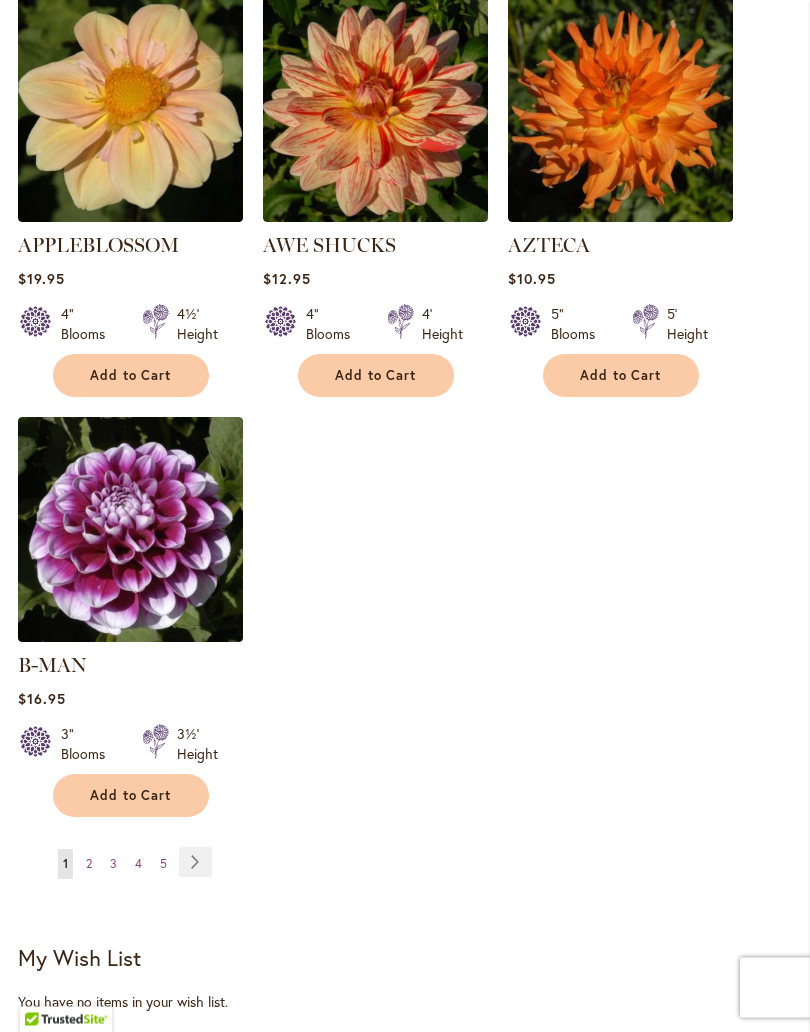 click on "Page
2" at bounding box center [89, 865] 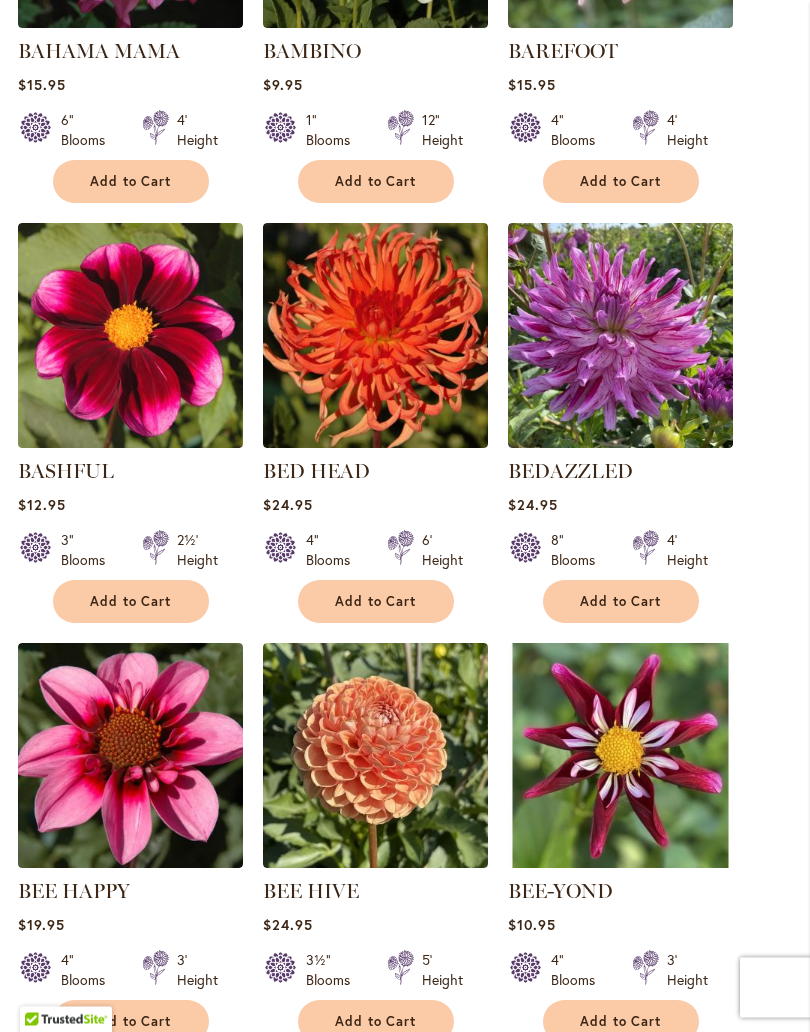 scroll, scrollTop: 1434, scrollLeft: 0, axis: vertical 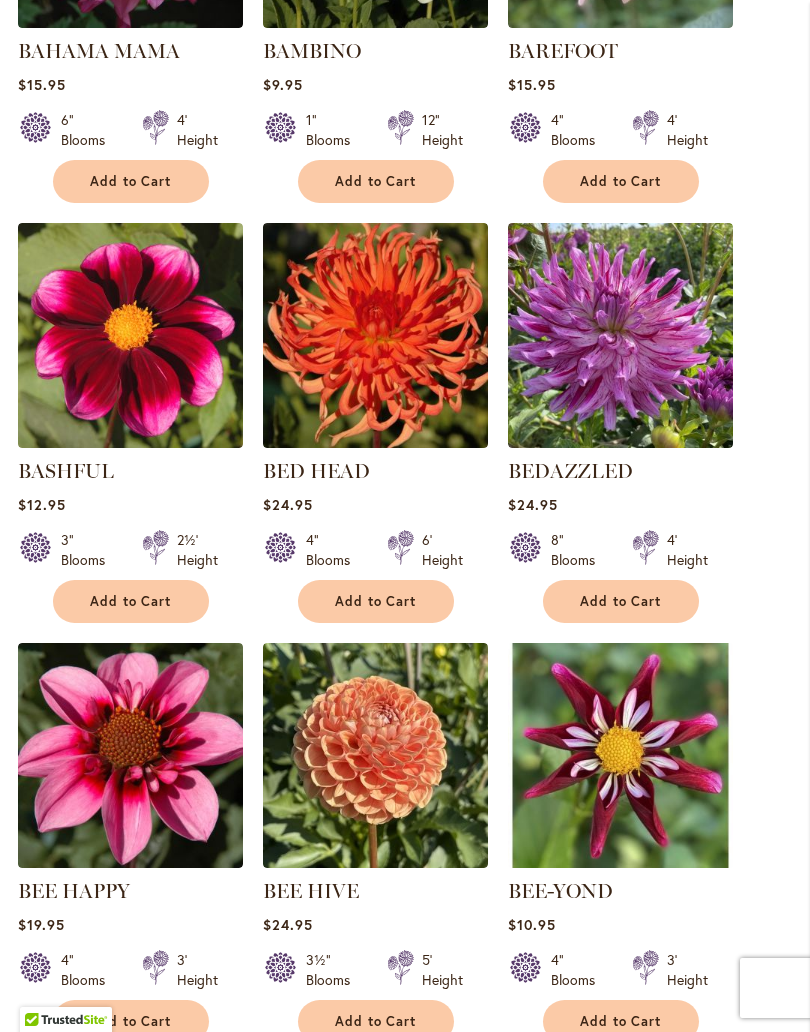 click on "Add to Cart" at bounding box center (131, 601) 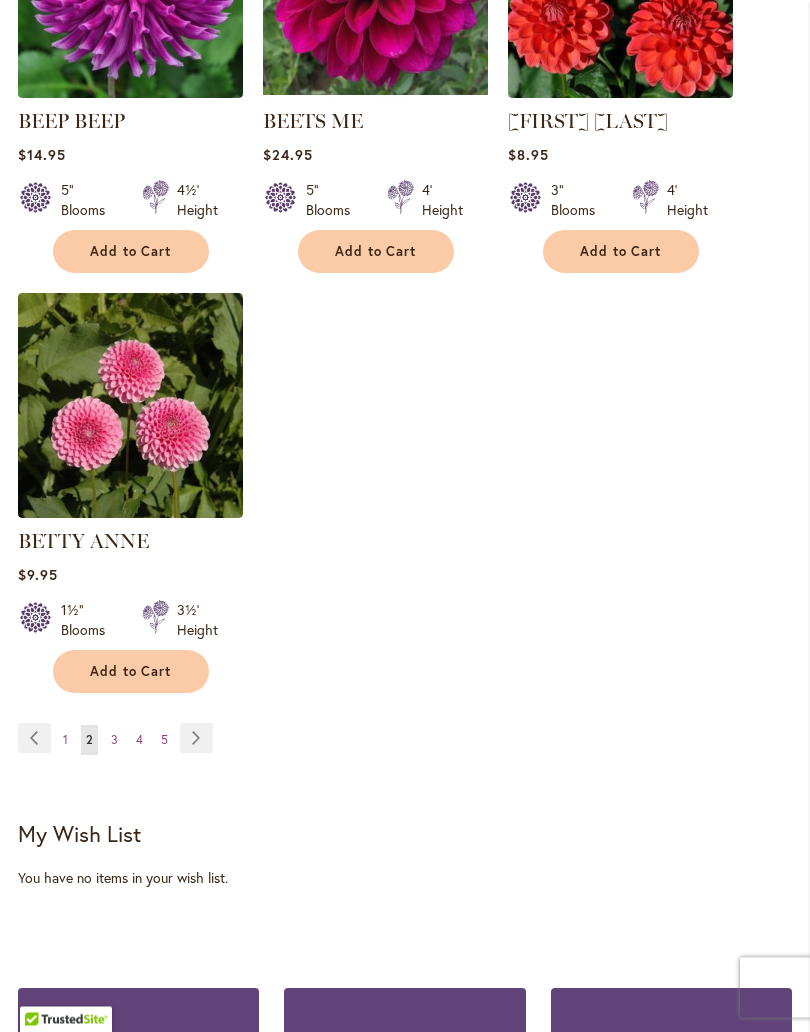 scroll, scrollTop: 2682, scrollLeft: 0, axis: vertical 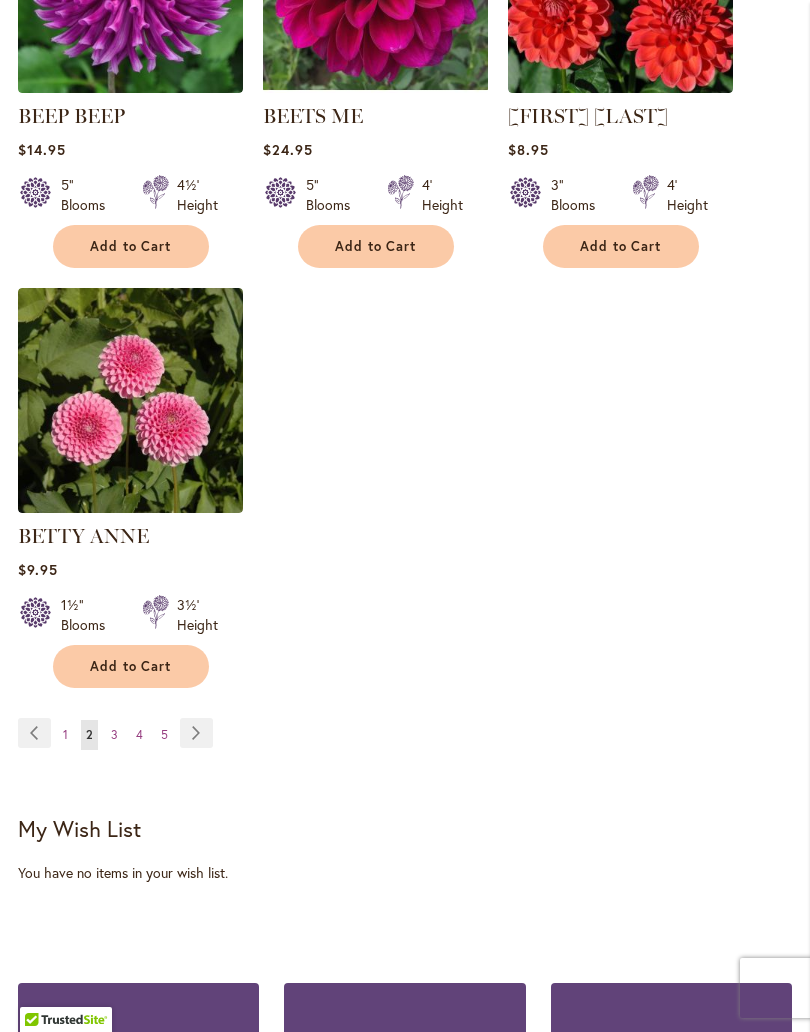 click on "3" at bounding box center [114, 734] 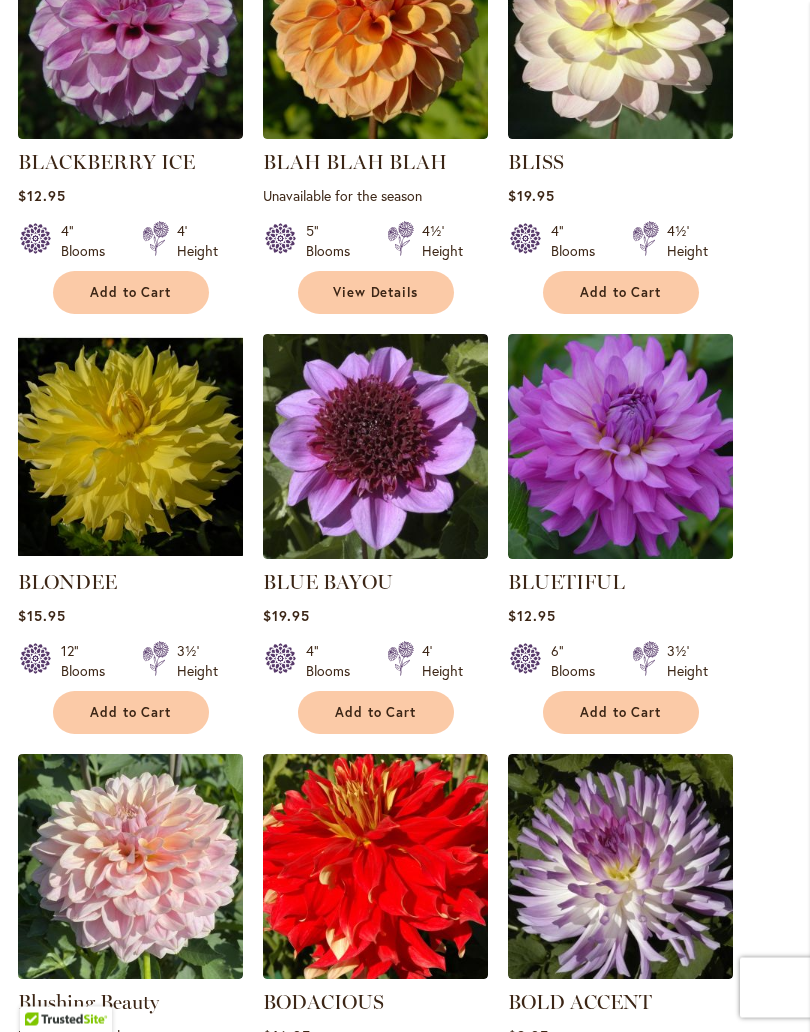 scroll, scrollTop: 1327, scrollLeft: 0, axis: vertical 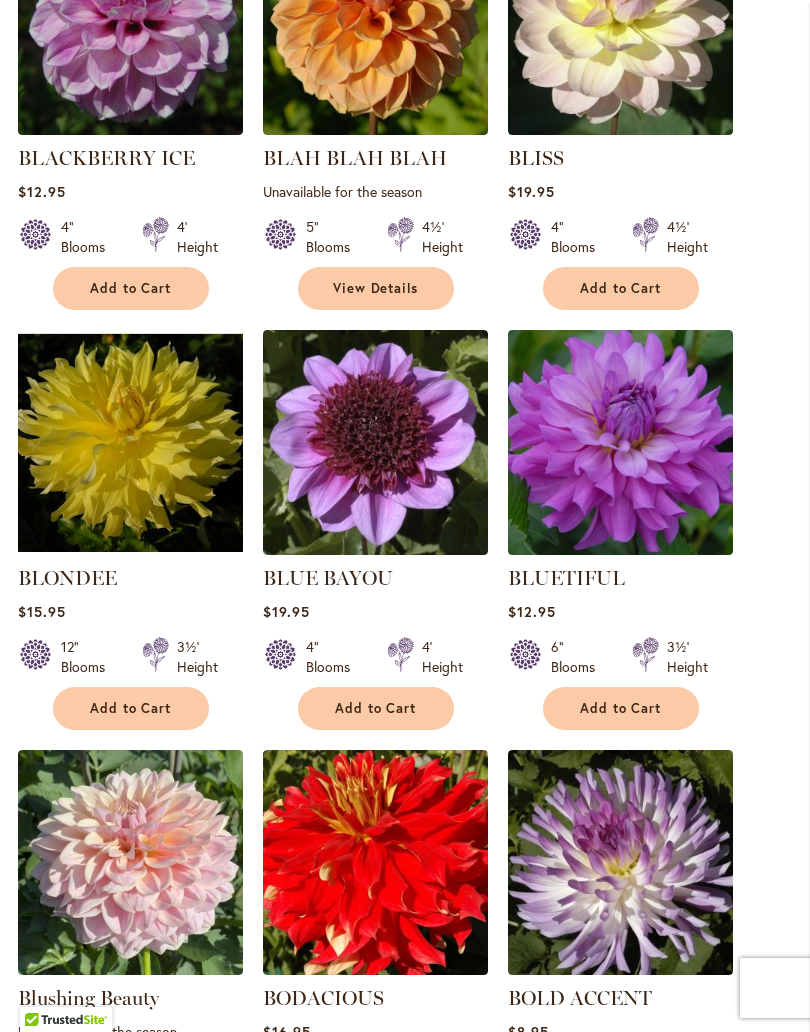 click on "Add to Cart" at bounding box center (621, 708) 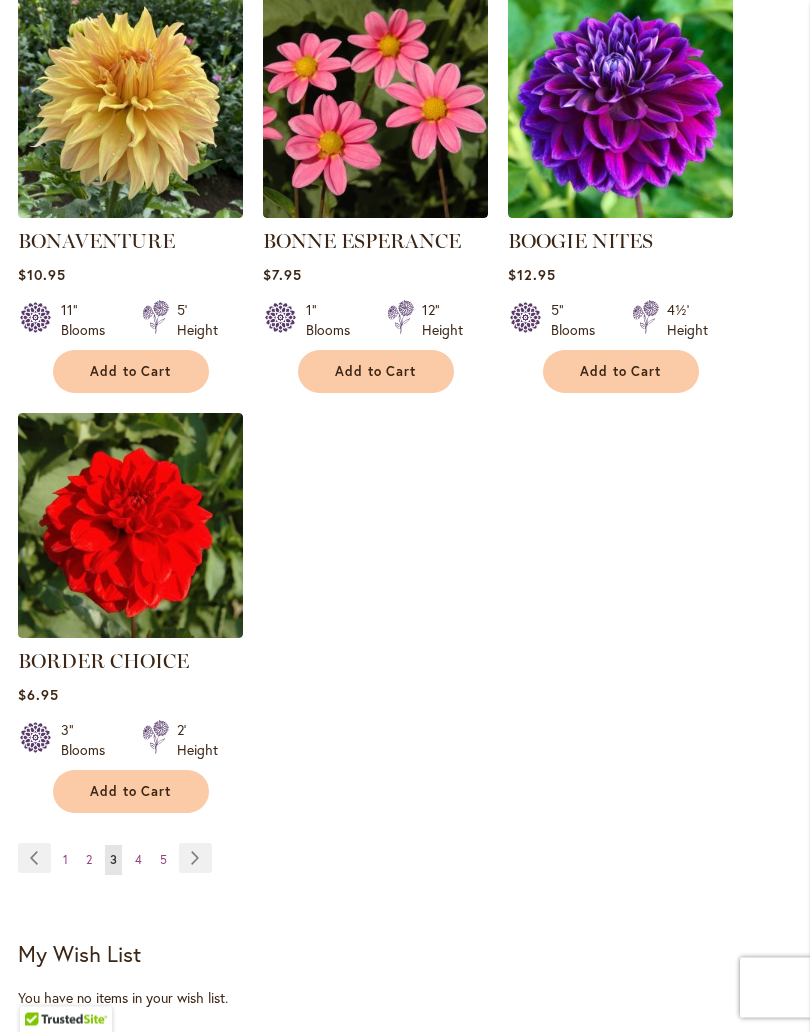 scroll, scrollTop: 2557, scrollLeft: 0, axis: vertical 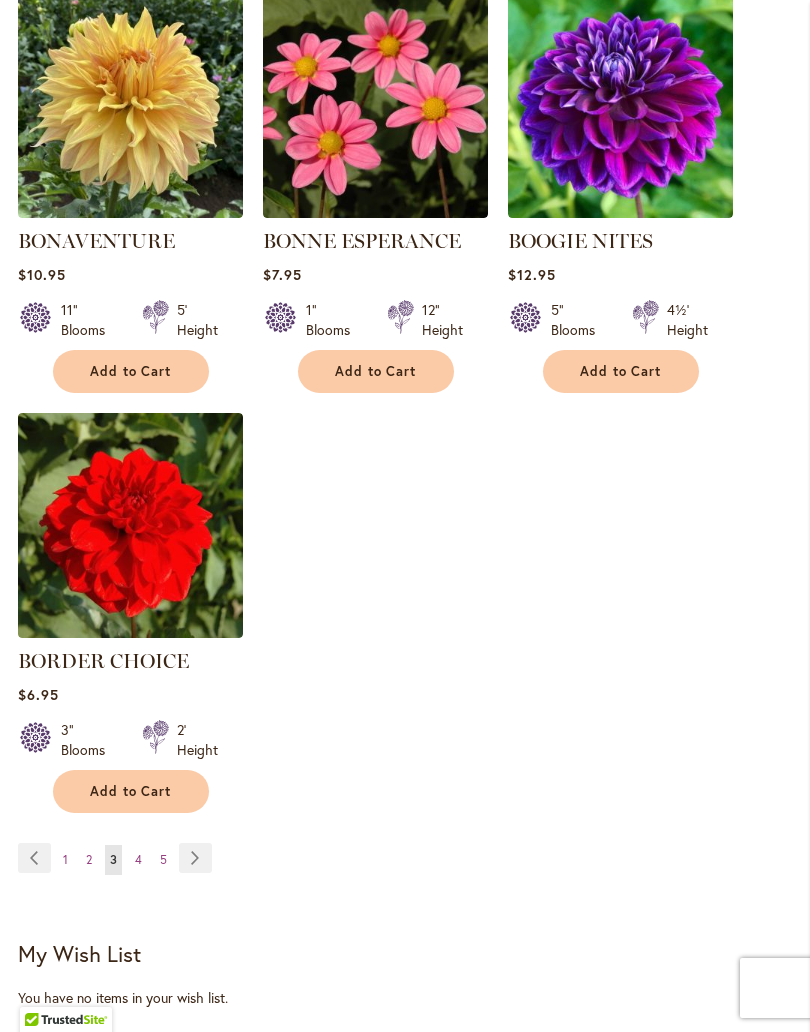 click on "Binky
Rating:
53%
3                  Reviews
Unavailable for the season
2" Blooms
2' Height" at bounding box center [405, -437] 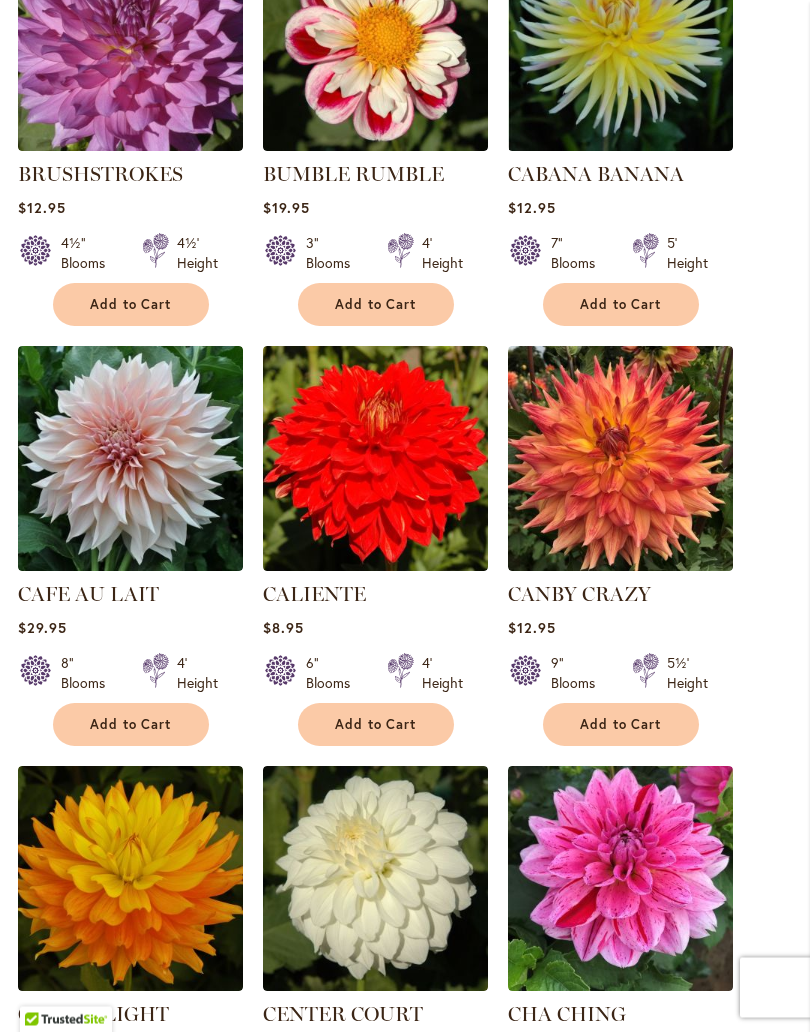 scroll, scrollTop: 1759, scrollLeft: 0, axis: vertical 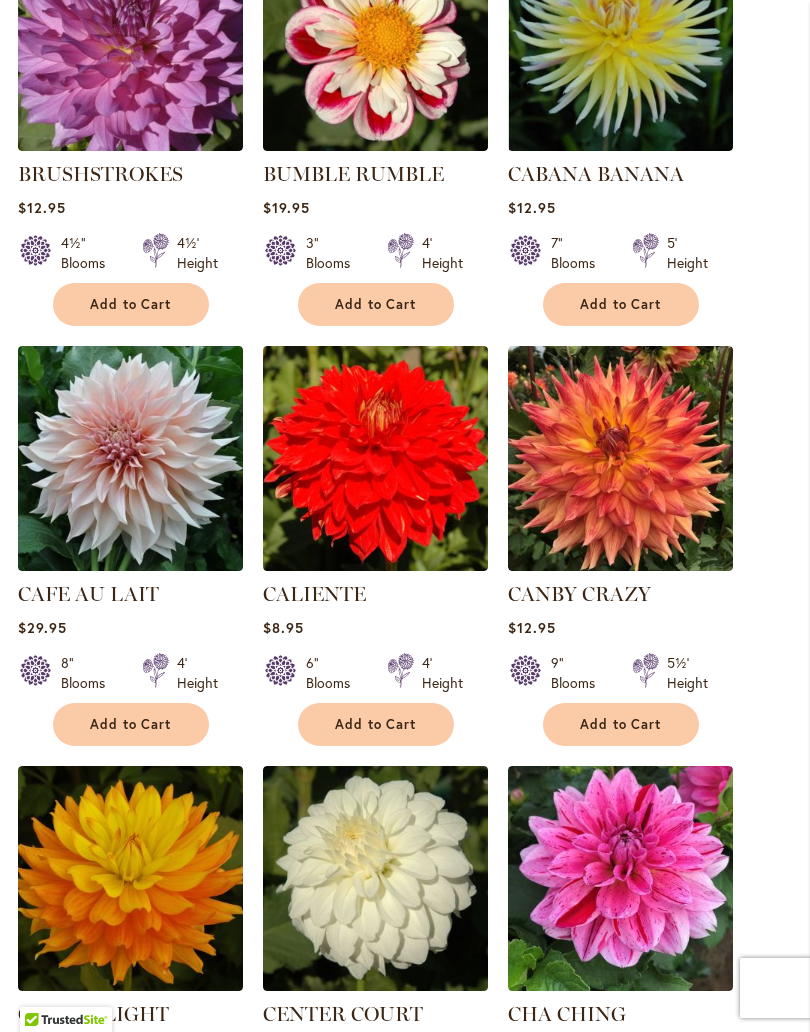 click on "Add to Cart" at bounding box center [131, 724] 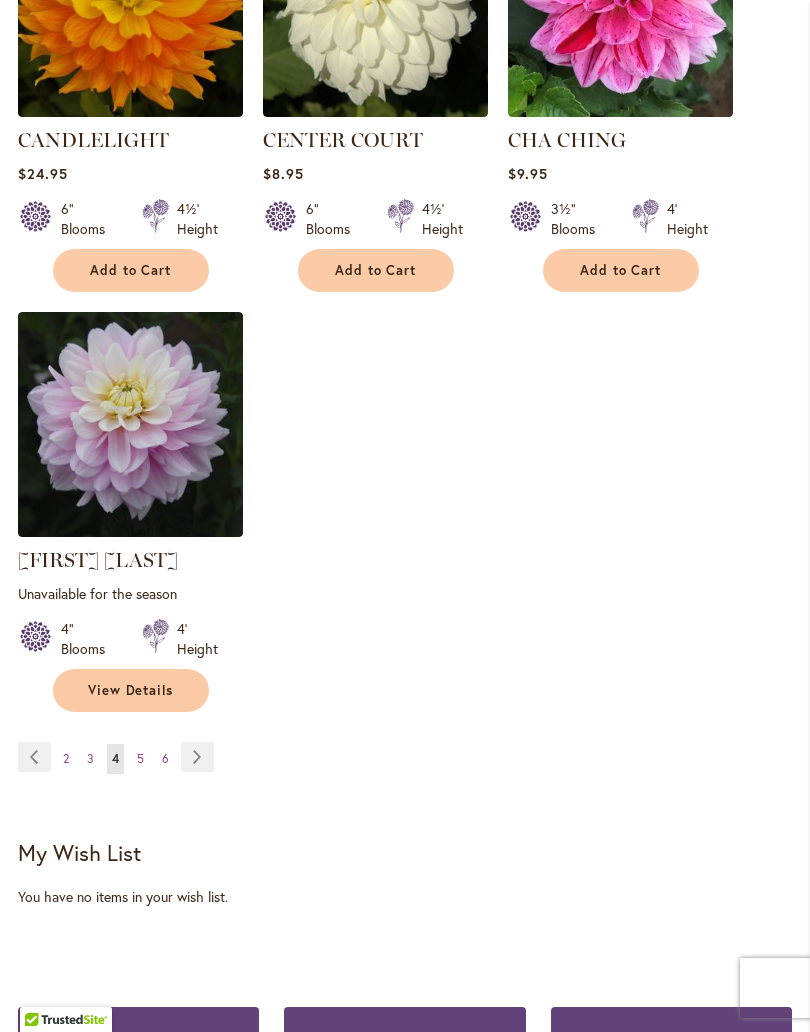 scroll, scrollTop: 2694, scrollLeft: 0, axis: vertical 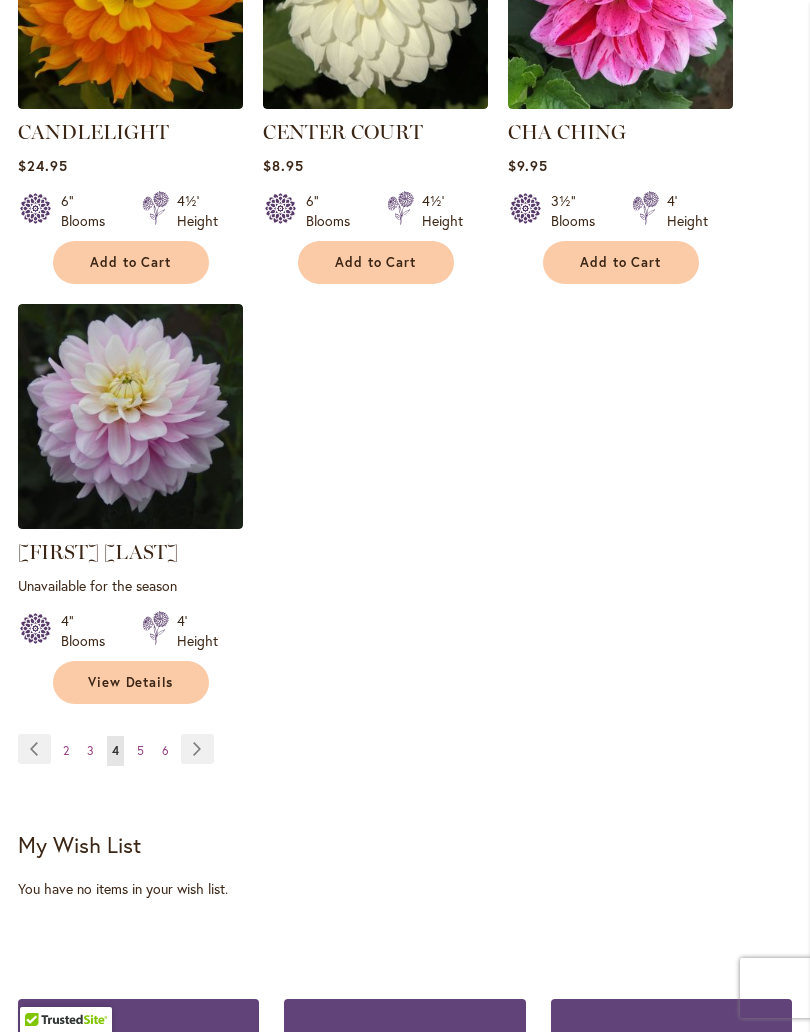 click on "Page
5" at bounding box center (140, 751) 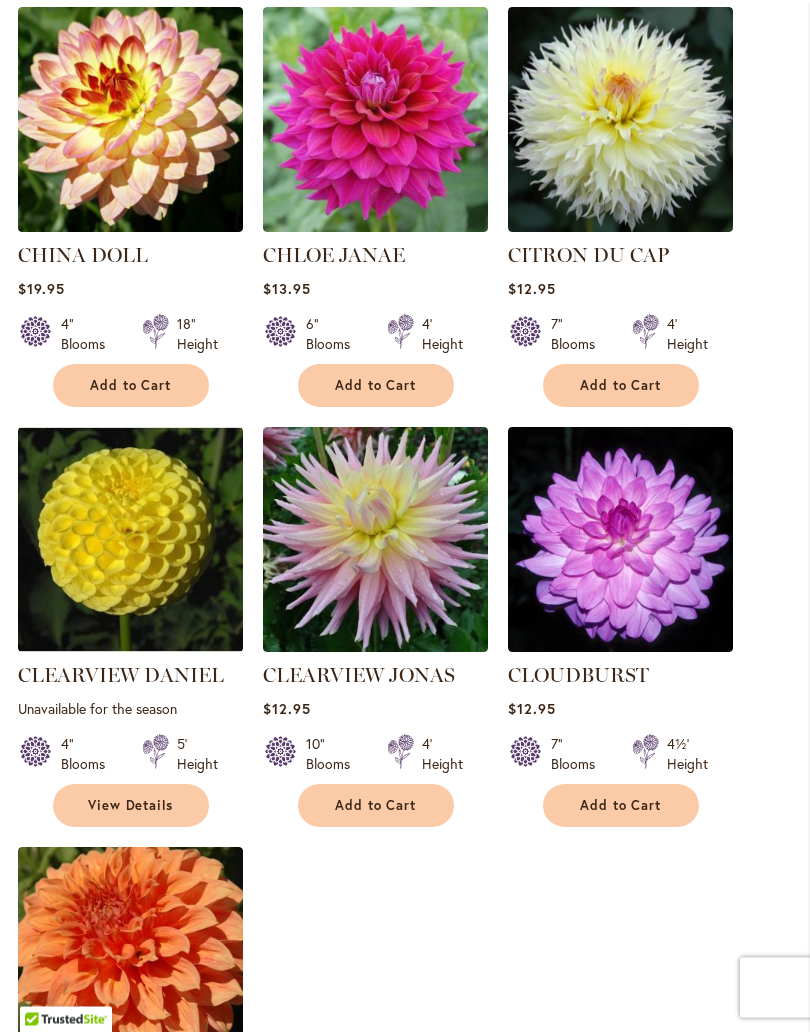 scroll, scrollTop: 2070, scrollLeft: 0, axis: vertical 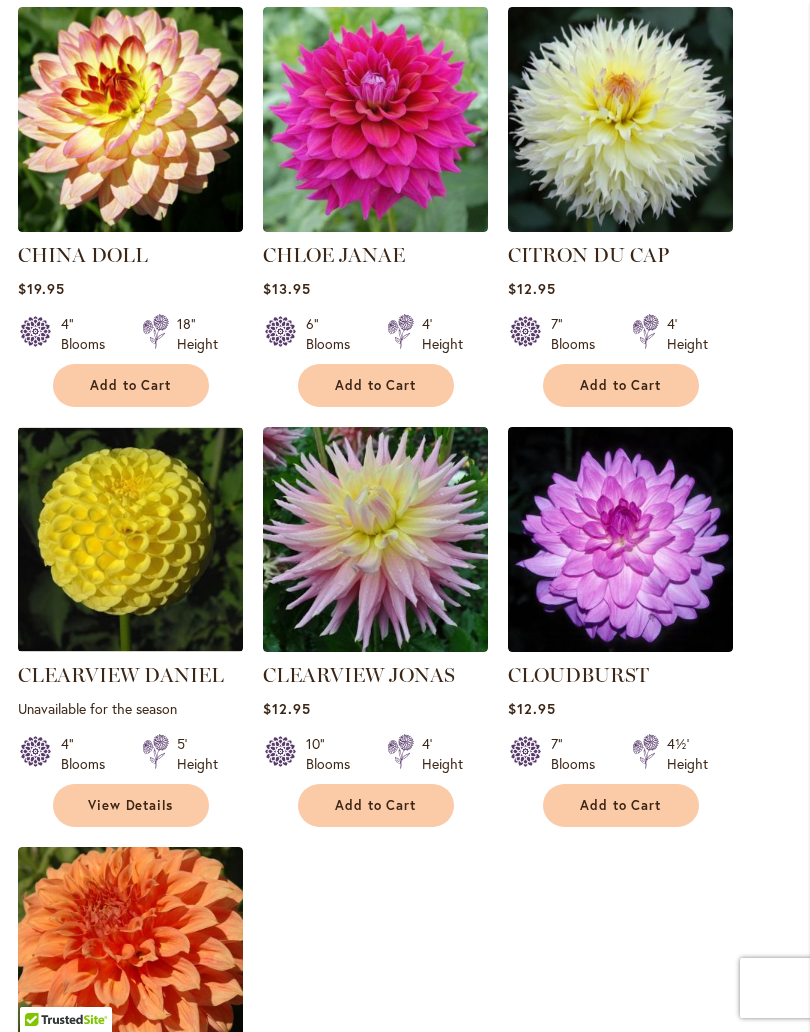 click on "CHARMED
$24.95
4" Blooms
3' Height
Add to Cart" at bounding box center [405, -3] 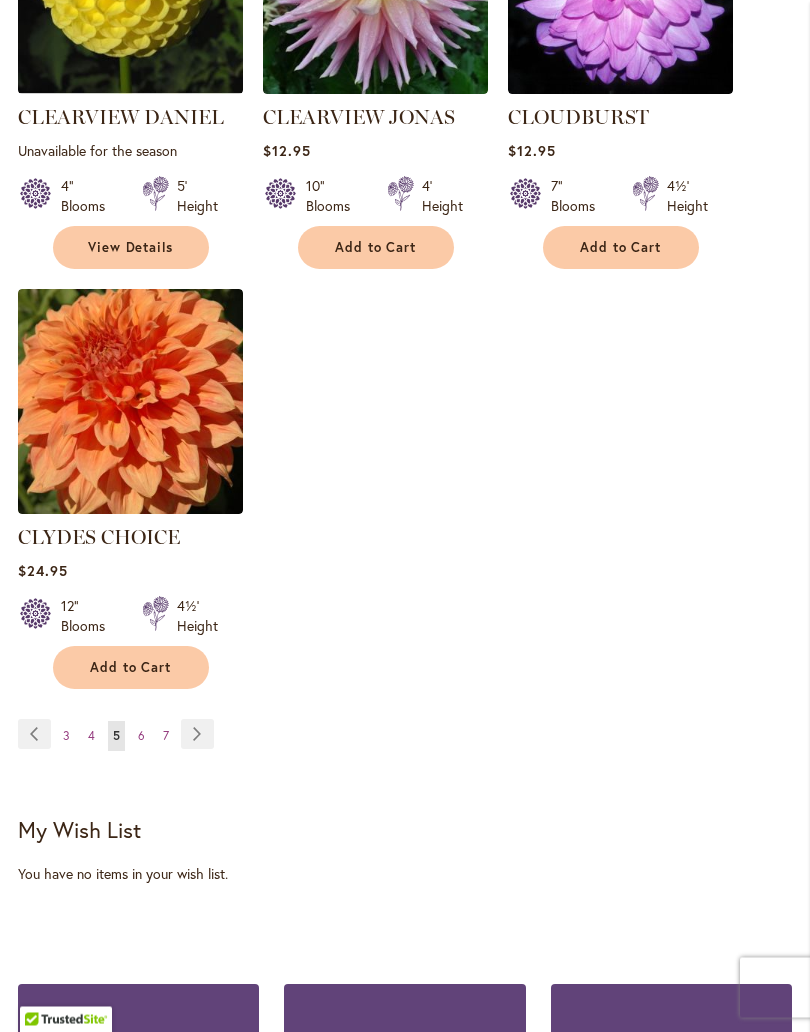 scroll, scrollTop: 2628, scrollLeft: 0, axis: vertical 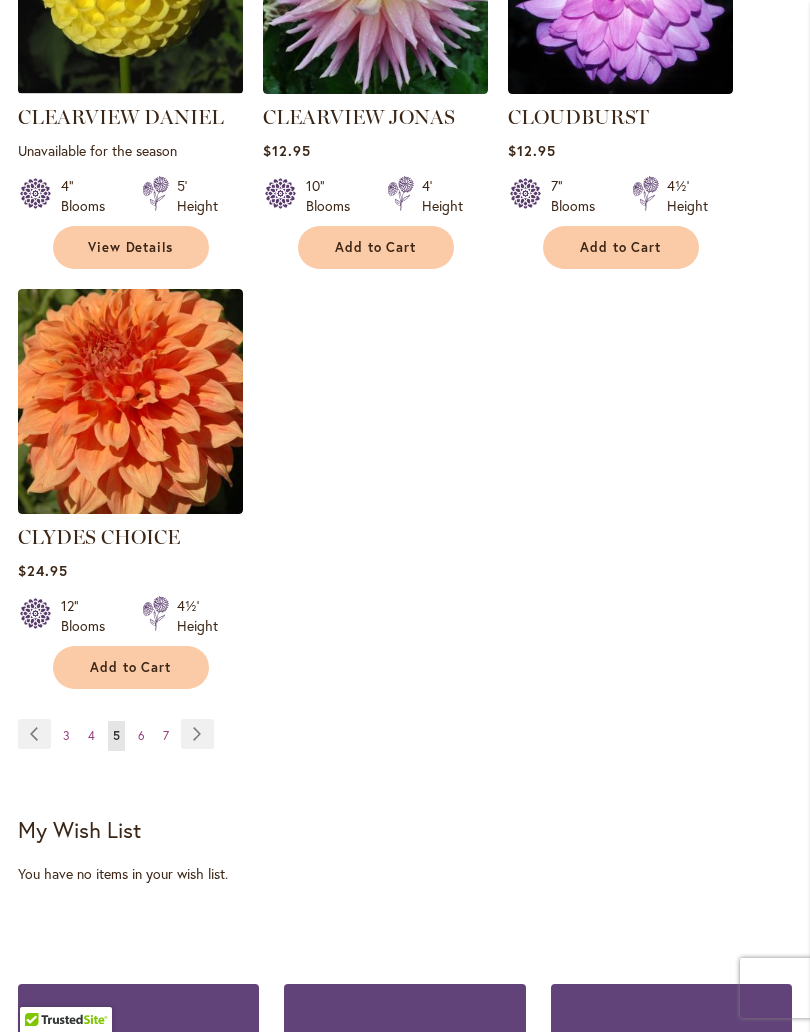 click on "6" at bounding box center [141, 735] 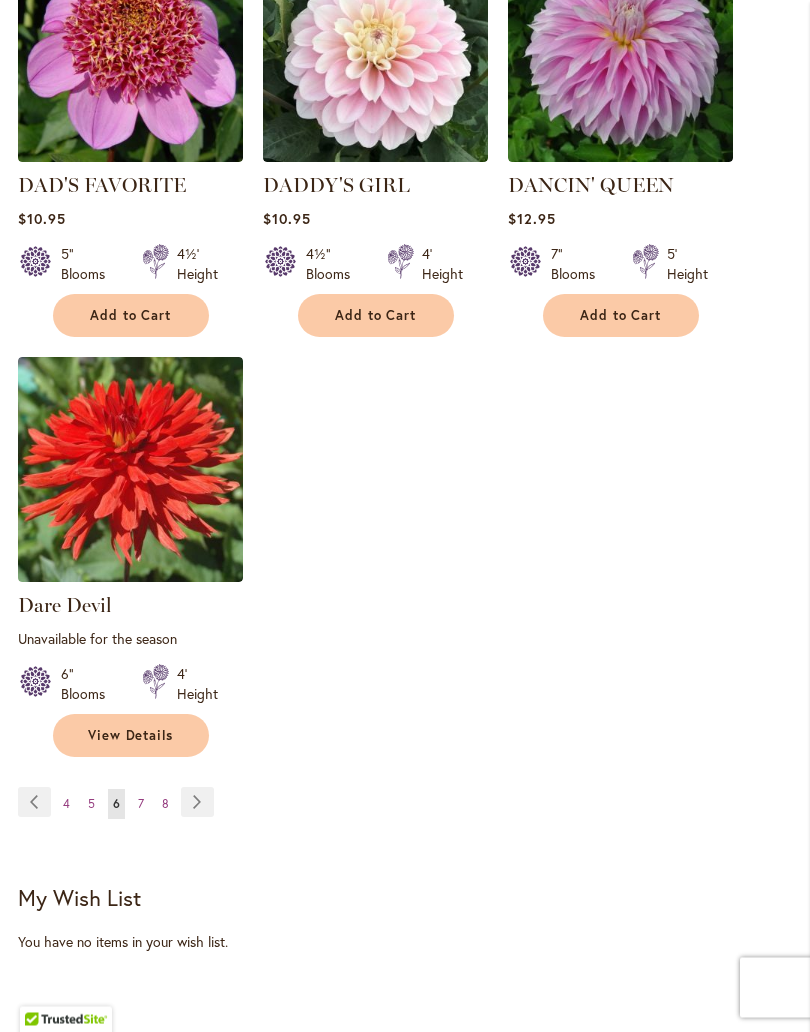 scroll, scrollTop: 2608, scrollLeft: 0, axis: vertical 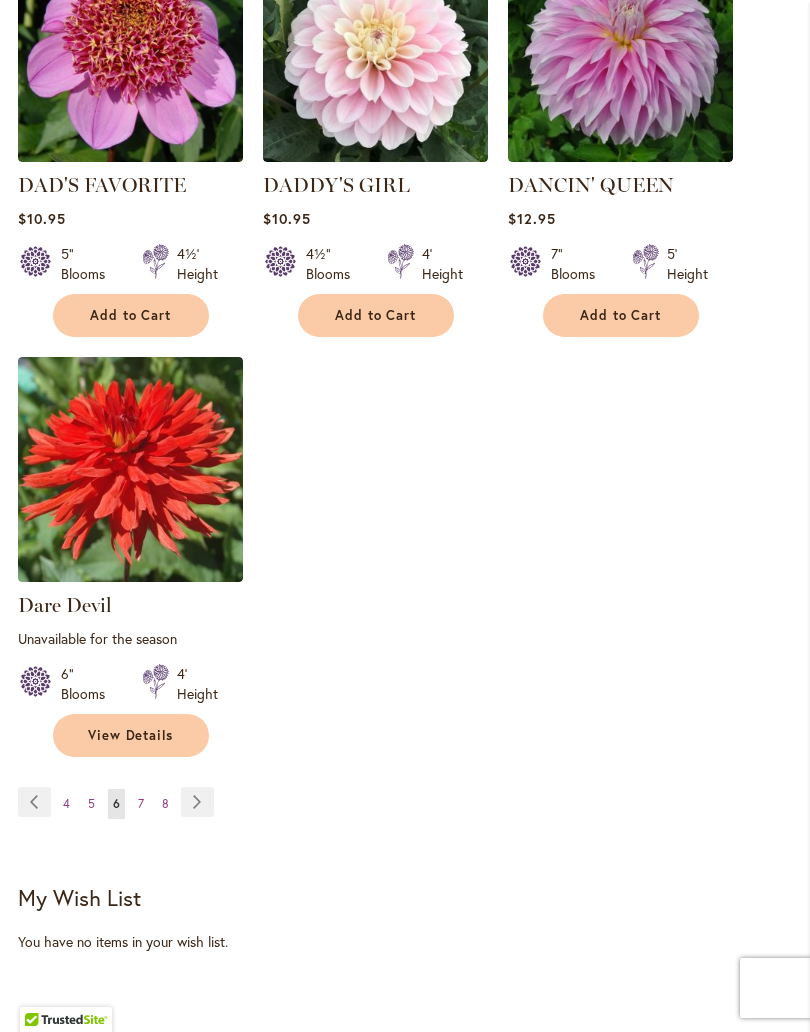 click on "Page
7" at bounding box center [141, 804] 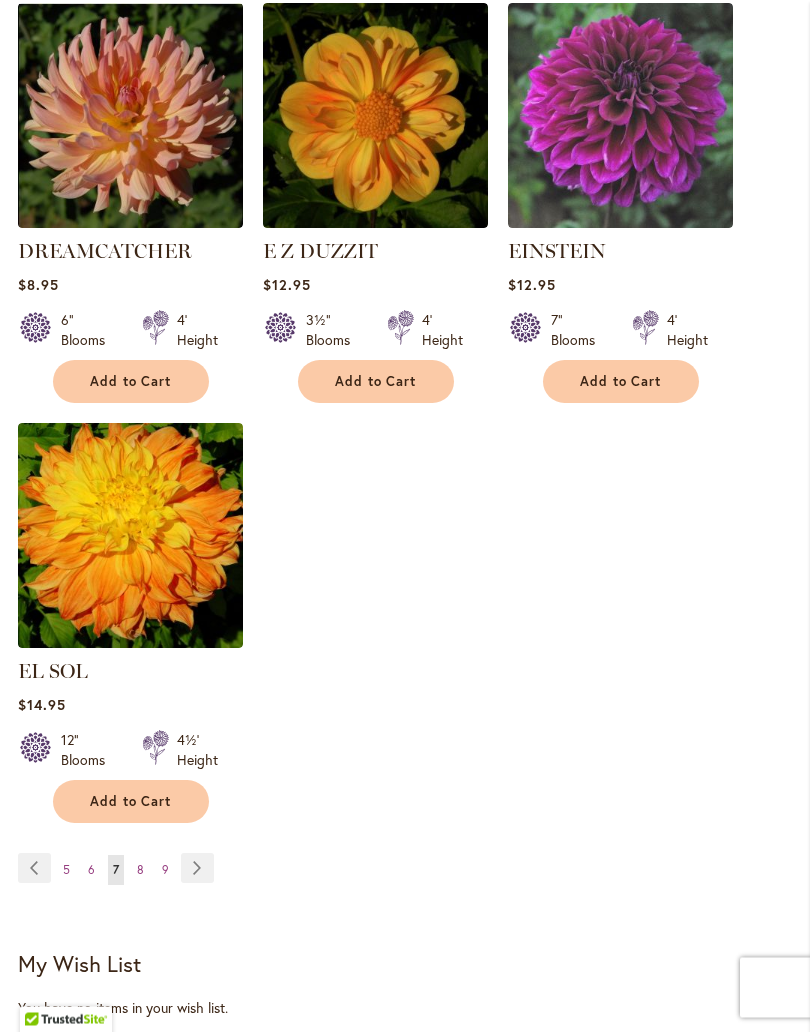 scroll, scrollTop: 2494, scrollLeft: 0, axis: vertical 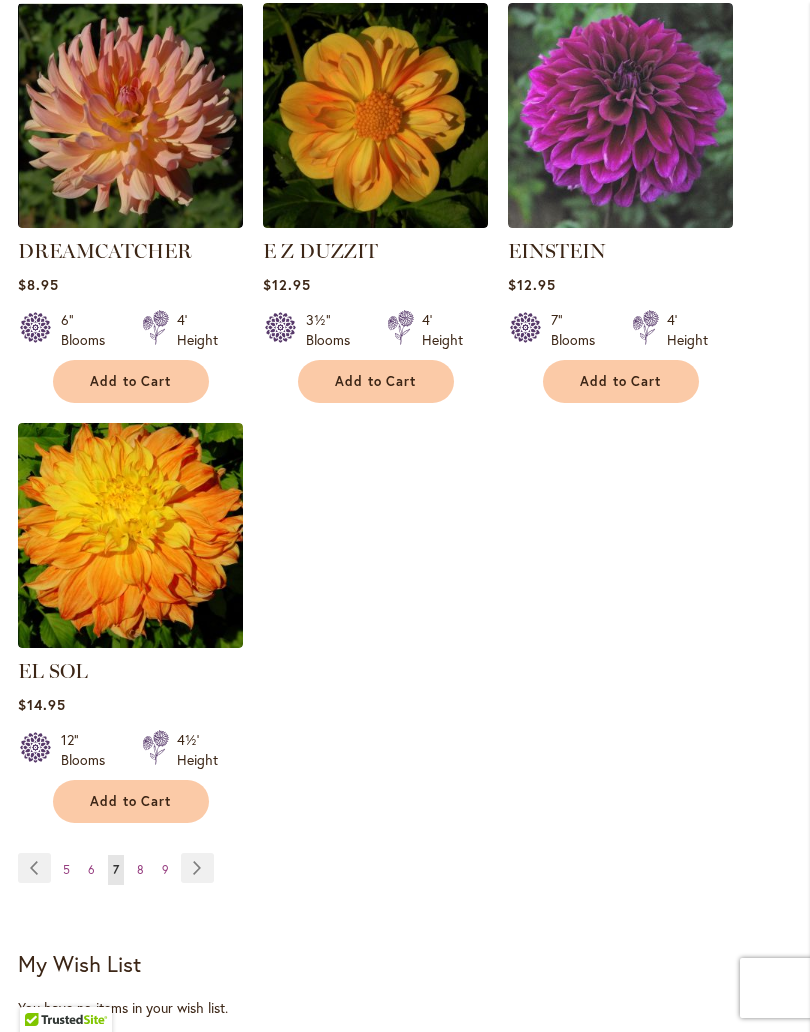click on "Add to Cart" at bounding box center (131, 801) 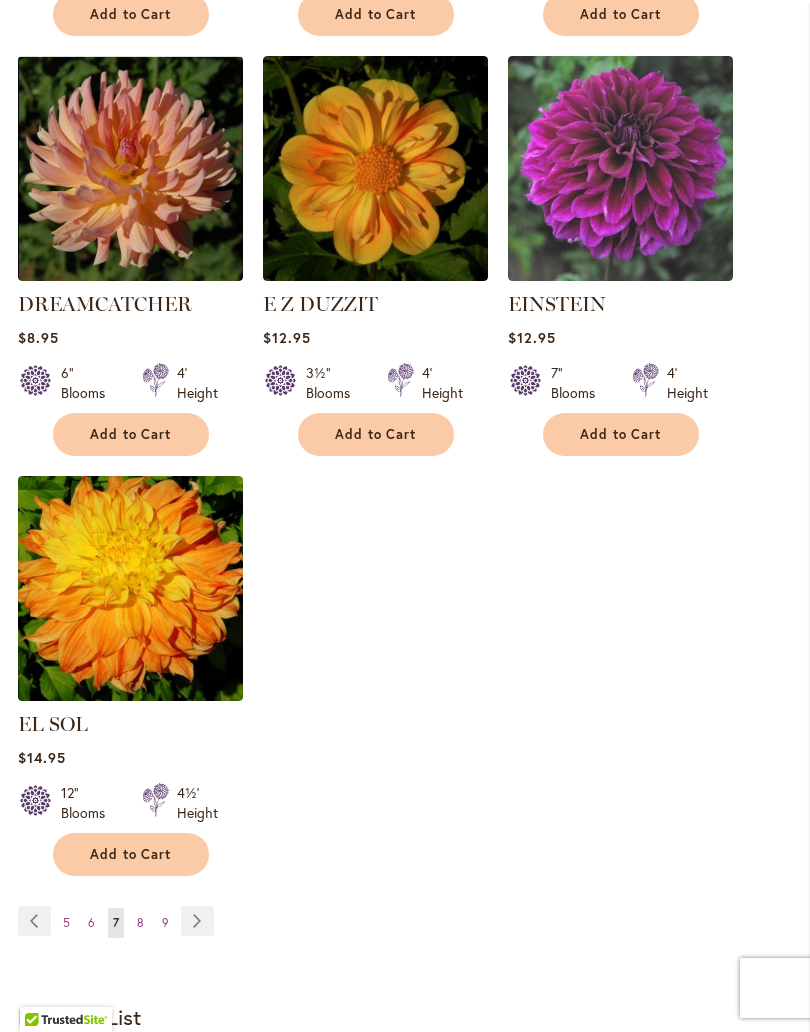 click on "8" at bounding box center (140, 922) 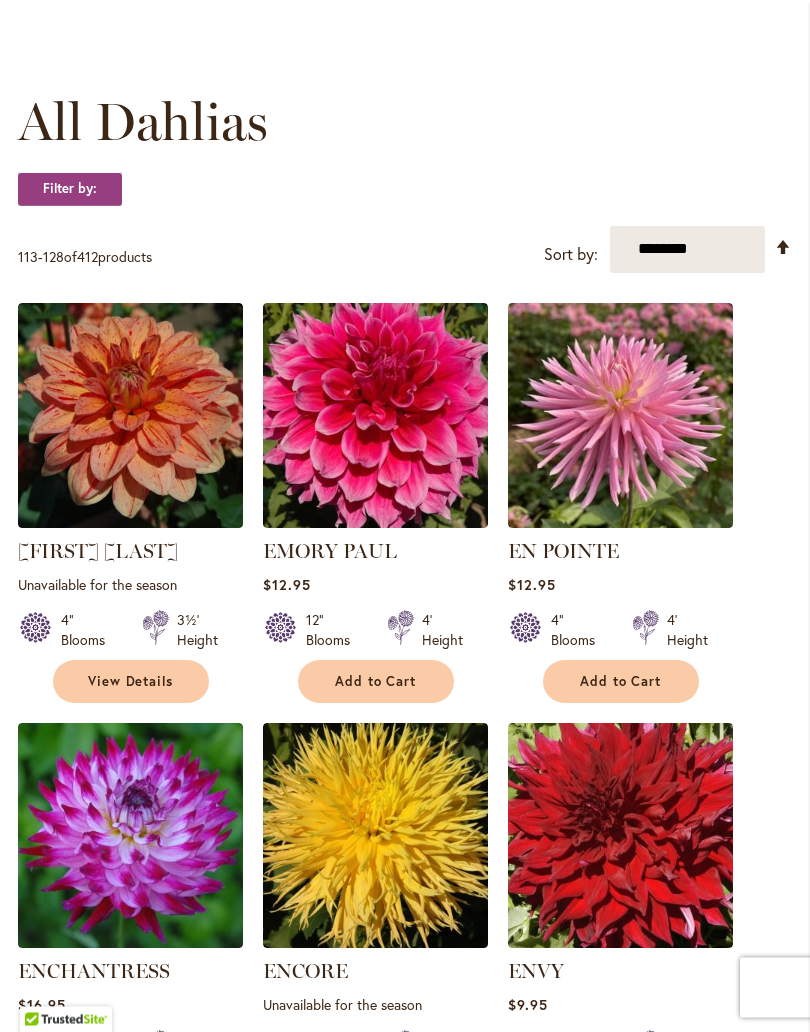 scroll, scrollTop: 515, scrollLeft: 0, axis: vertical 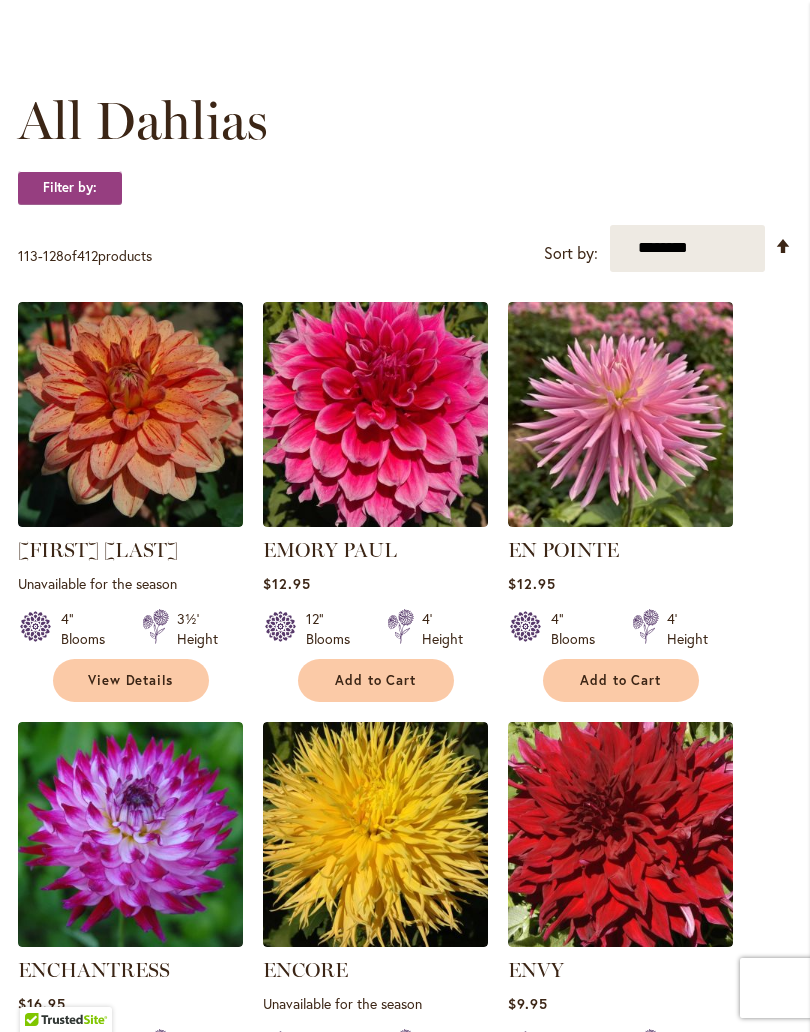 click on "Add to Cart" at bounding box center [376, 680] 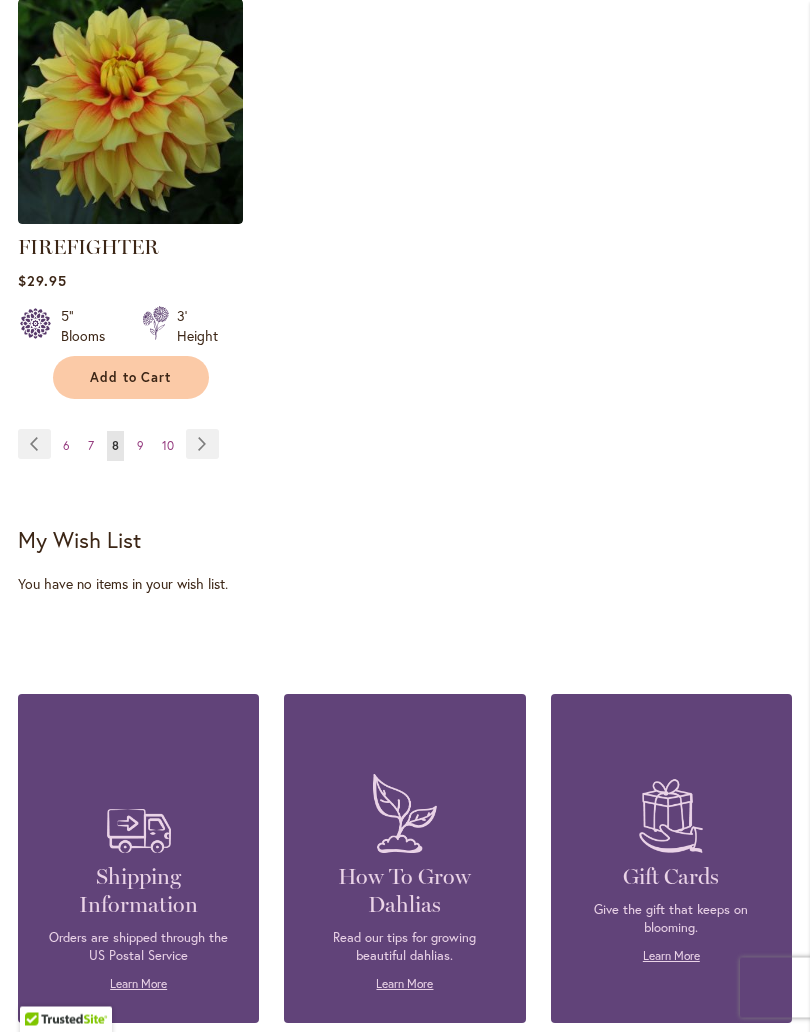 scroll, scrollTop: 3067, scrollLeft: 0, axis: vertical 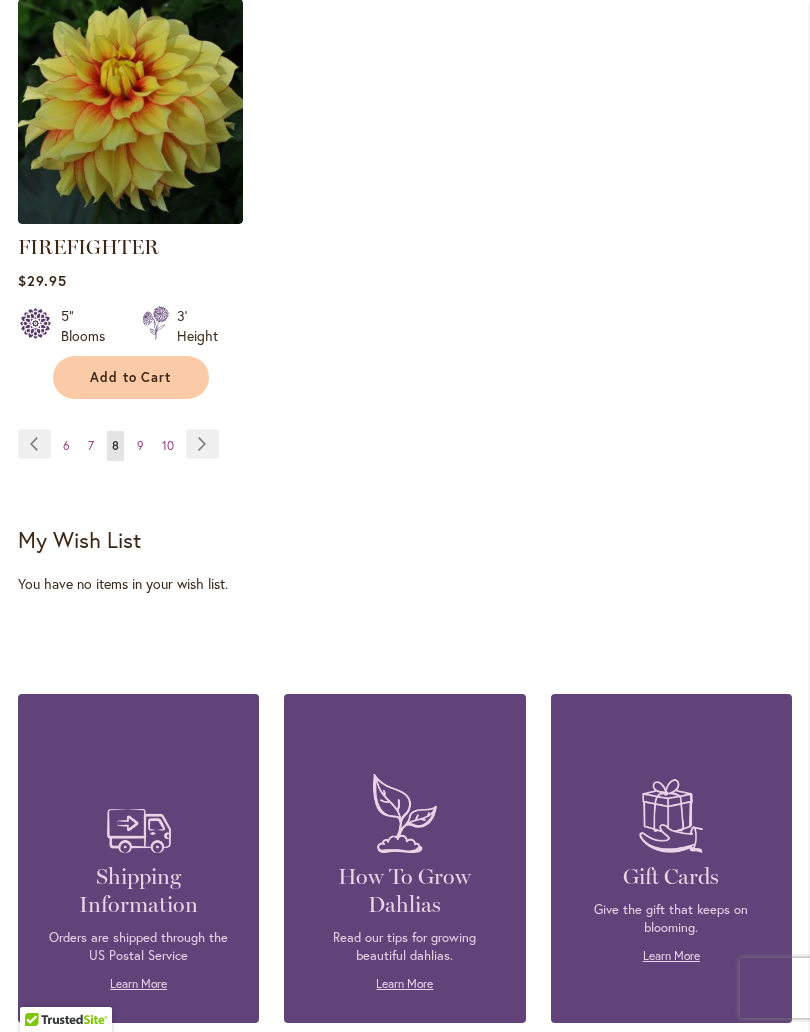 click on "9" at bounding box center [140, 445] 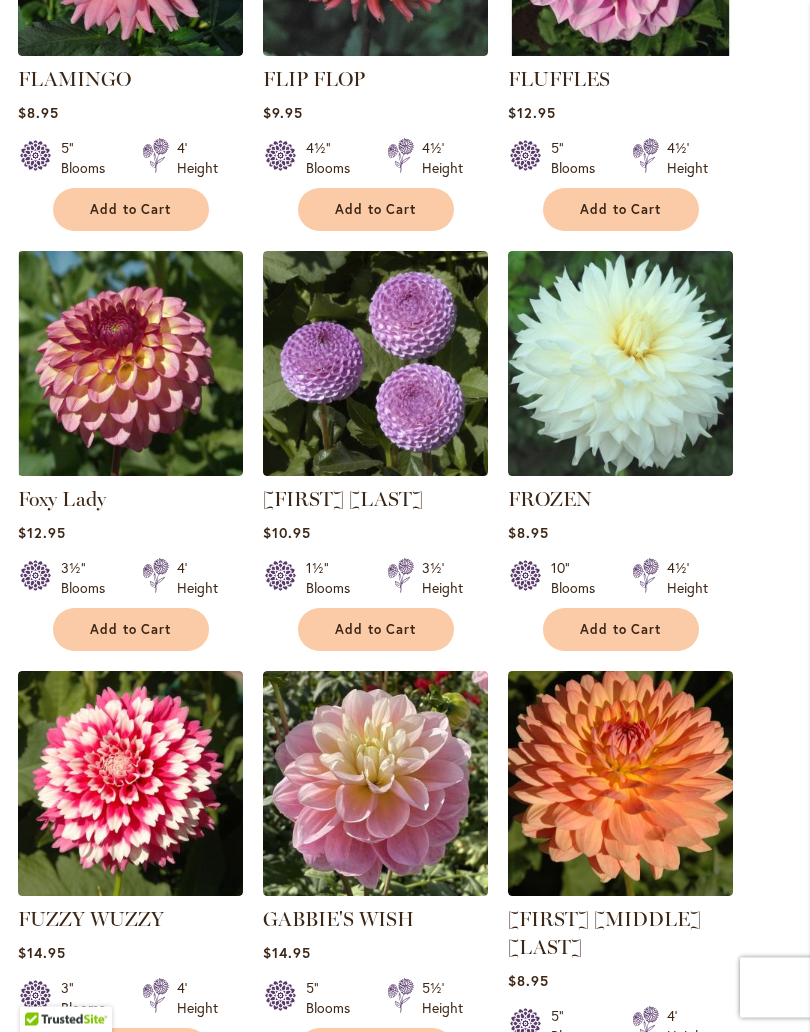 scroll, scrollTop: 1407, scrollLeft: 0, axis: vertical 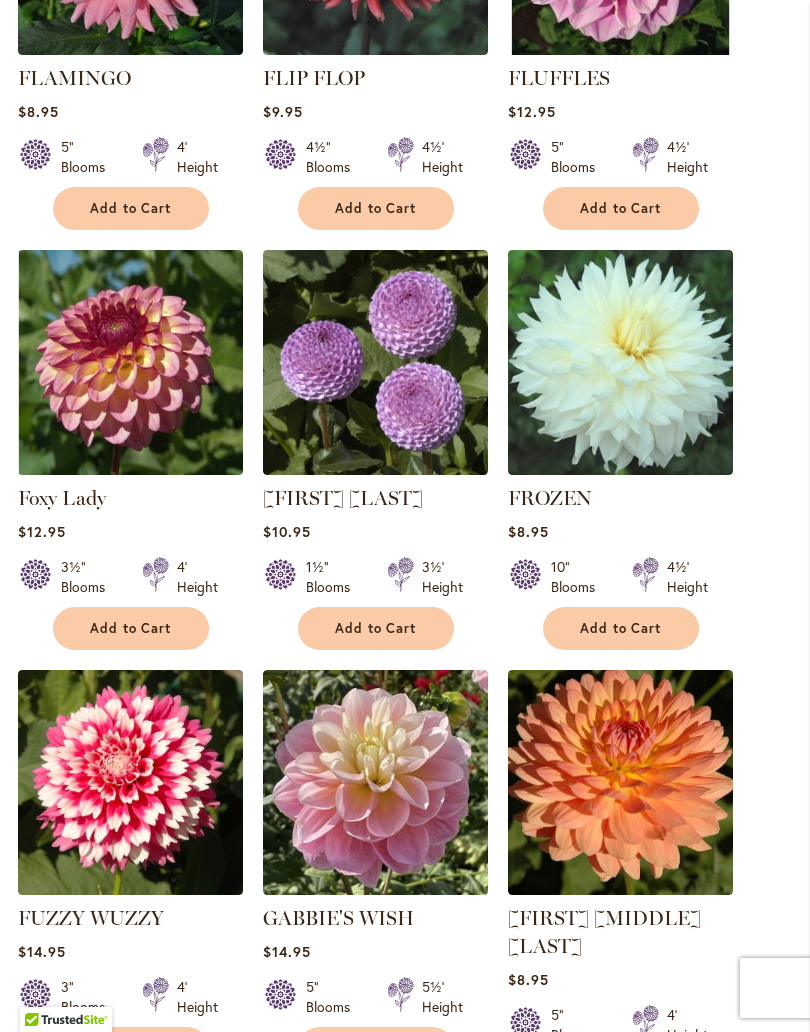 click on "Add to Cart" at bounding box center [376, 628] 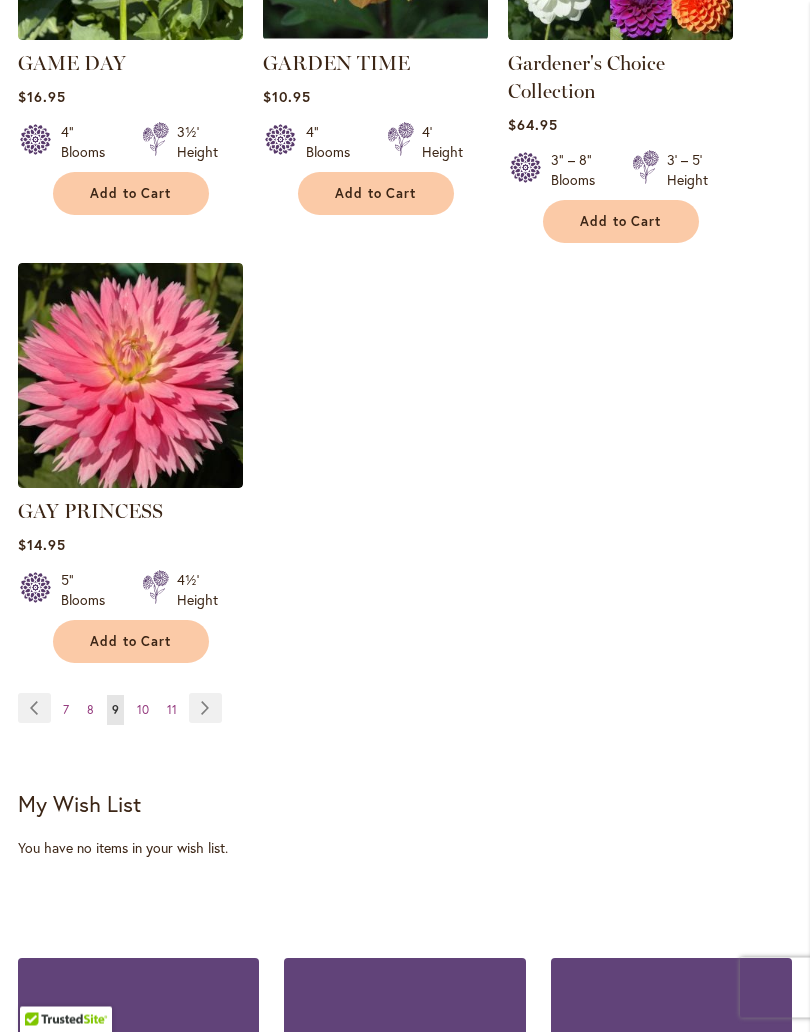 scroll, scrollTop: 2773, scrollLeft: 0, axis: vertical 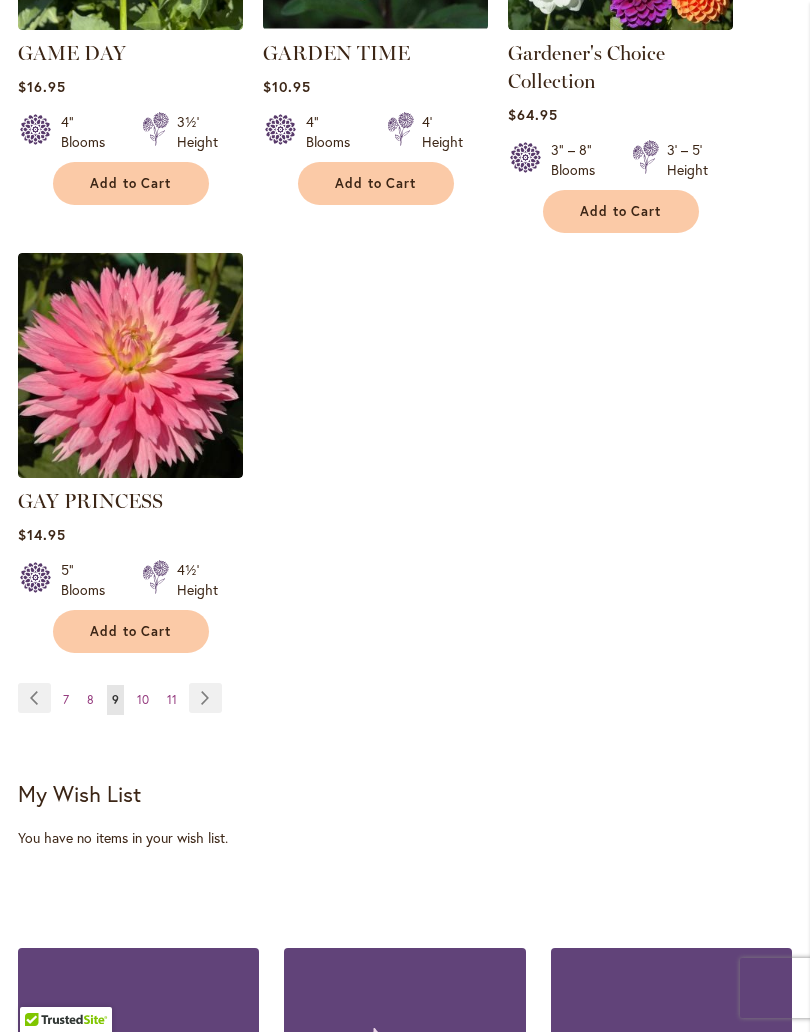 click on "Add to Cart" at bounding box center (131, 631) 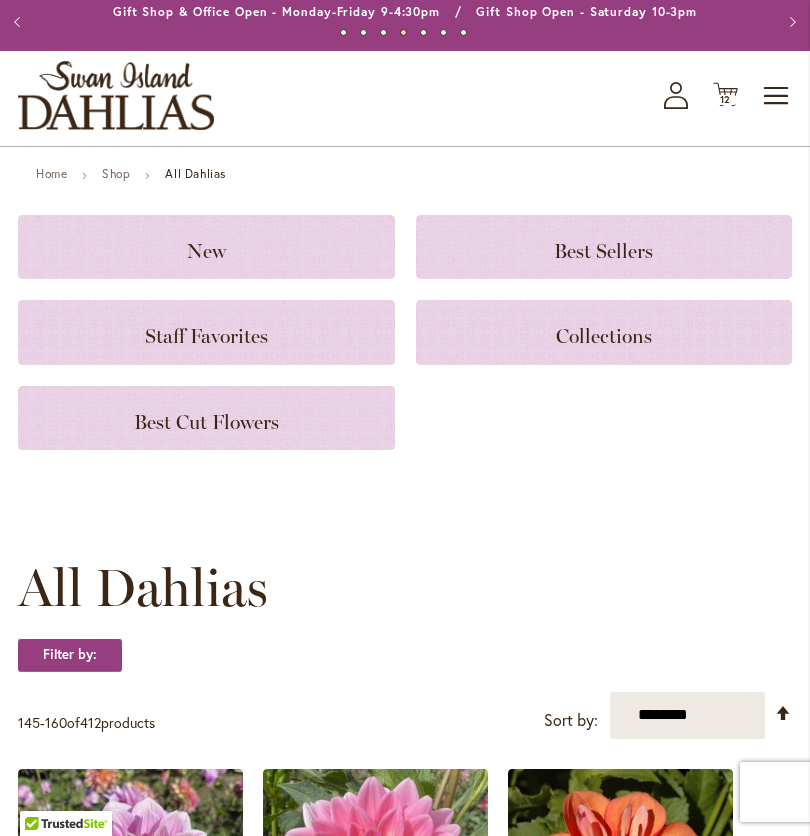 scroll, scrollTop: 0, scrollLeft: 0, axis: both 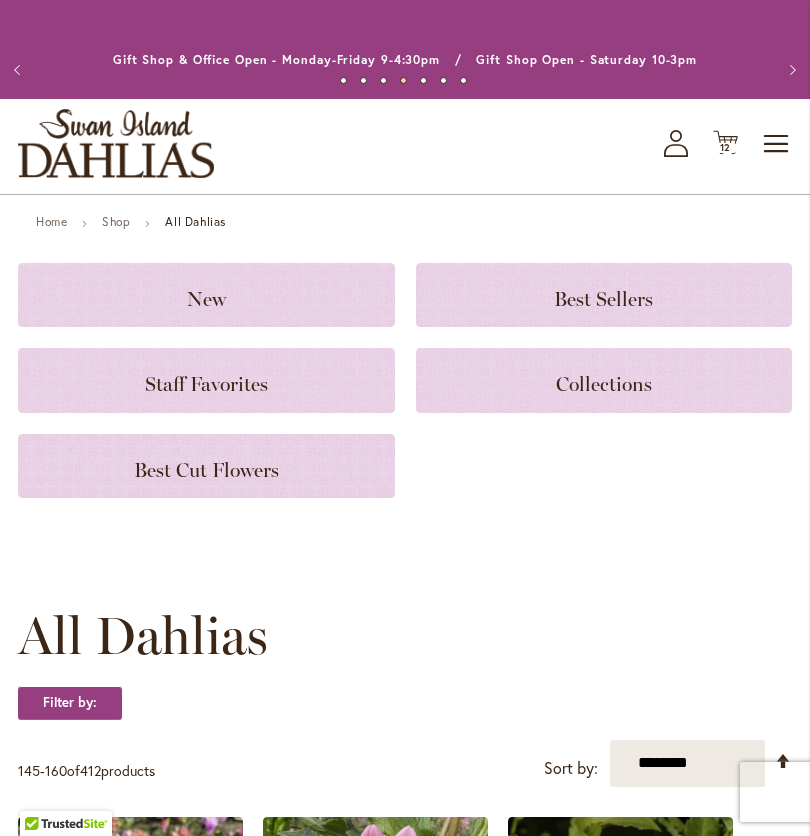 click on "Cart
.cls-1 {
fill: #231f20;
}" 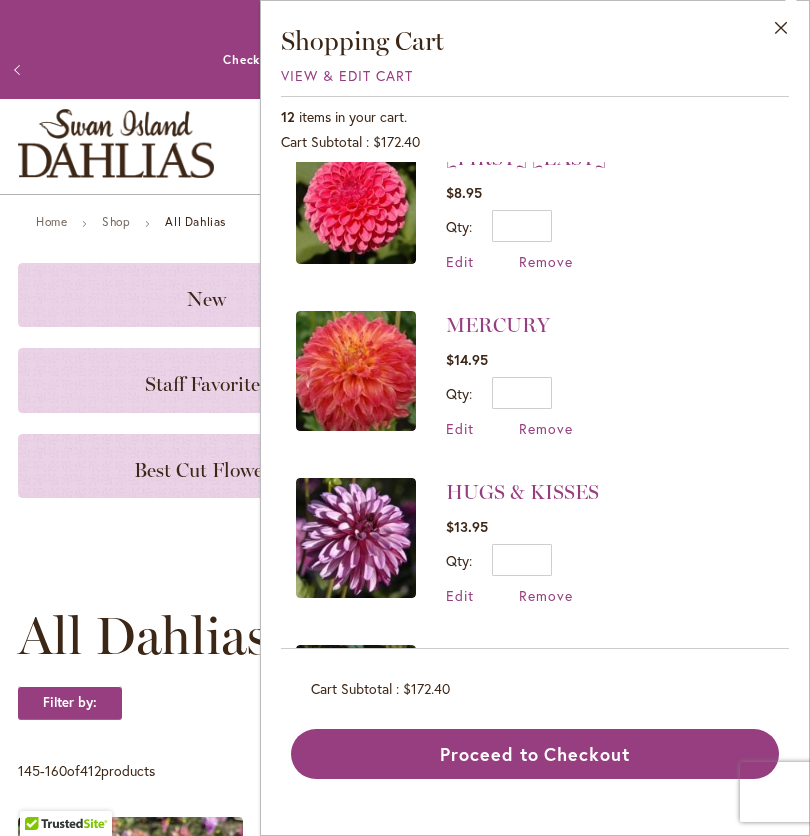 scroll, scrollTop: 1199, scrollLeft: 0, axis: vertical 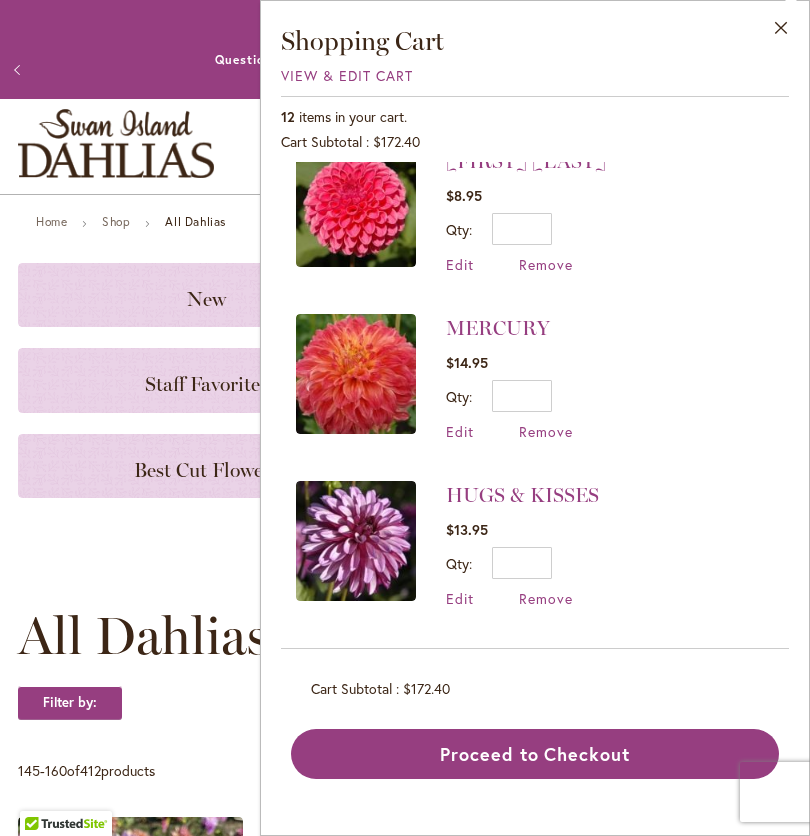 click on "View & Edit Cart" at bounding box center (347, 75) 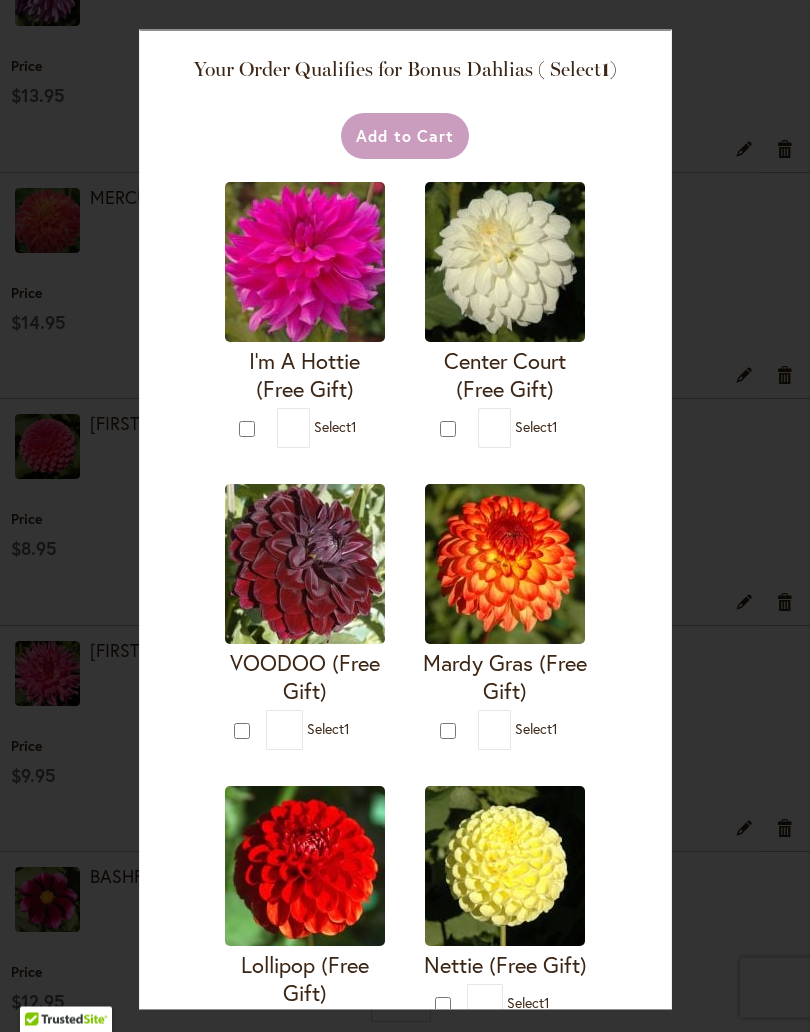 scroll, scrollTop: 1034, scrollLeft: 0, axis: vertical 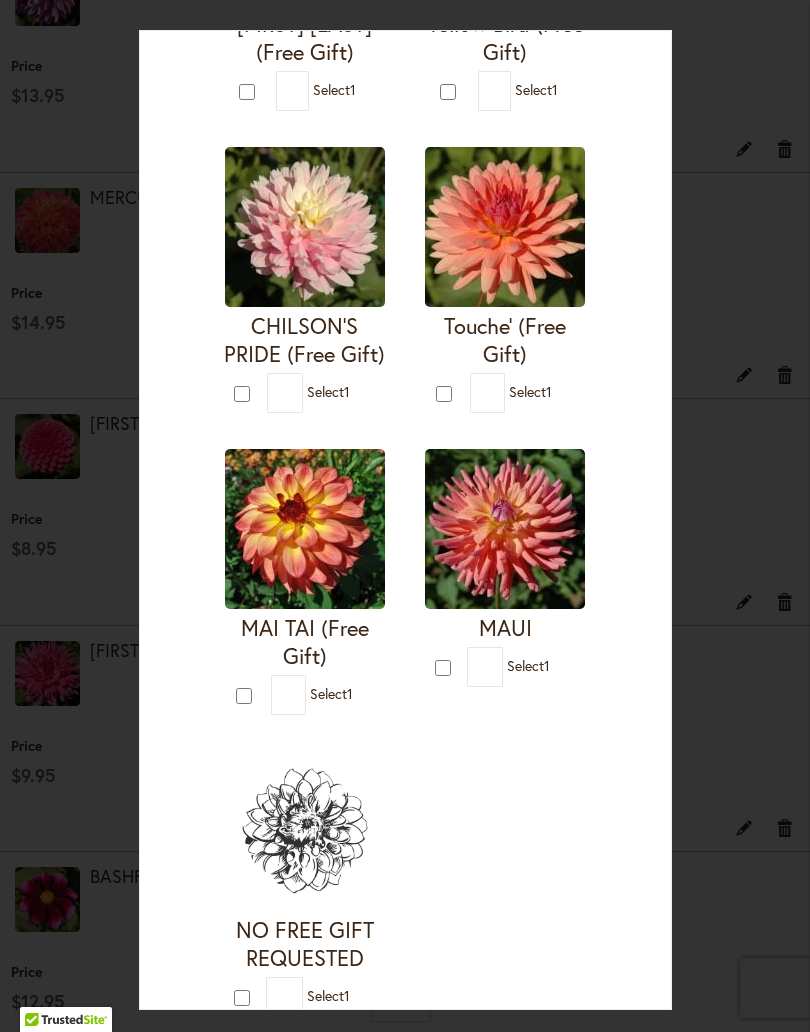 type on "*" 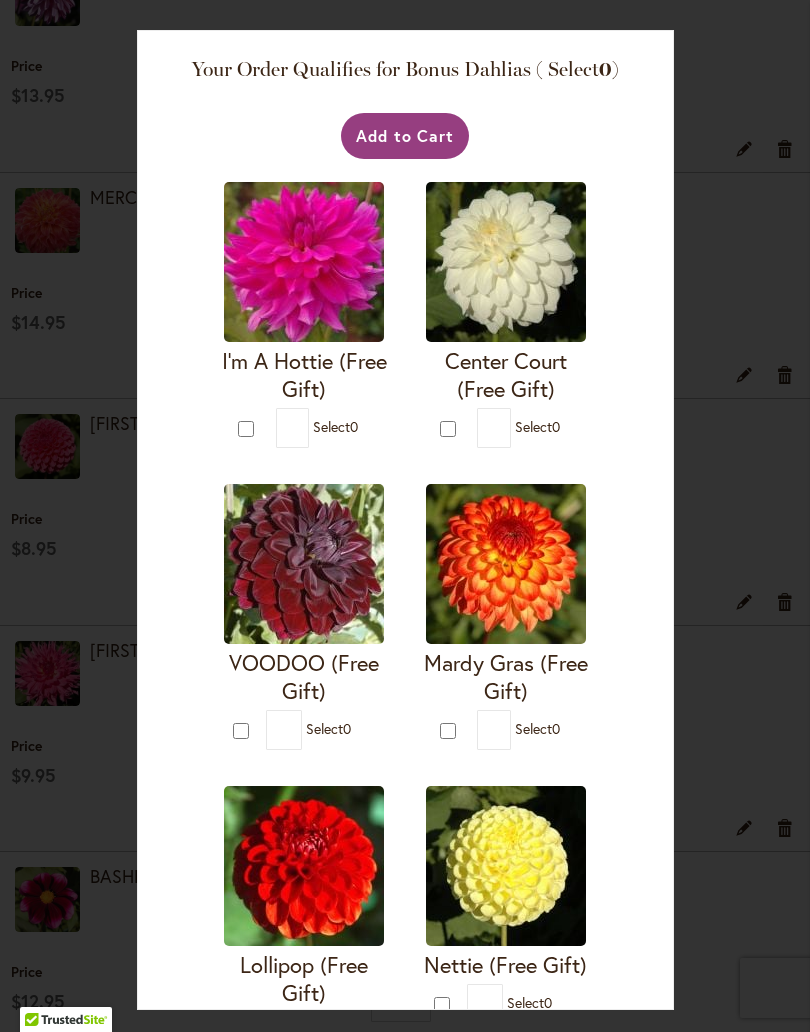 scroll, scrollTop: 0, scrollLeft: 0, axis: both 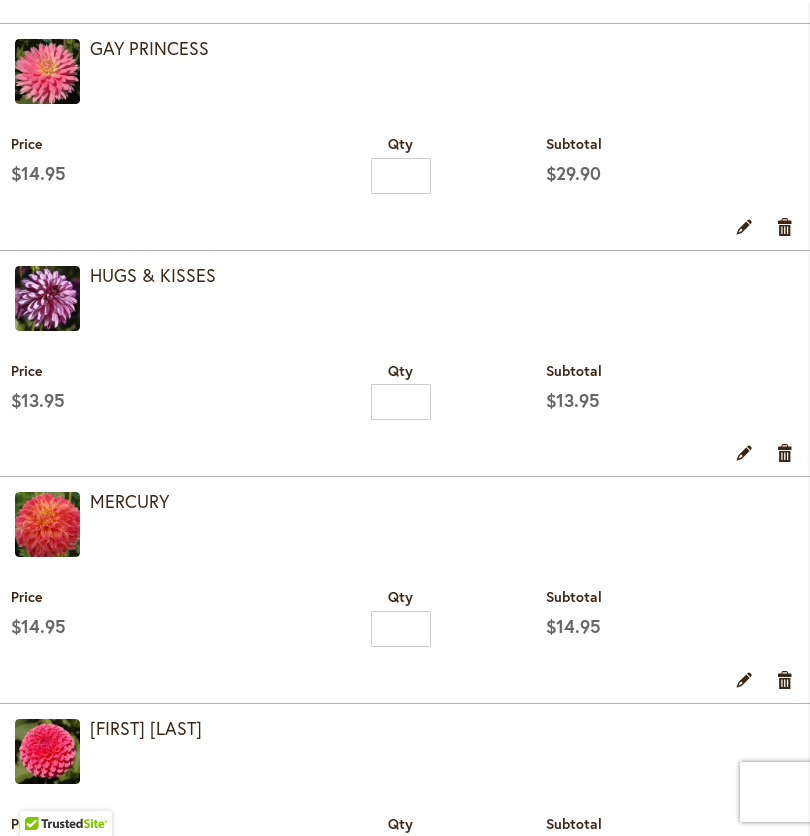 click on "Remove item" at bounding box center [785, 226] 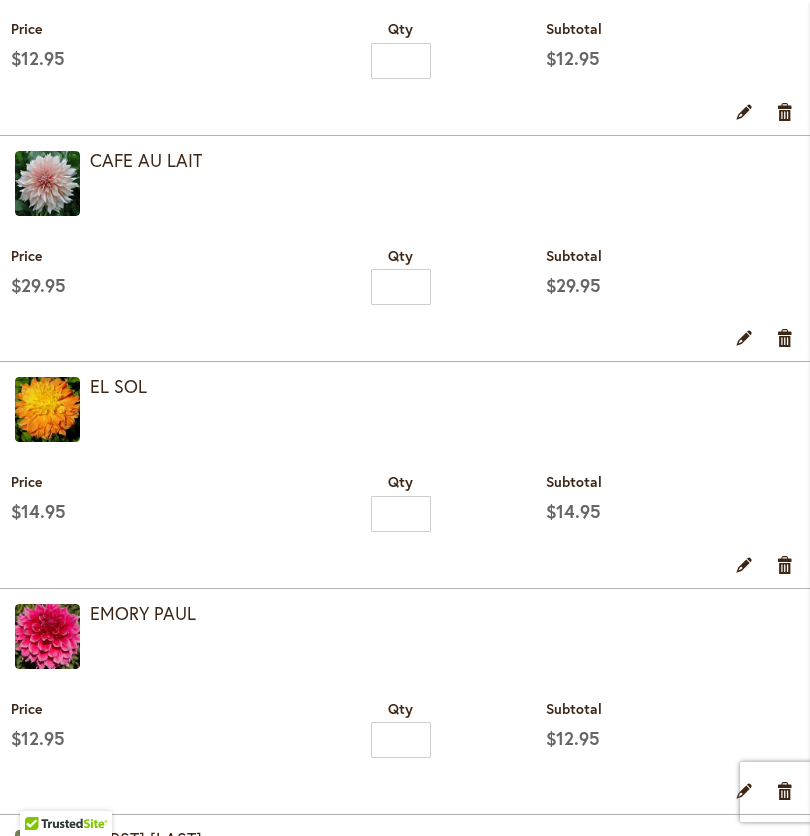 scroll, scrollTop: 1919, scrollLeft: 0, axis: vertical 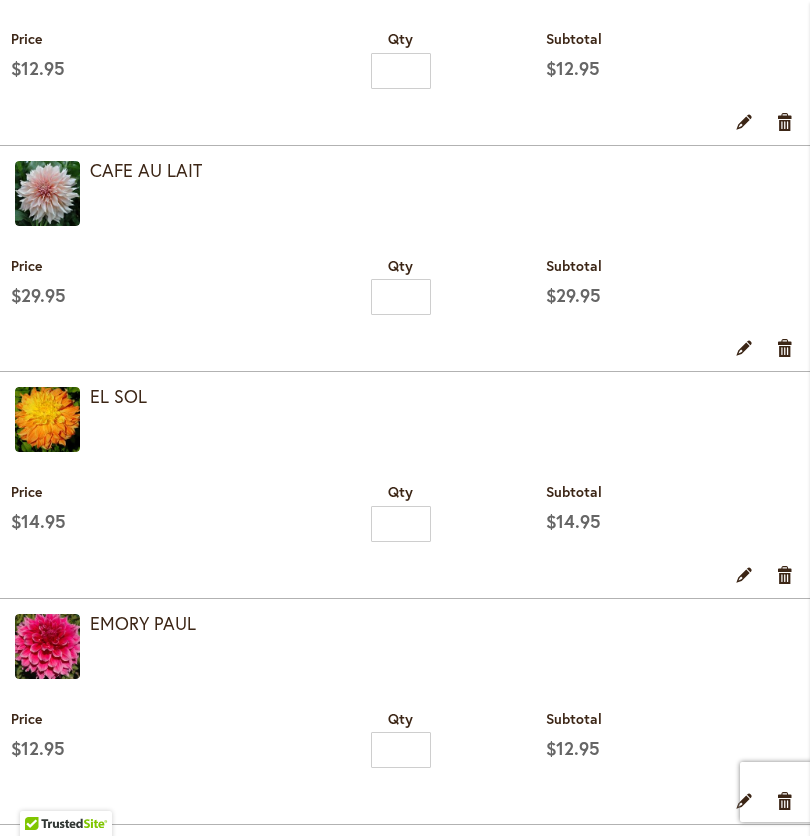 click on "Remove item" at bounding box center (785, 347) 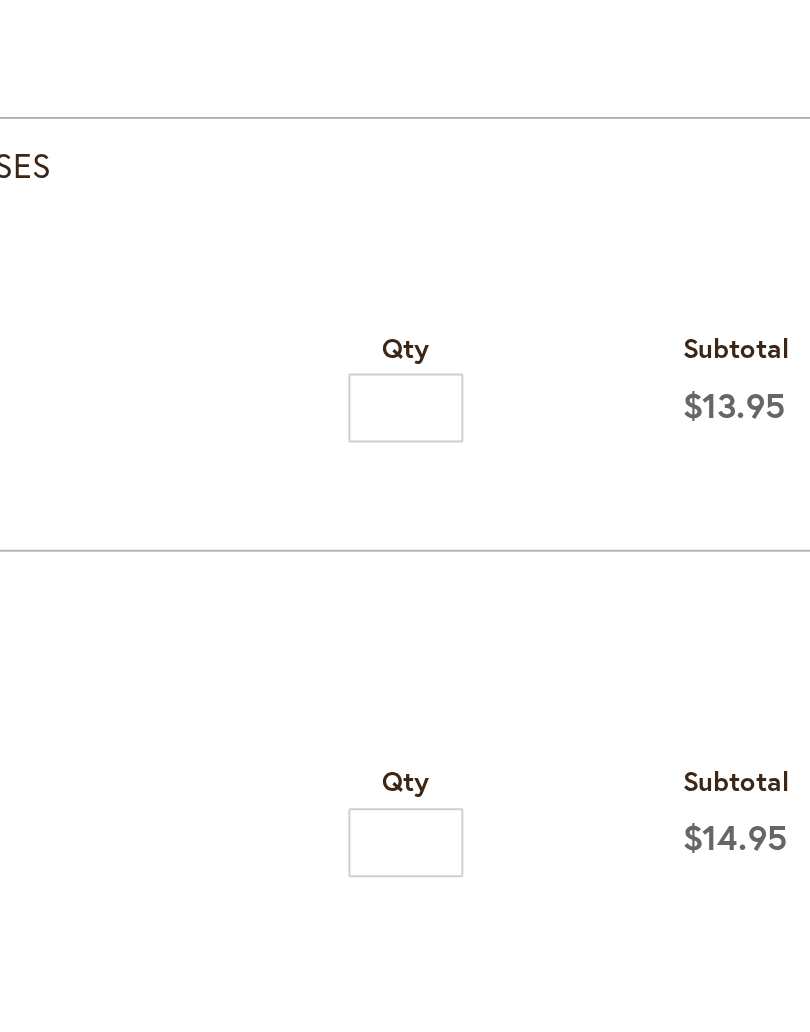 scroll, scrollTop: 686, scrollLeft: 0, axis: vertical 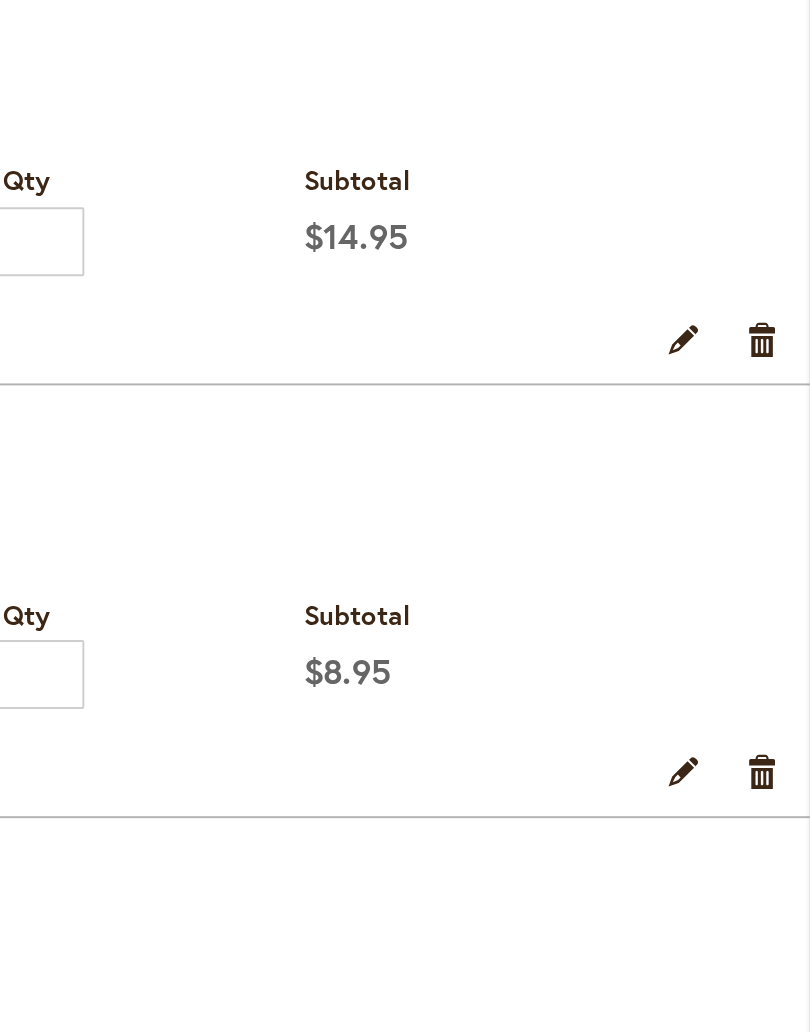 click on "Remove item" at bounding box center [785, 448] 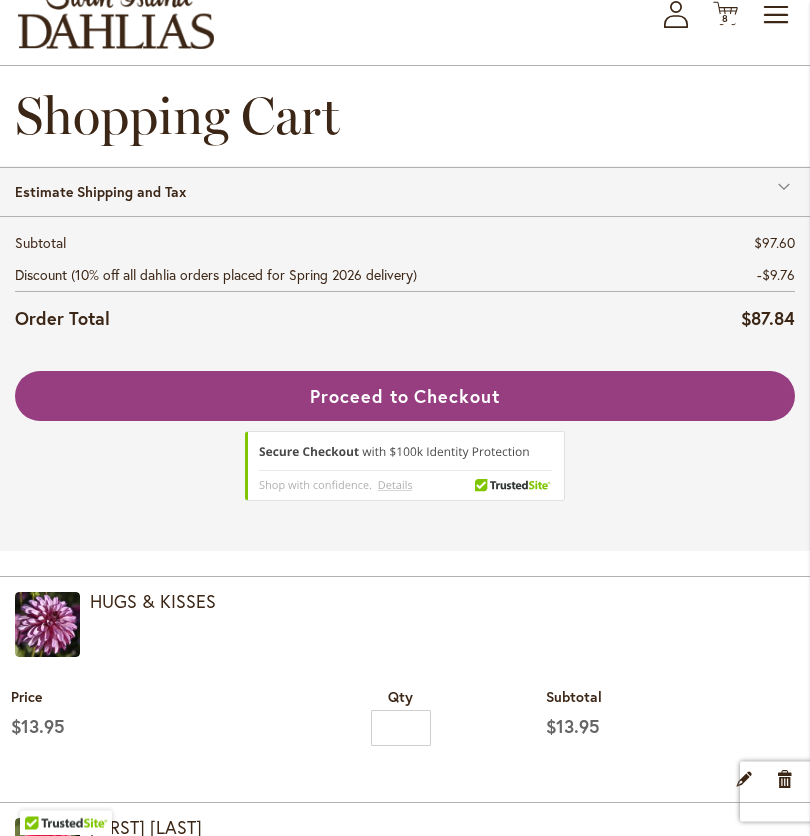 scroll, scrollTop: 0, scrollLeft: 0, axis: both 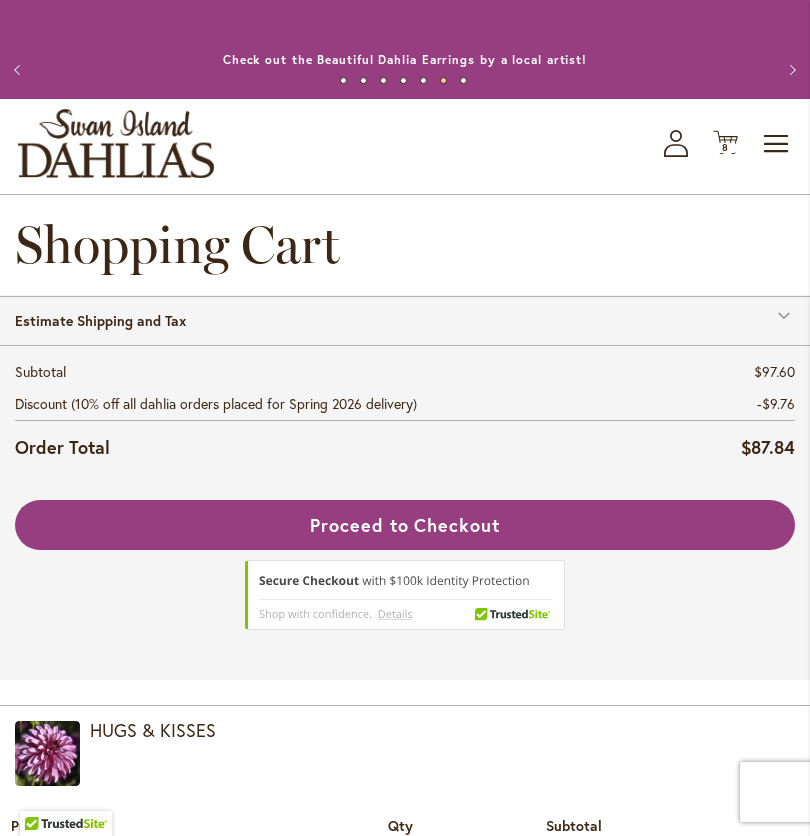 click on "Previous" at bounding box center (20, 70) 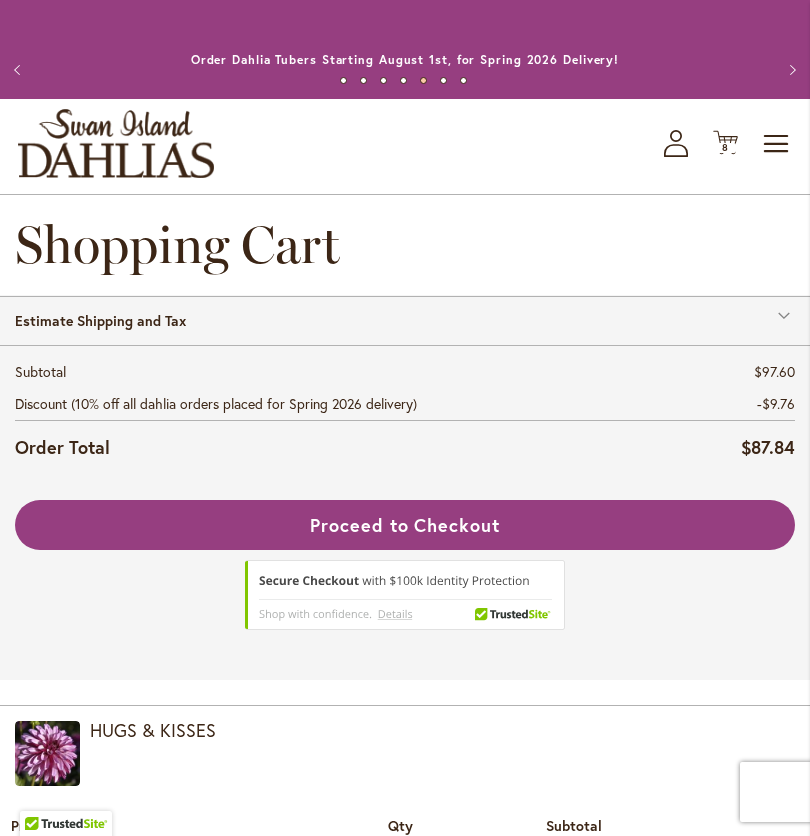 click on "Previous" at bounding box center [20, 70] 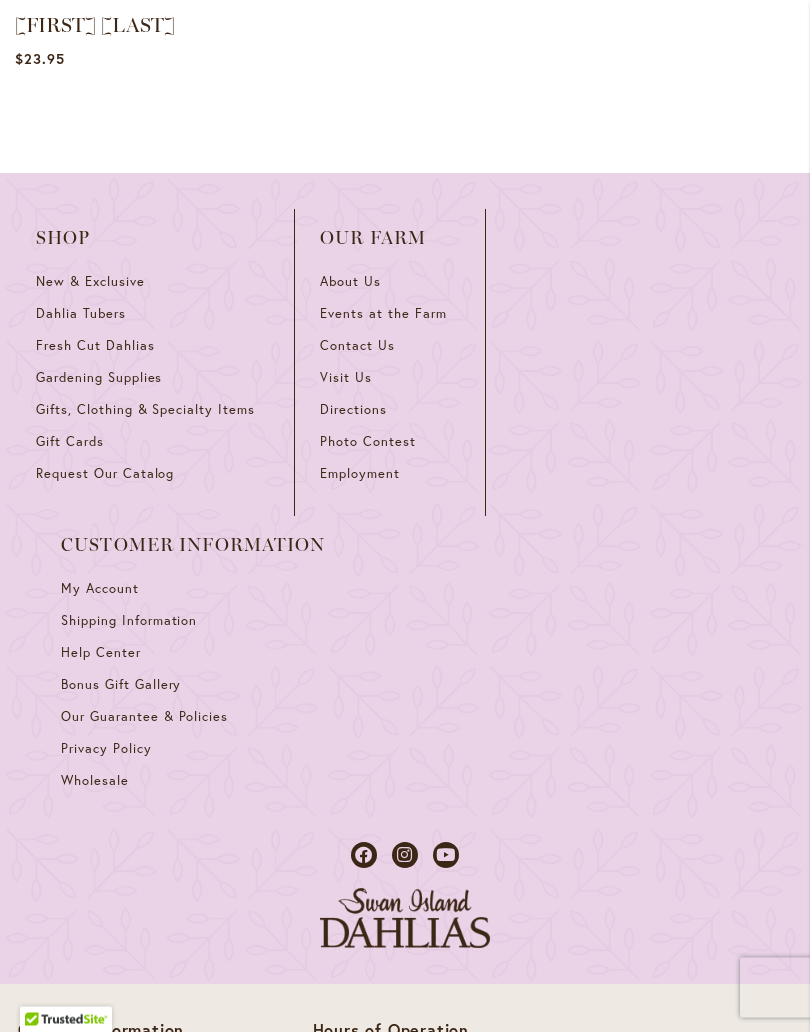 scroll, scrollTop: 3591, scrollLeft: 0, axis: vertical 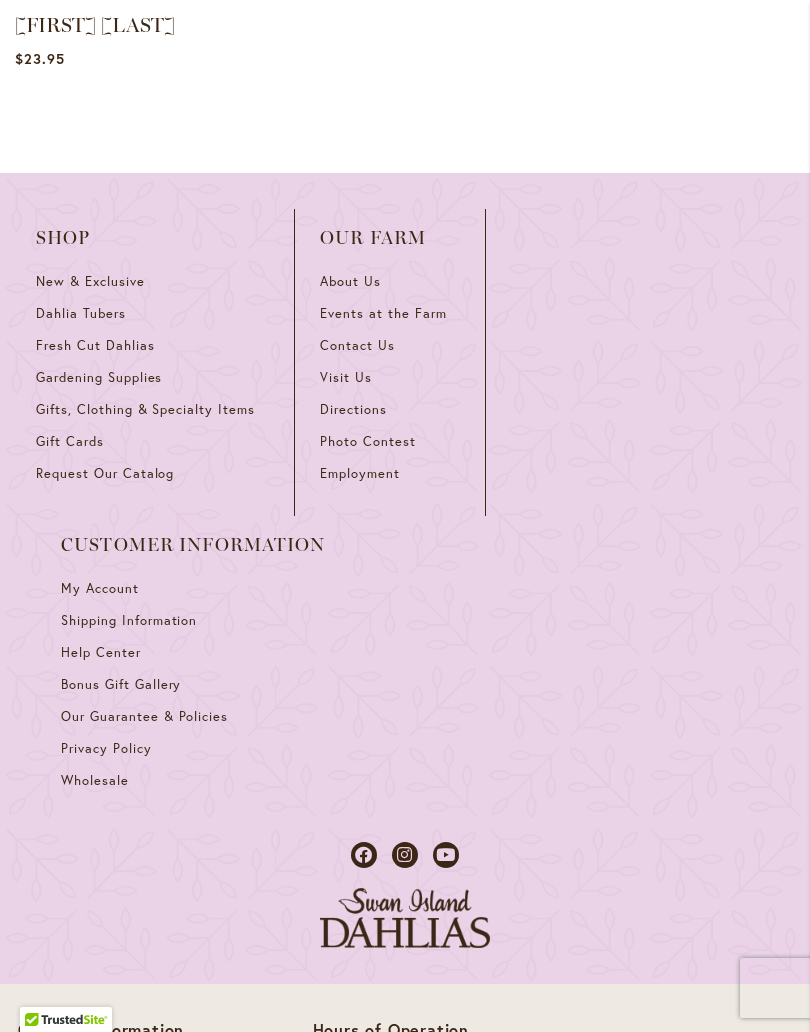click on "Dahlia Tubers" at bounding box center [81, 313] 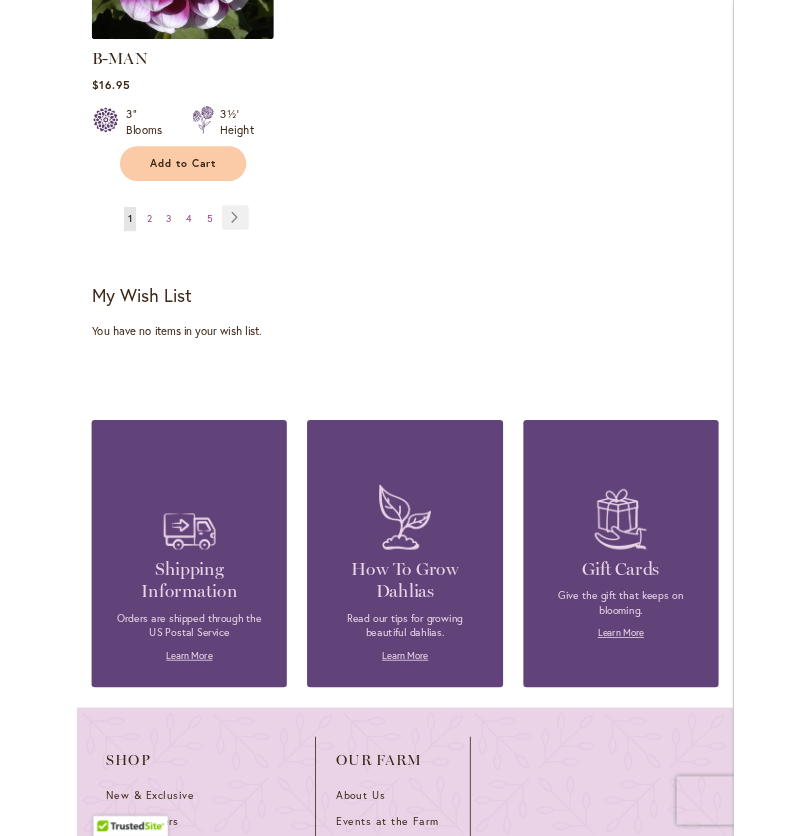 scroll, scrollTop: 3037, scrollLeft: 0, axis: vertical 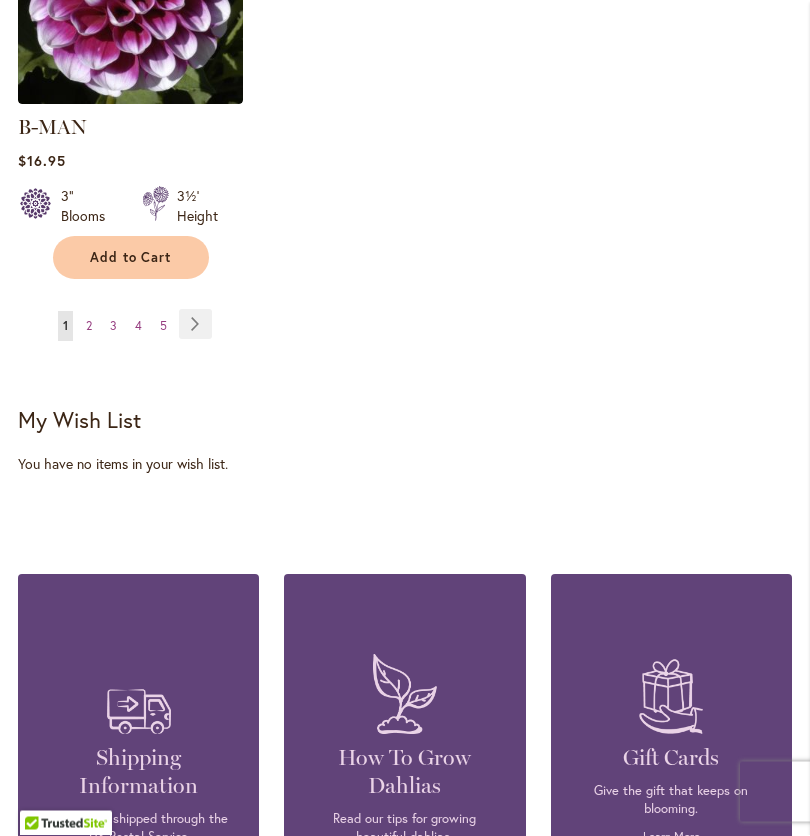 click on "Page
5" at bounding box center (163, 327) 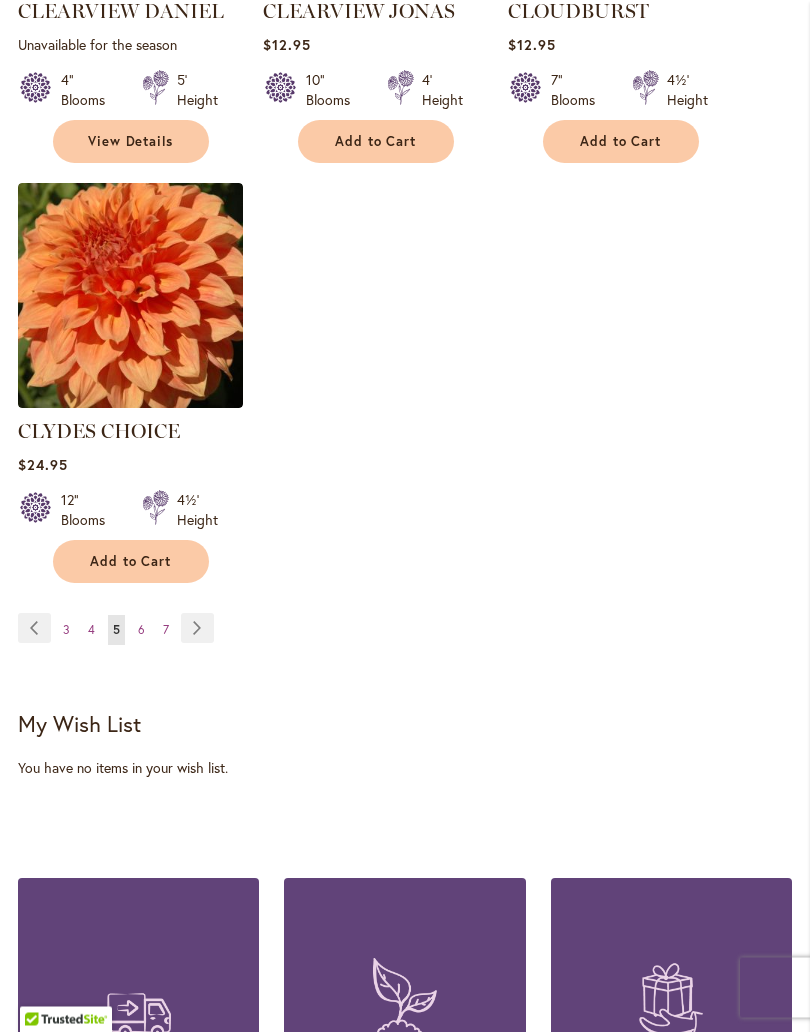 scroll, scrollTop: 2734, scrollLeft: 0, axis: vertical 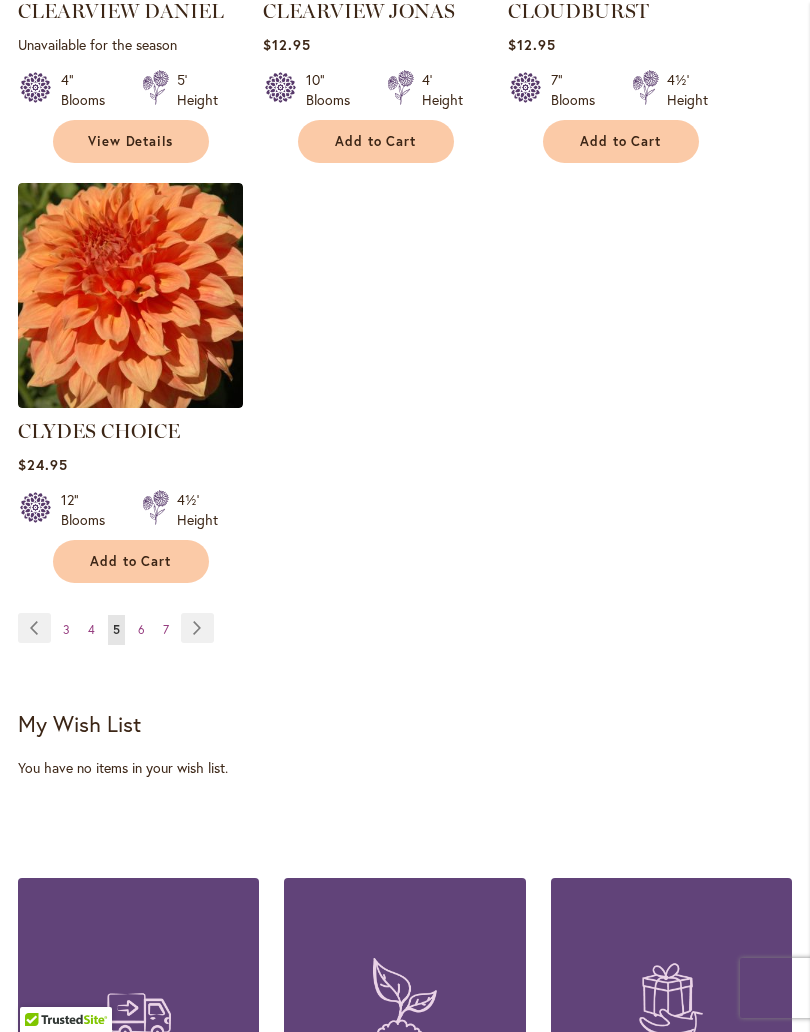 click on "7" at bounding box center [166, 629] 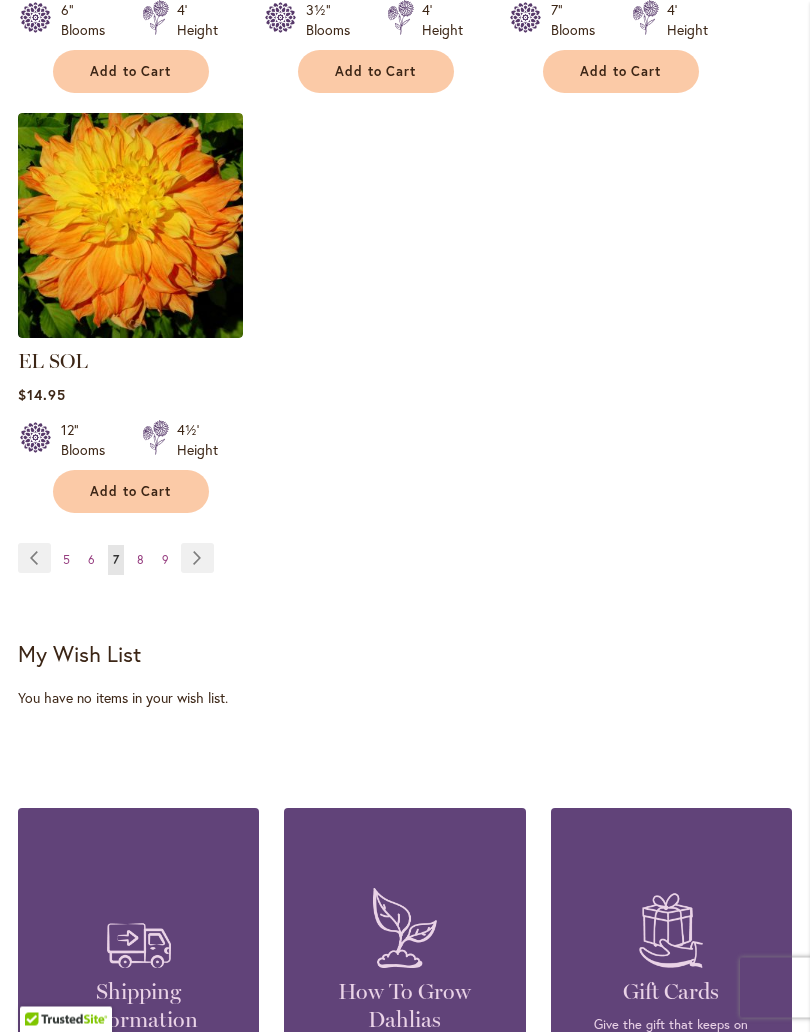 scroll, scrollTop: 2804, scrollLeft: 0, axis: vertical 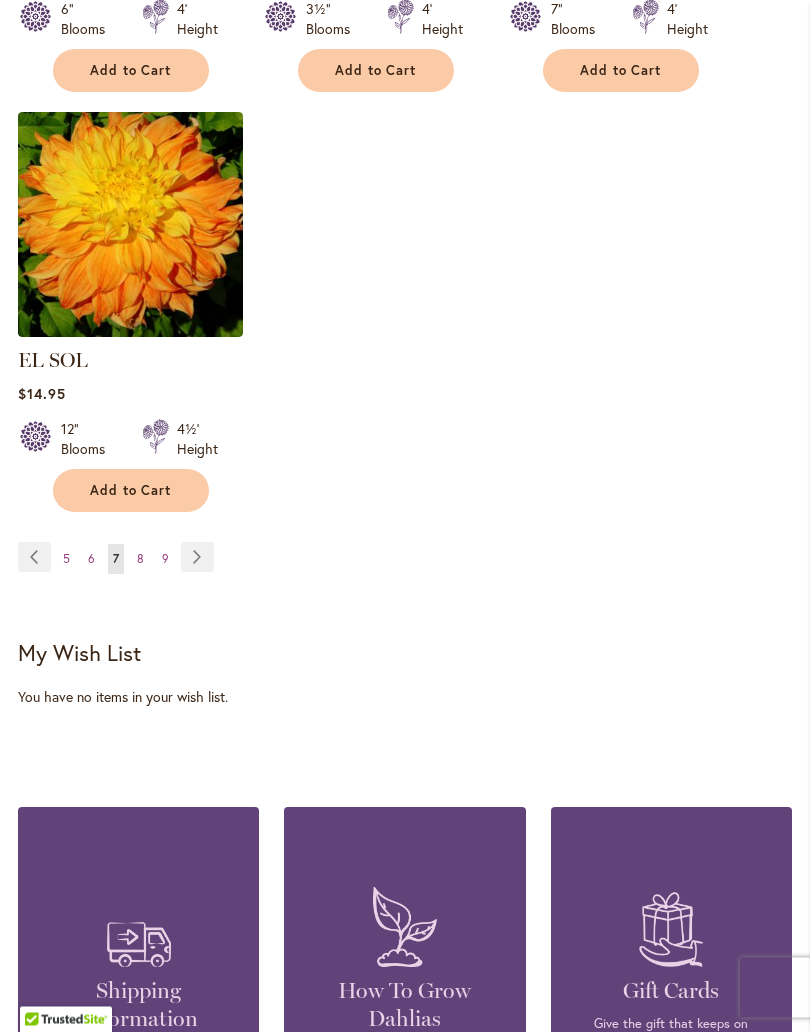 click on "Page
9" at bounding box center (165, 560) 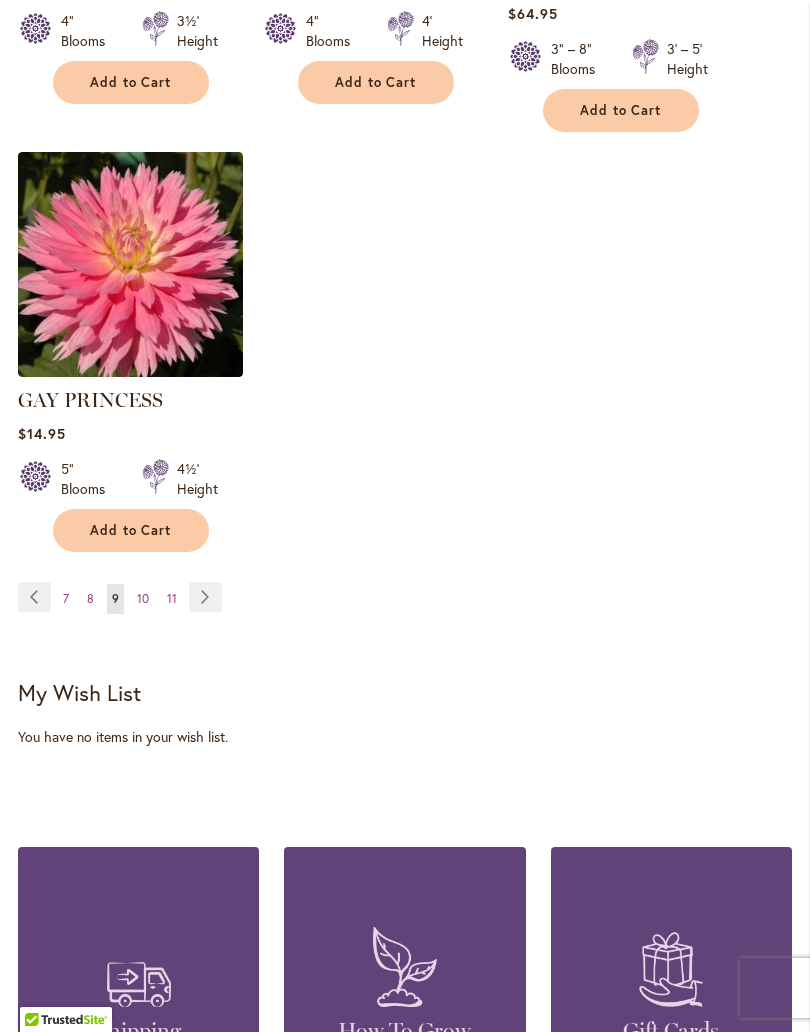 scroll, scrollTop: 2794, scrollLeft: 0, axis: vertical 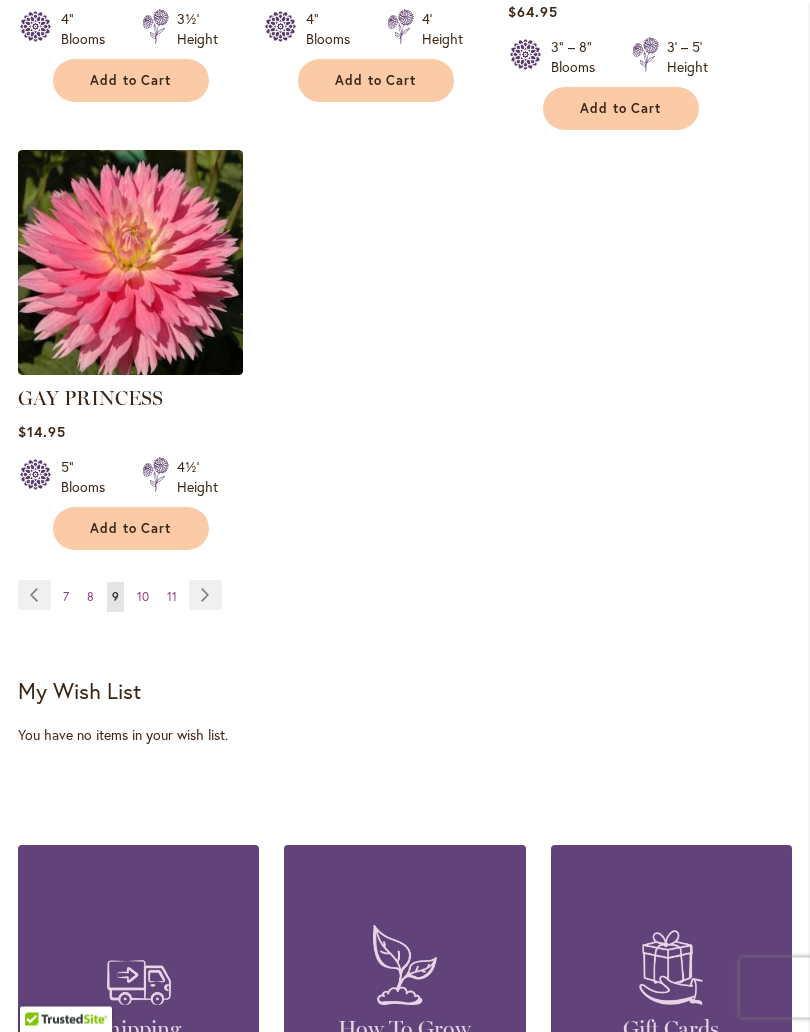 click on "11" at bounding box center [172, 597] 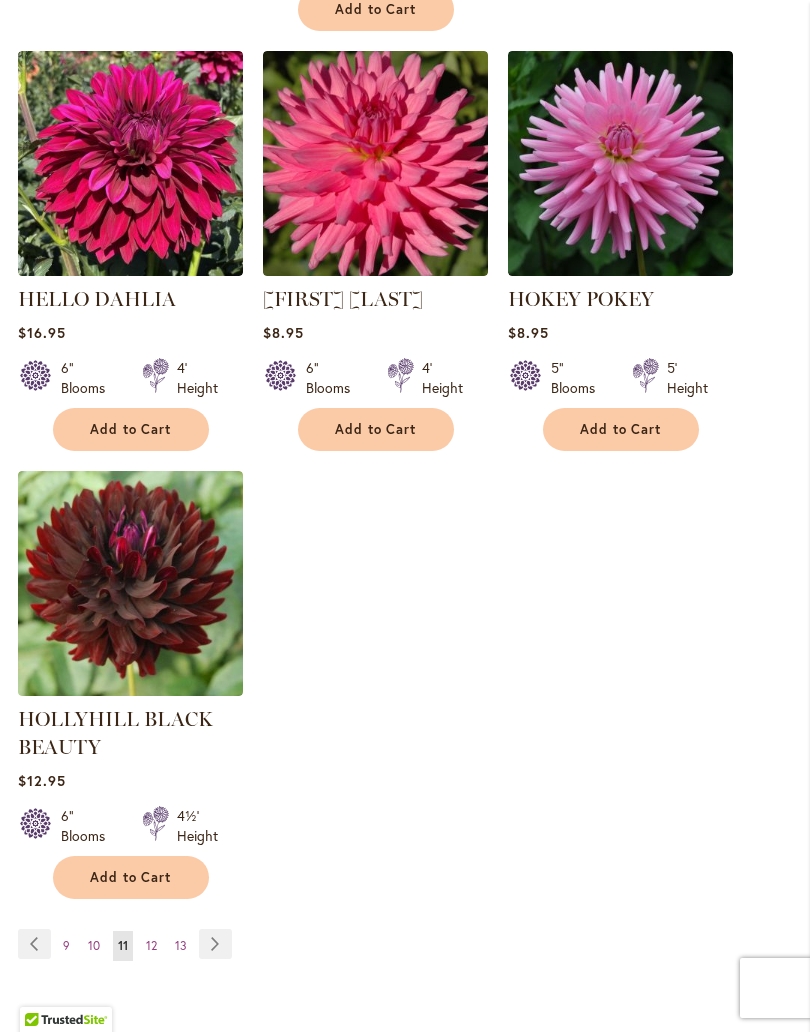 scroll, scrollTop: 2572, scrollLeft: 0, axis: vertical 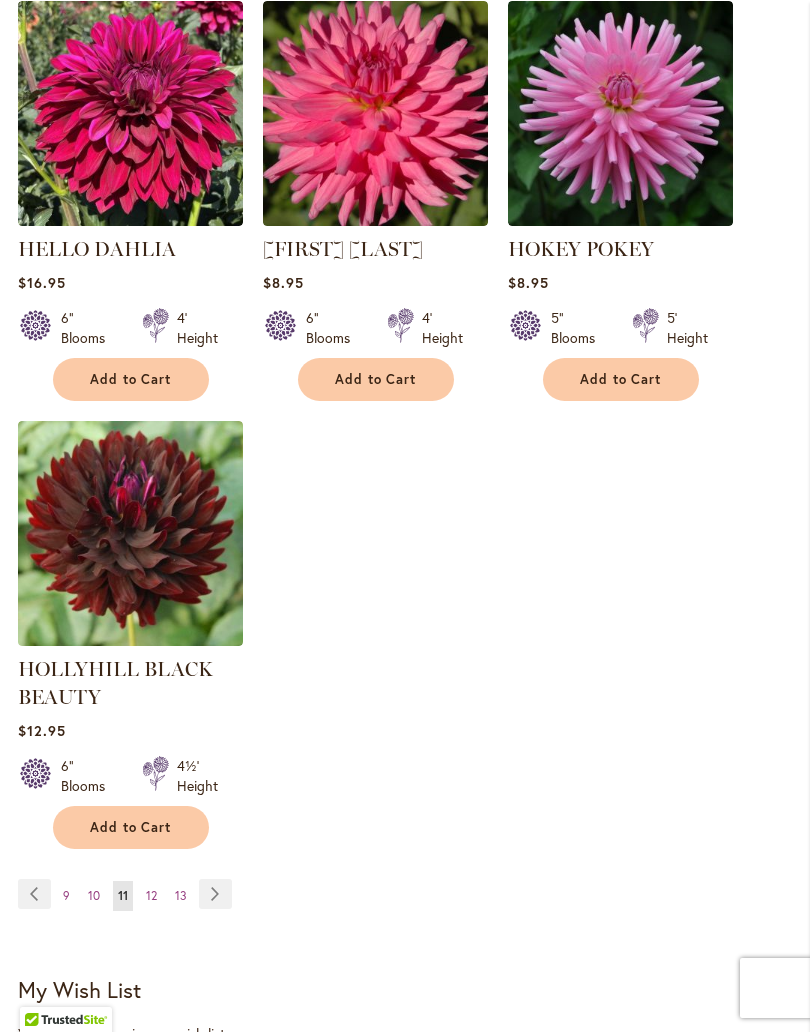 click on "Page
13" at bounding box center [181, 896] 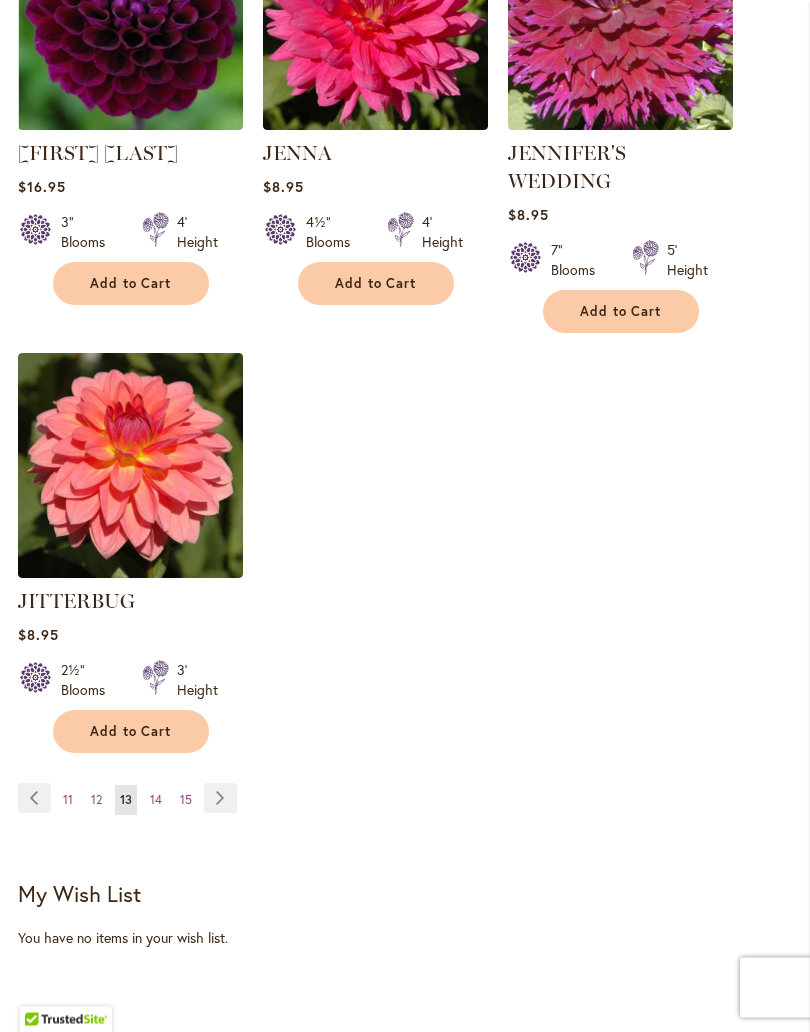 scroll, scrollTop: 2612, scrollLeft: 0, axis: vertical 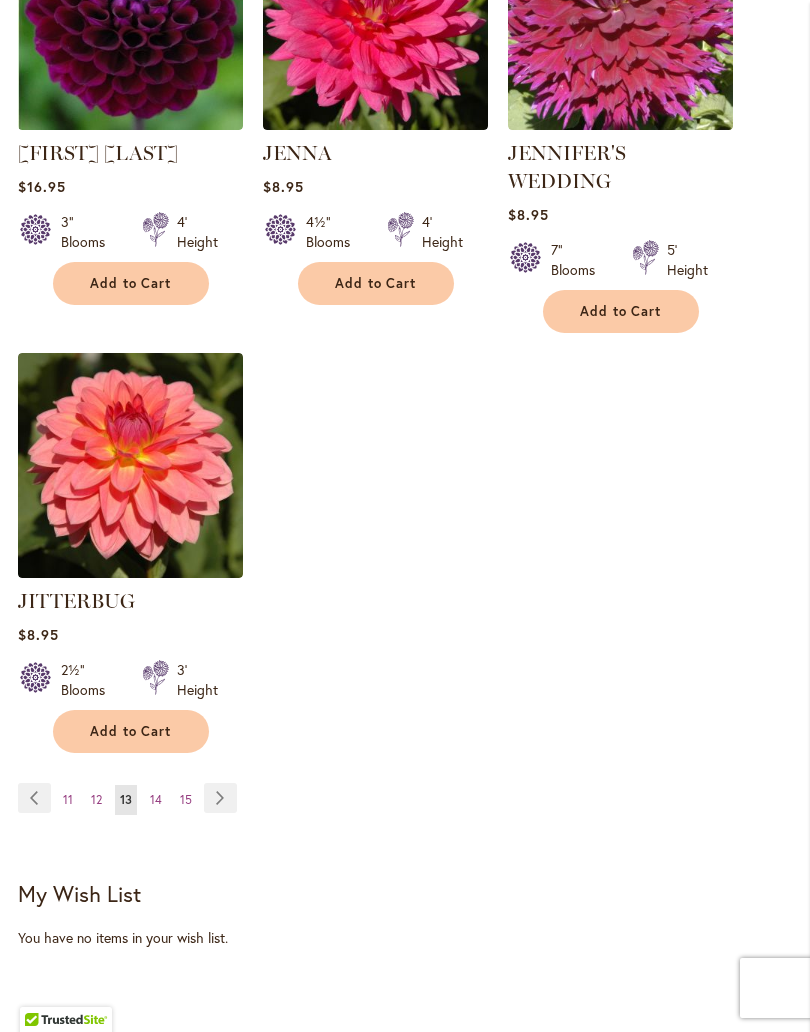 click on "15" at bounding box center (186, 799) 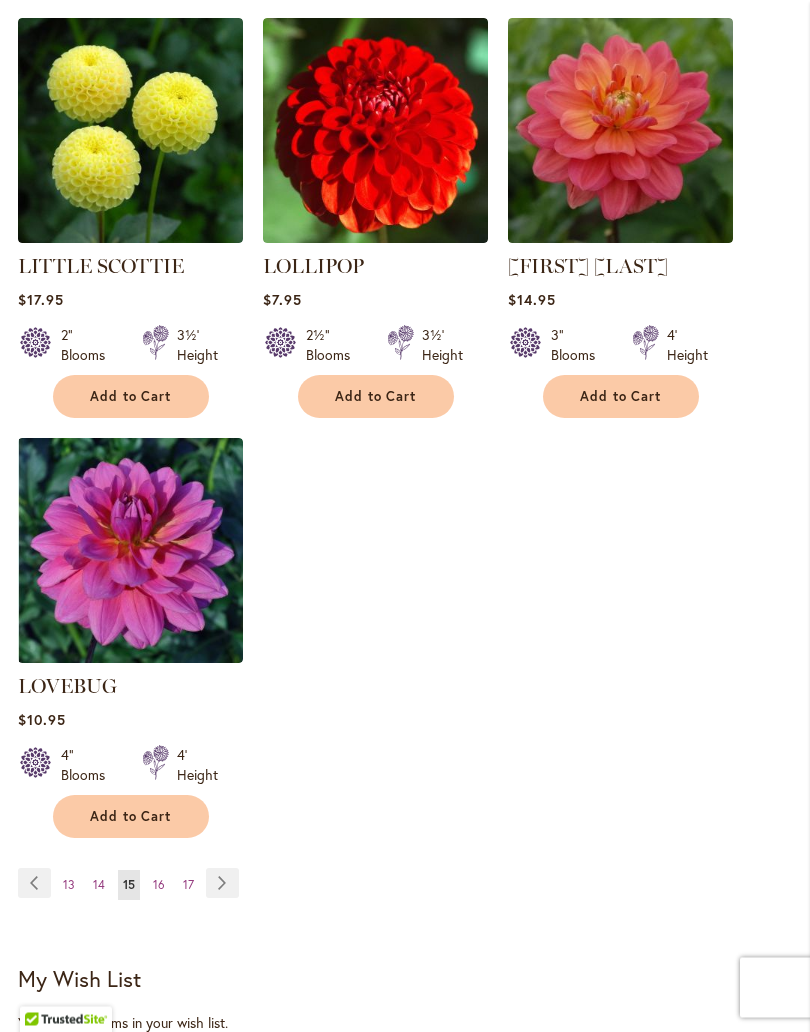 scroll, scrollTop: 2507, scrollLeft: 0, axis: vertical 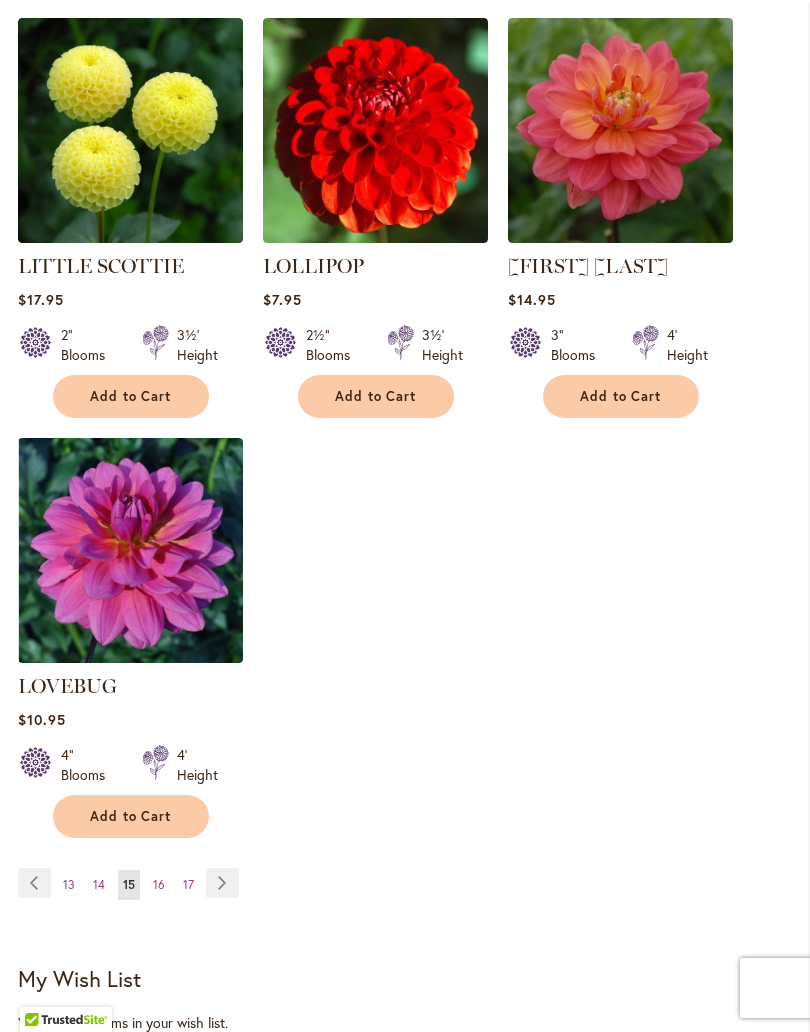 click on "Page
17" at bounding box center [188, 885] 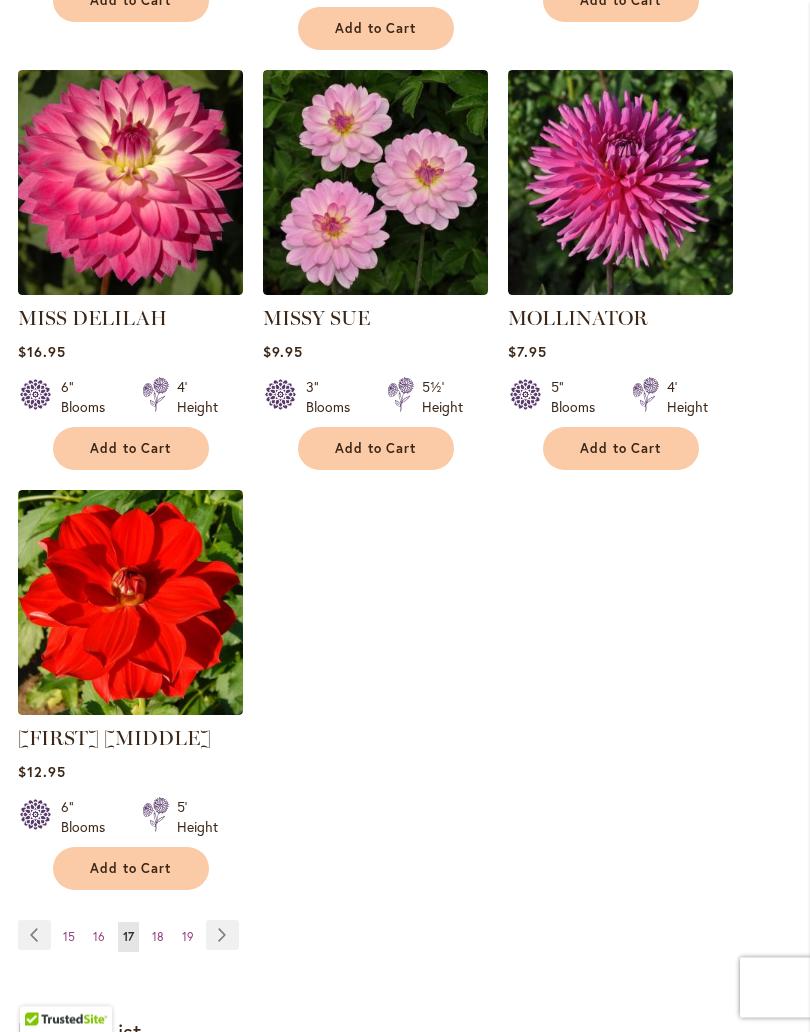scroll, scrollTop: 2457, scrollLeft: 0, axis: vertical 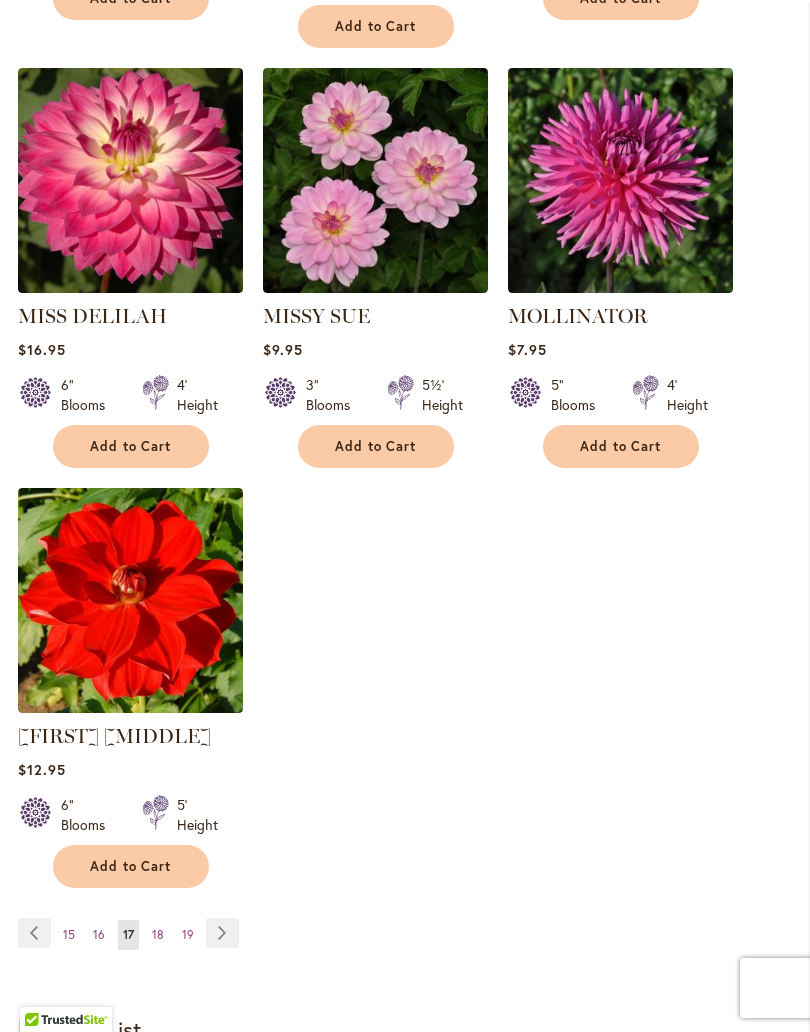 click on "16" at bounding box center [99, 934] 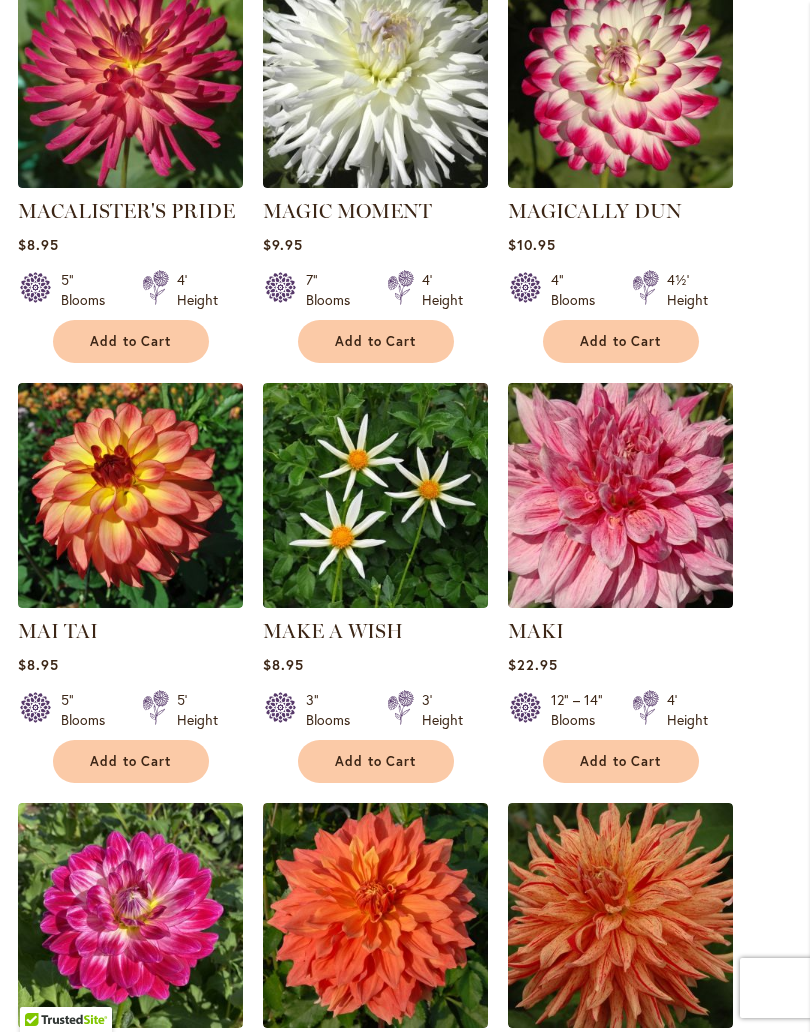 scroll, scrollTop: 1275, scrollLeft: 0, axis: vertical 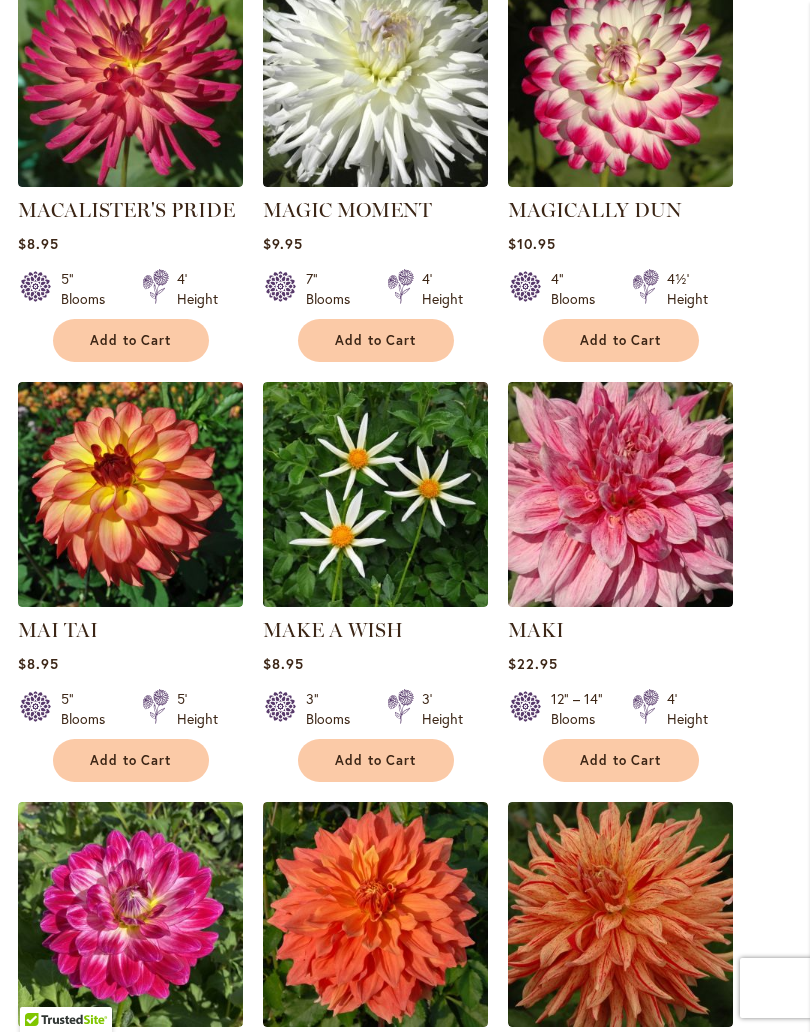 click on "Add to Cart" at bounding box center [131, 760] 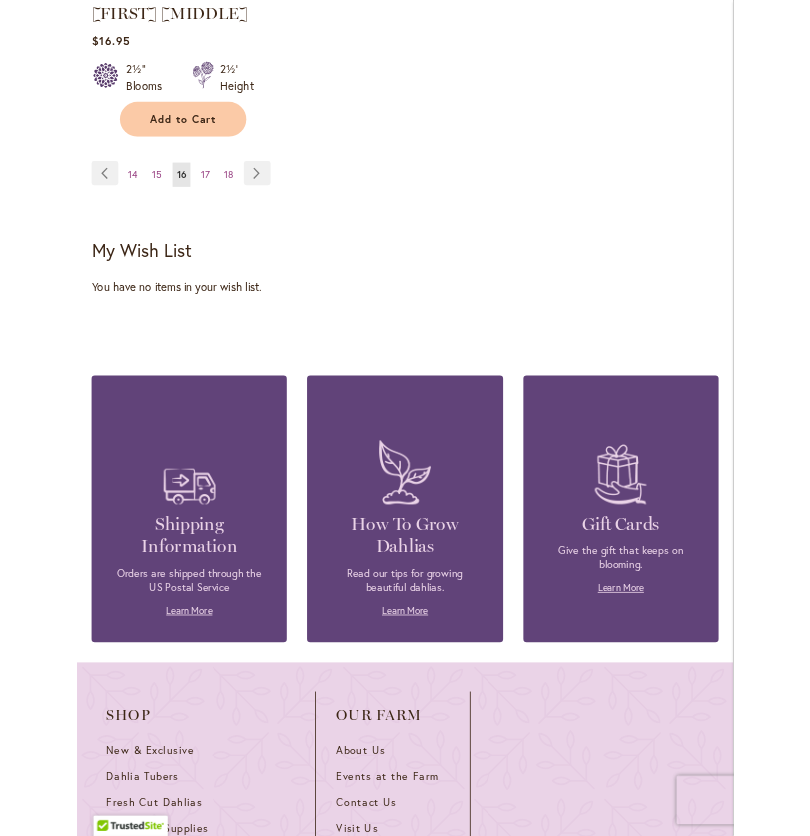 scroll, scrollTop: 3099, scrollLeft: 0, axis: vertical 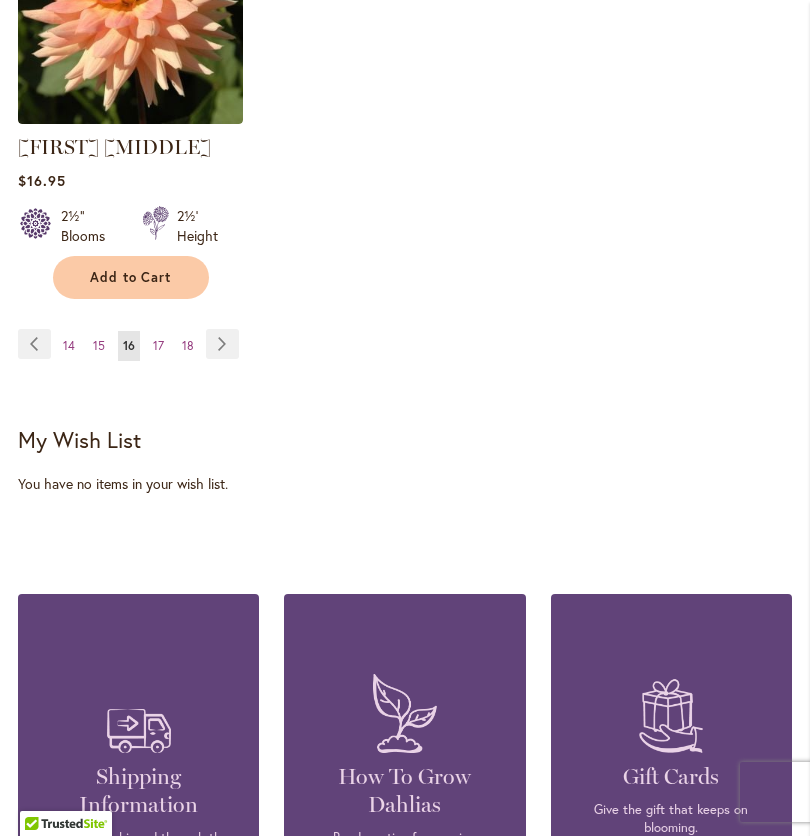 click on "14" at bounding box center [69, 345] 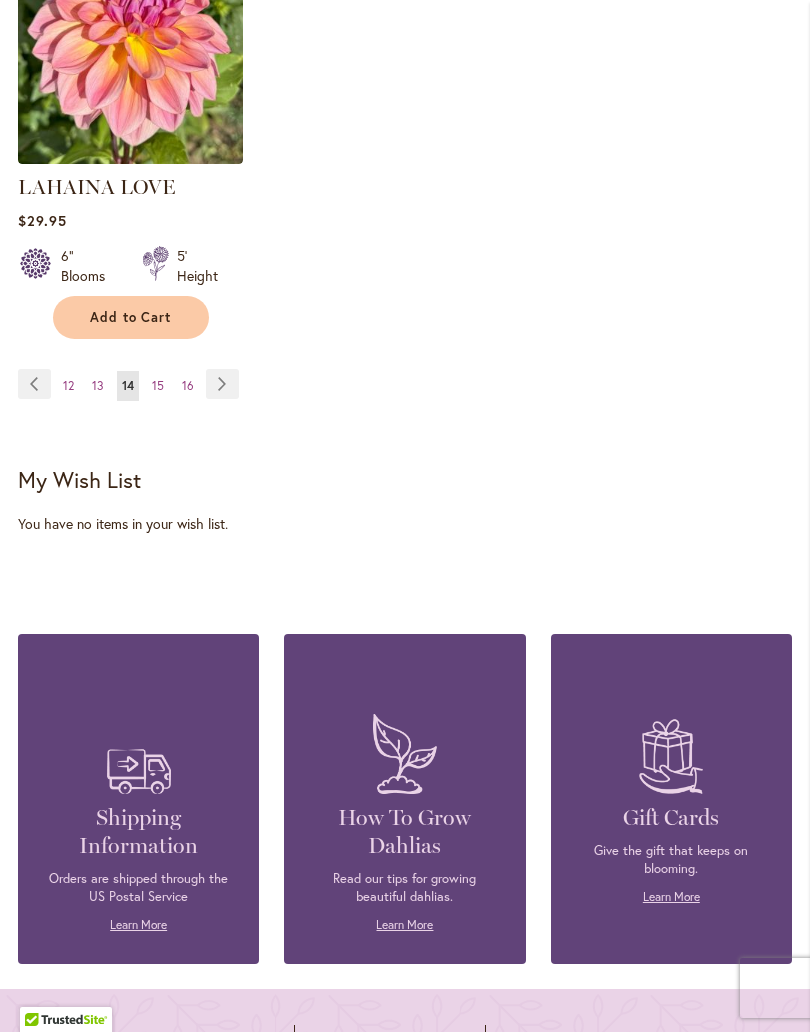 scroll, scrollTop: 2981, scrollLeft: 0, axis: vertical 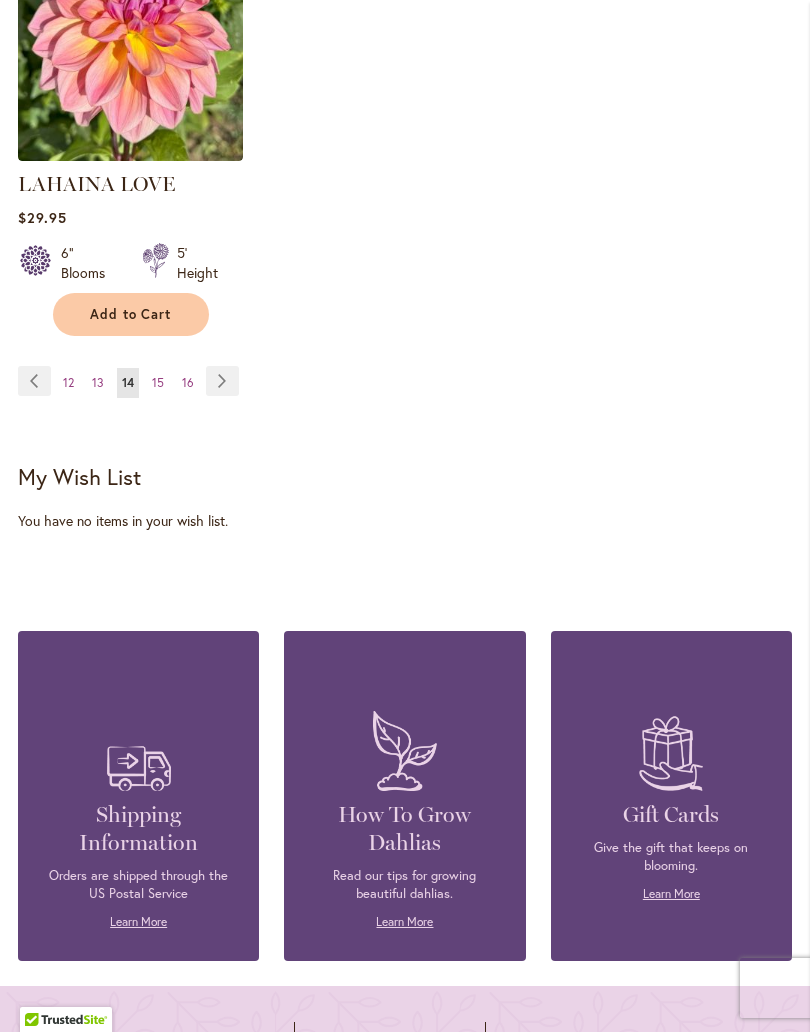 click on "12" at bounding box center [68, 382] 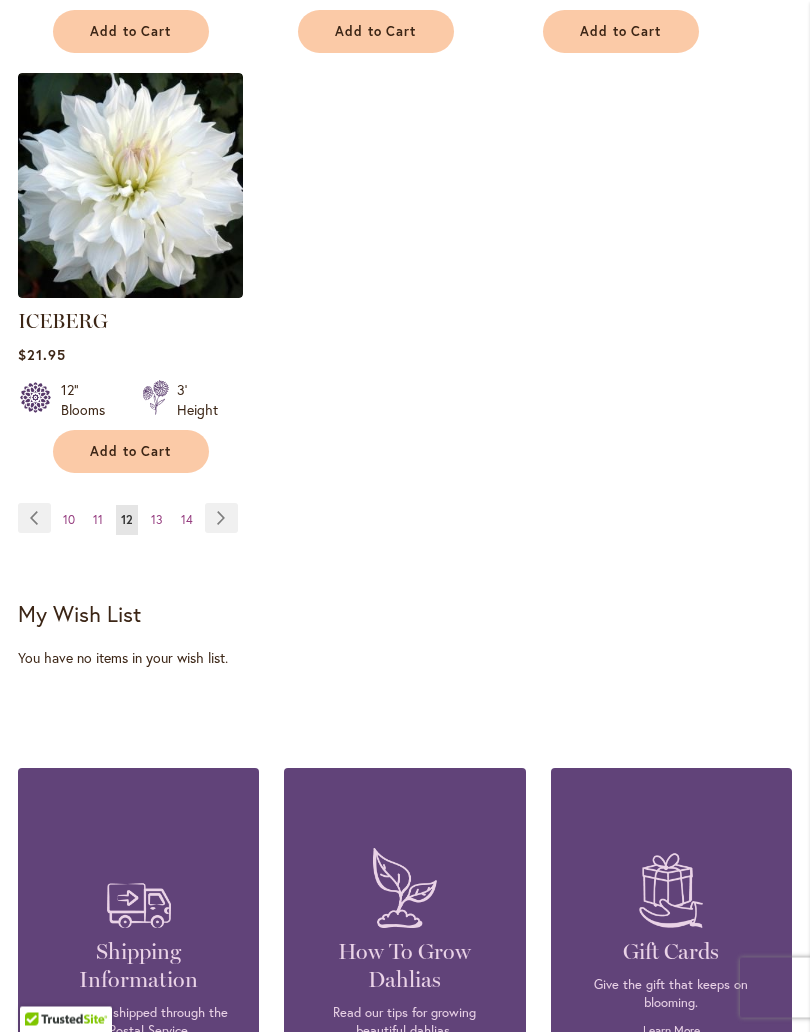 scroll, scrollTop: 2844, scrollLeft: 0, axis: vertical 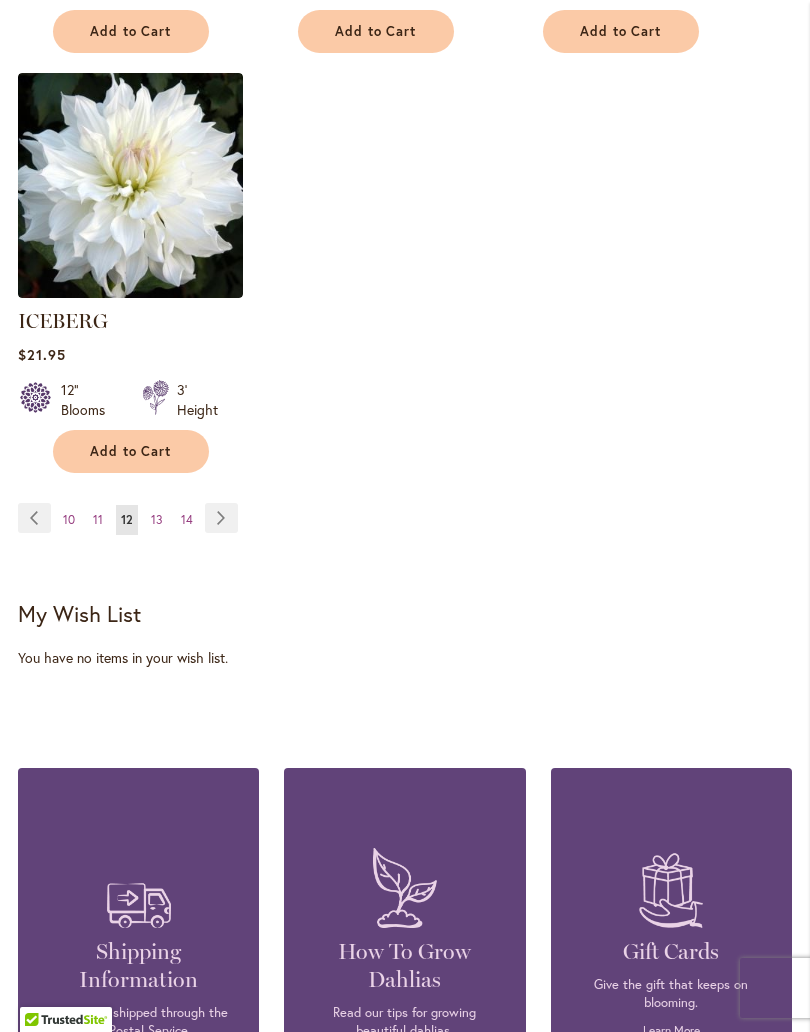 click on "Page
10" at bounding box center (69, 520) 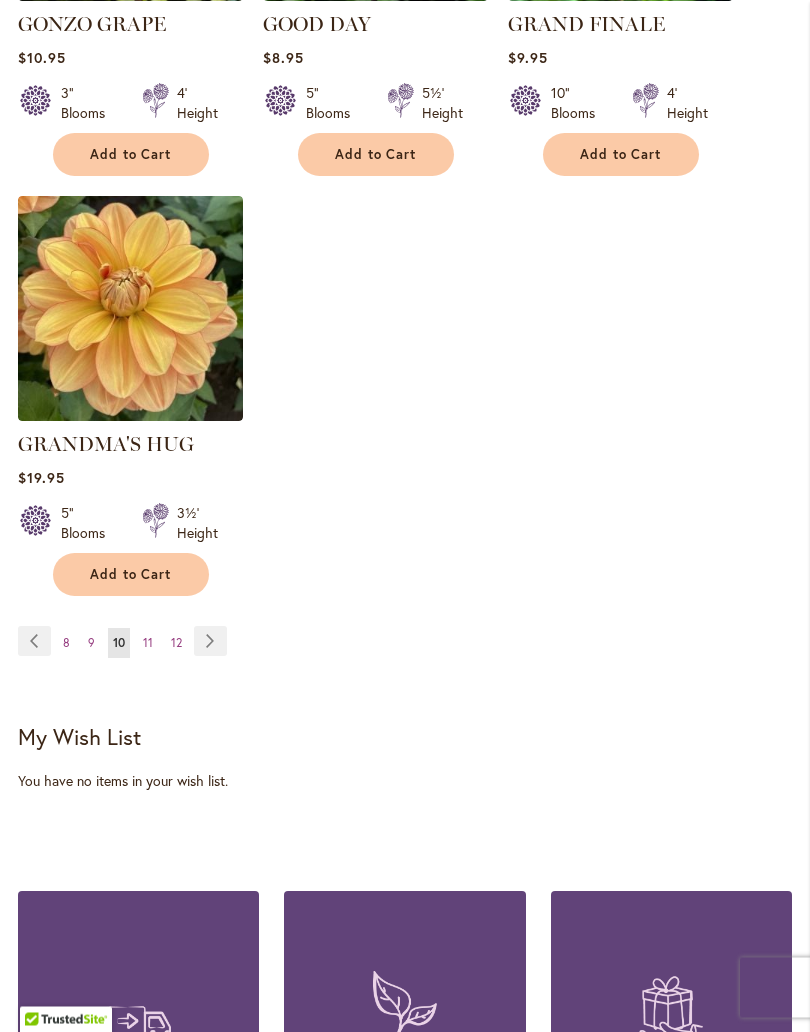 scroll, scrollTop: 2740, scrollLeft: 0, axis: vertical 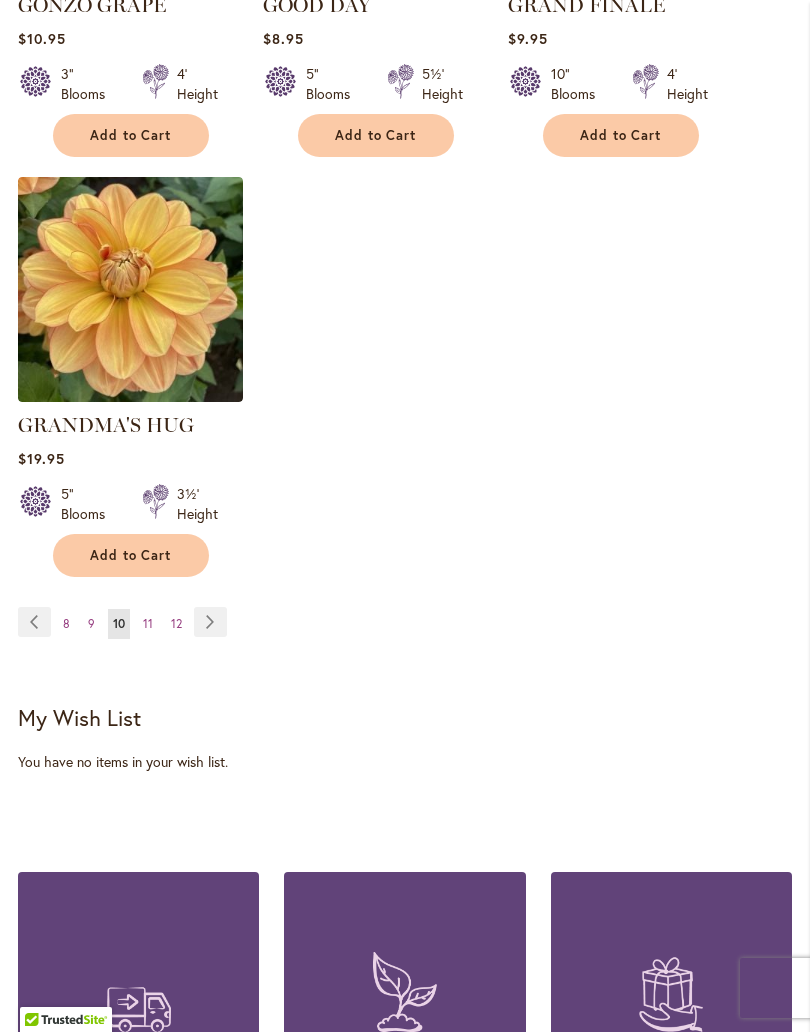 click on "Page
Previous" at bounding box center [34, 622] 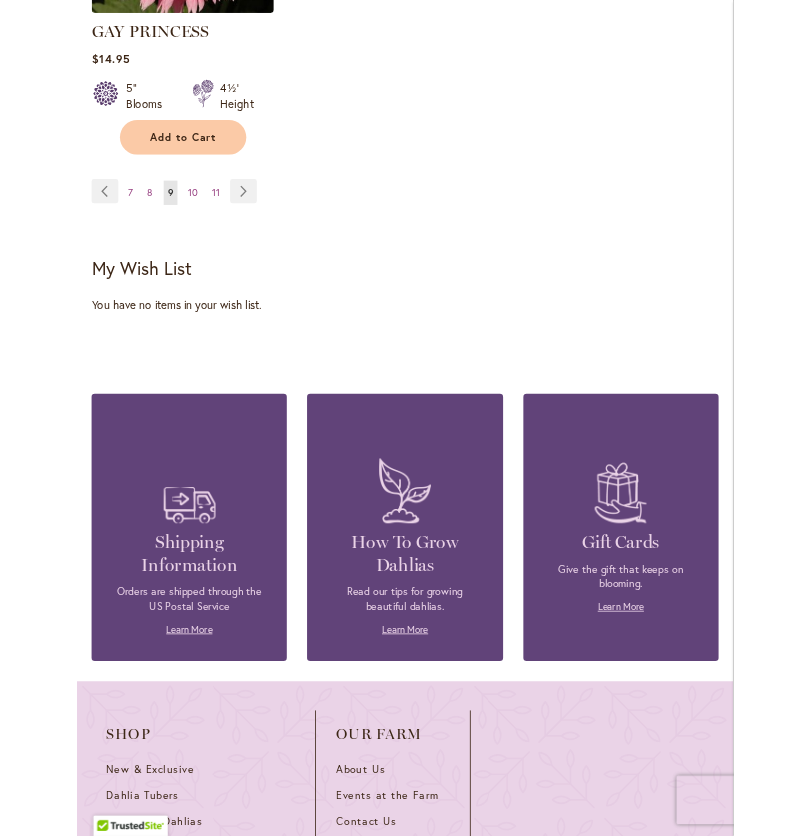scroll, scrollTop: 3084, scrollLeft: 0, axis: vertical 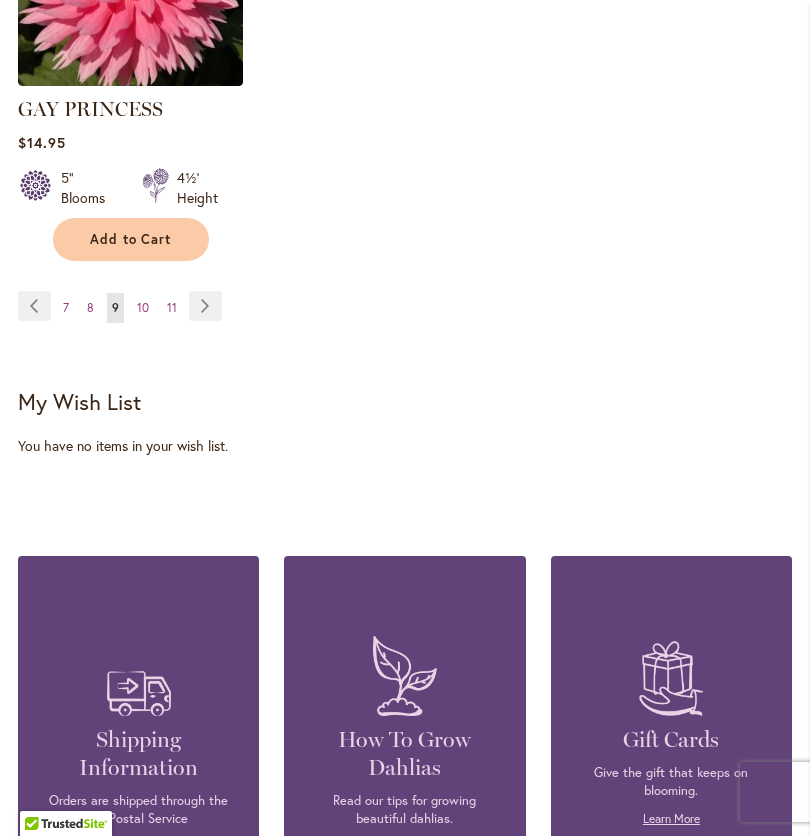 click on "Page
Previous" at bounding box center [34, 306] 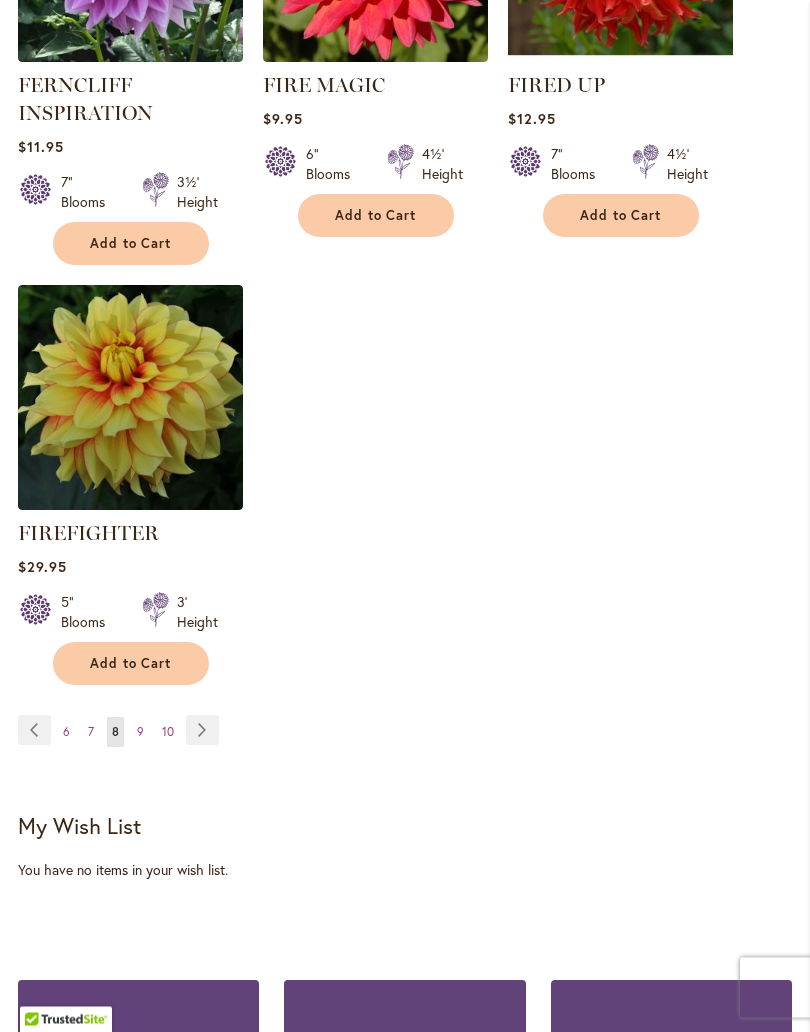 scroll, scrollTop: 2728, scrollLeft: 0, axis: vertical 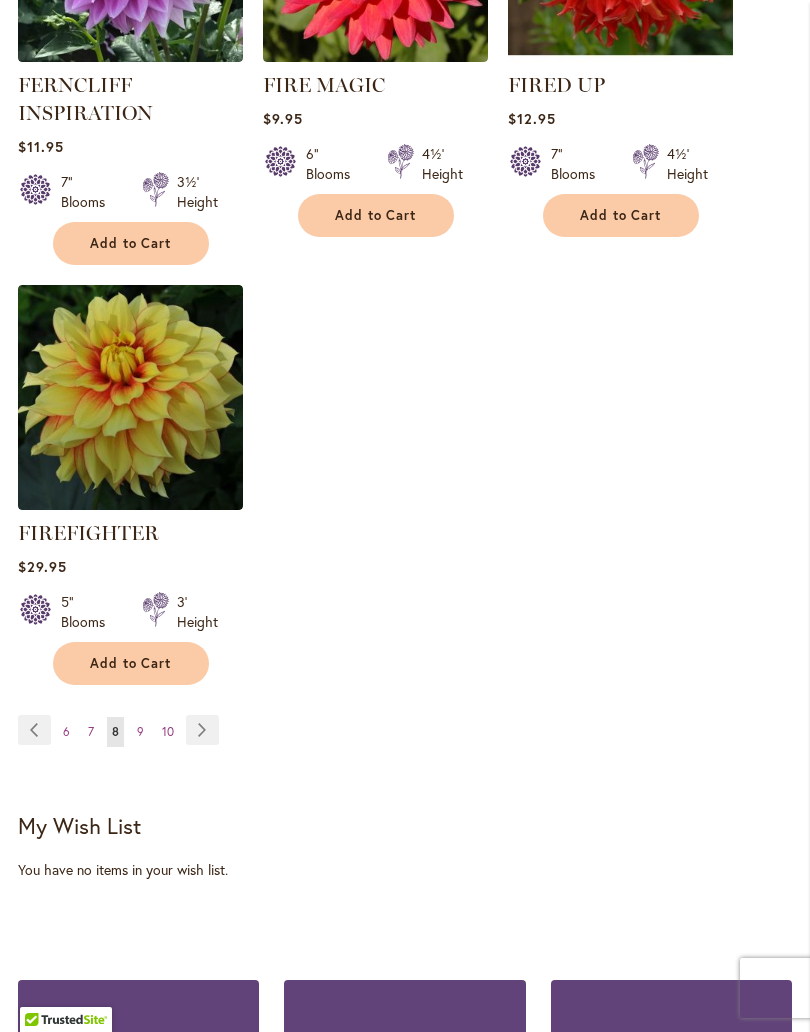 click on "Page
6" at bounding box center [66, 732] 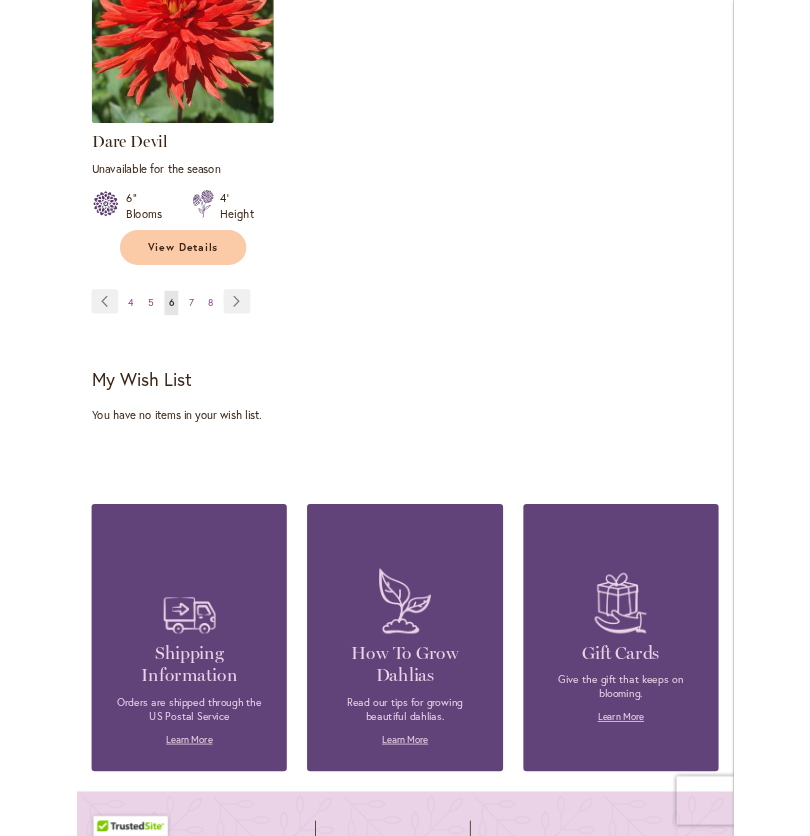 scroll, scrollTop: 3036, scrollLeft: 0, axis: vertical 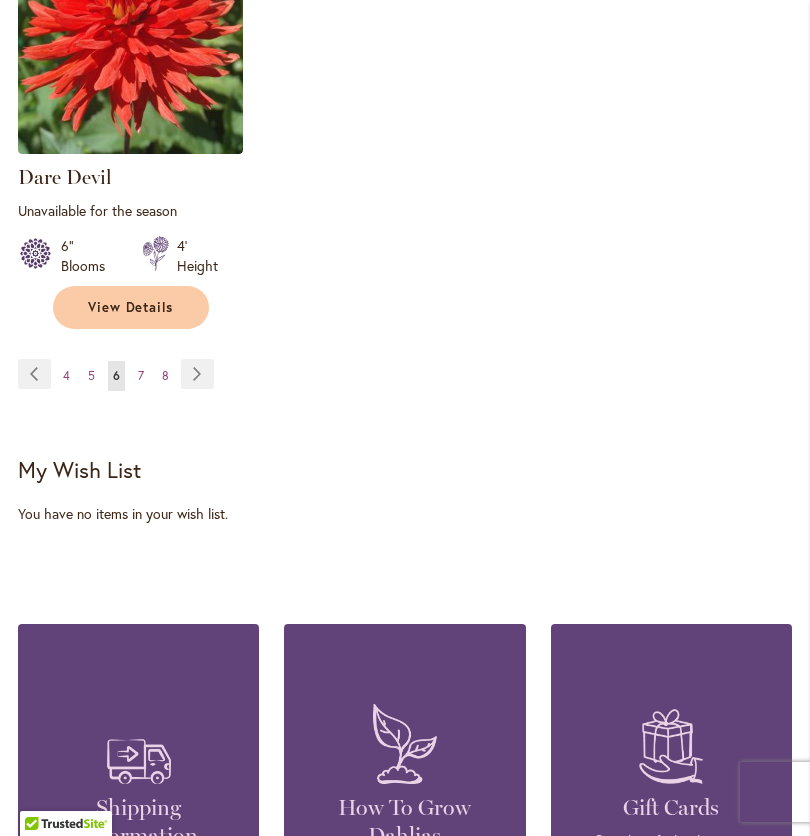 click on "Page
4" at bounding box center (66, 376) 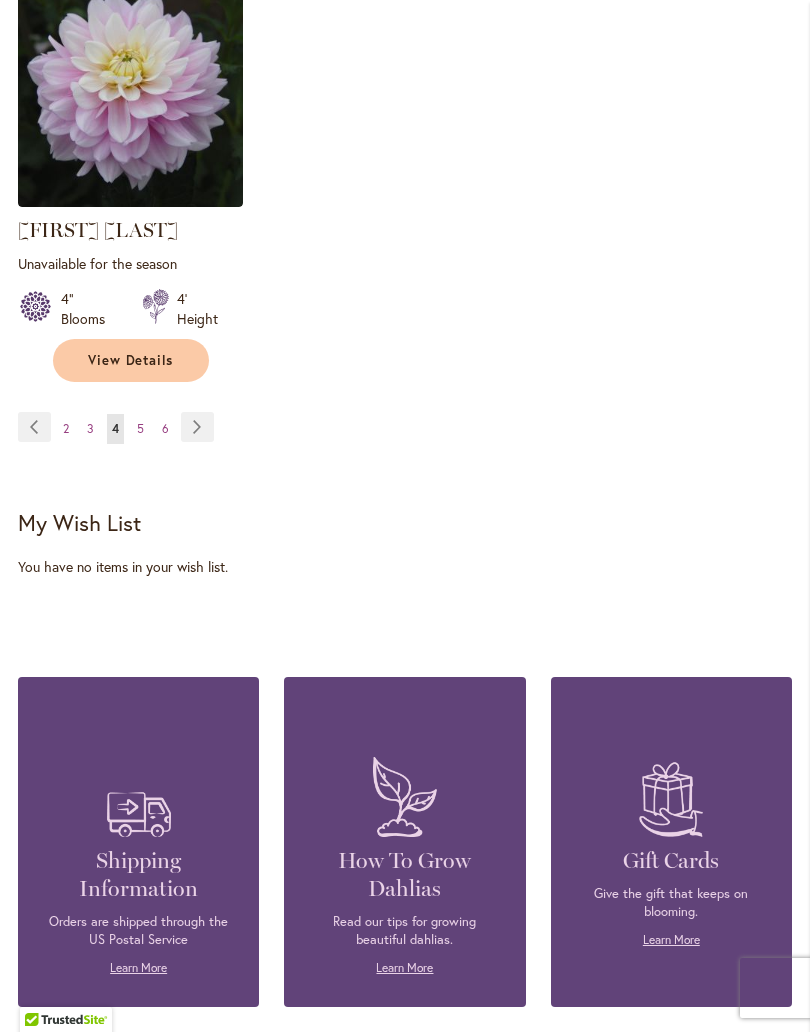 scroll, scrollTop: 2978, scrollLeft: 0, axis: vertical 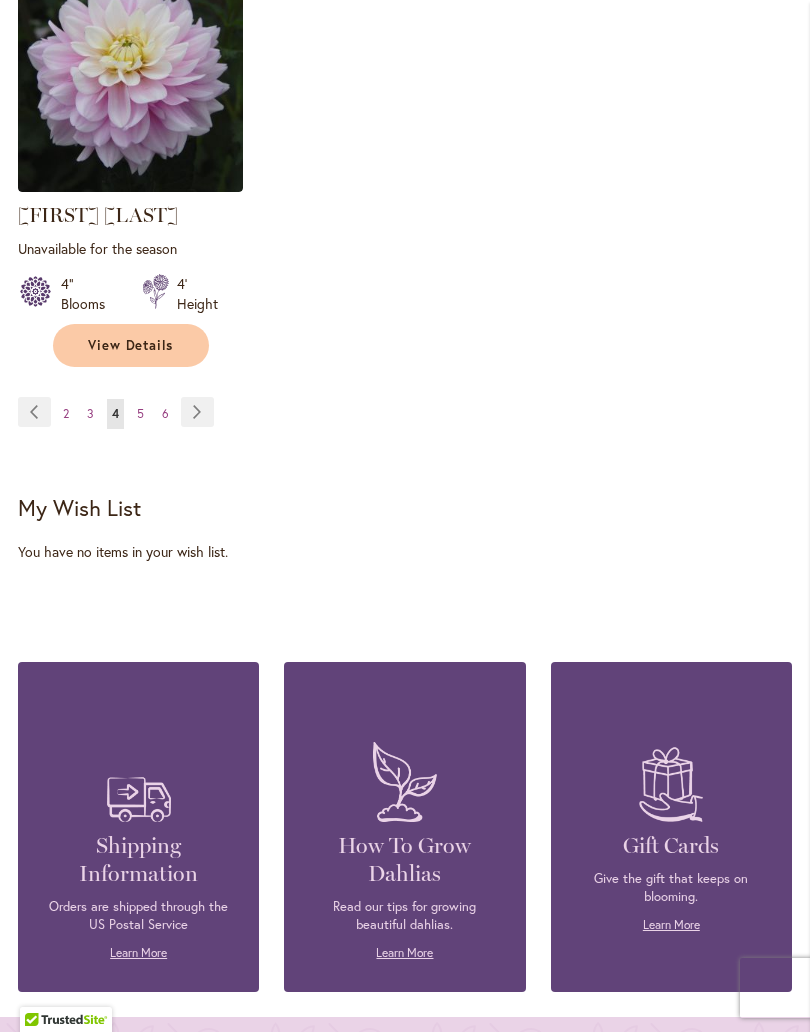 click on "Page
2" at bounding box center (66, 414) 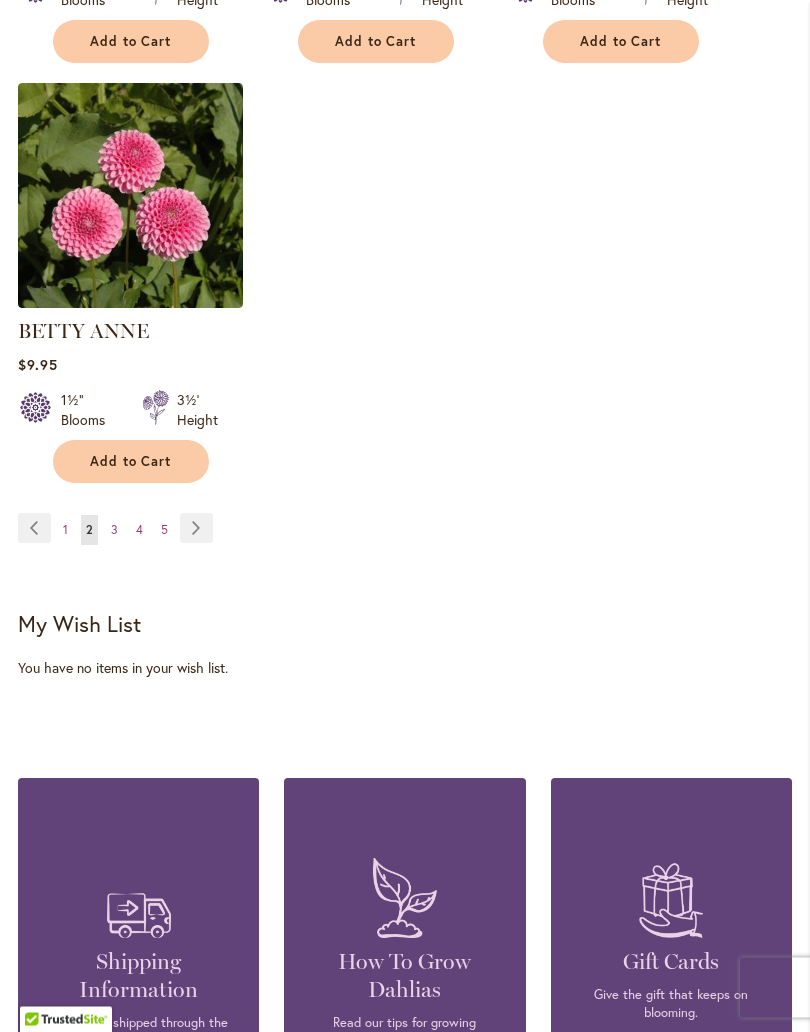 scroll, scrollTop: 2834, scrollLeft: 0, axis: vertical 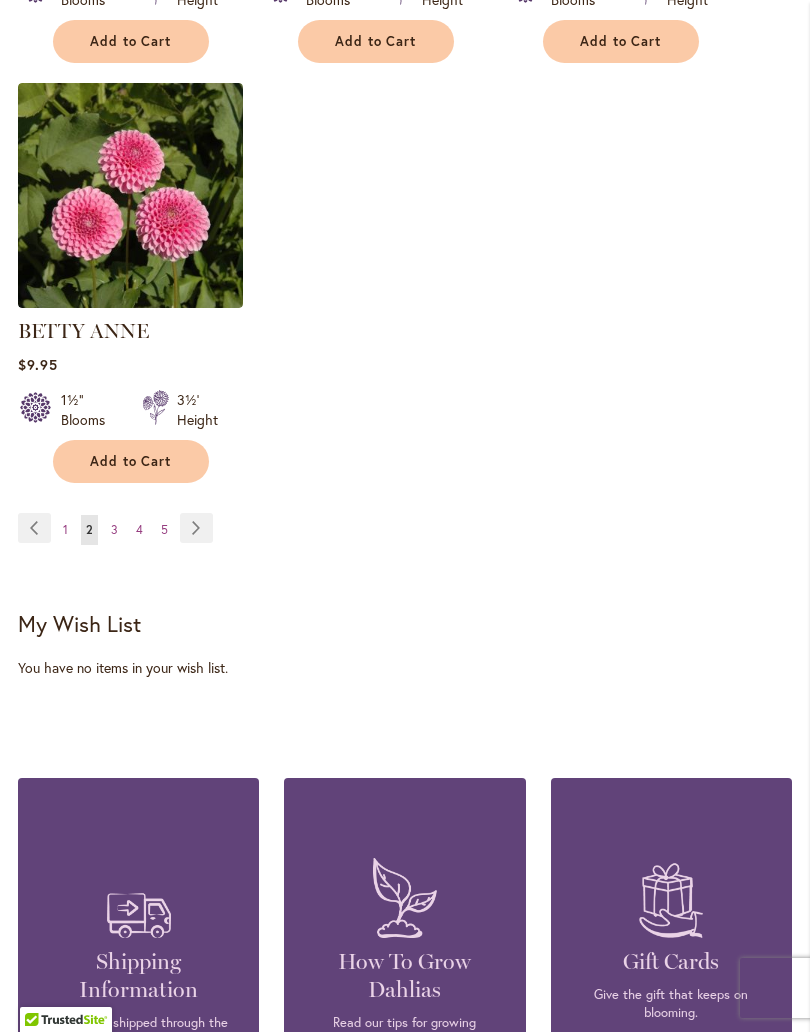 click on "Page
Previous" at bounding box center [38, 528] 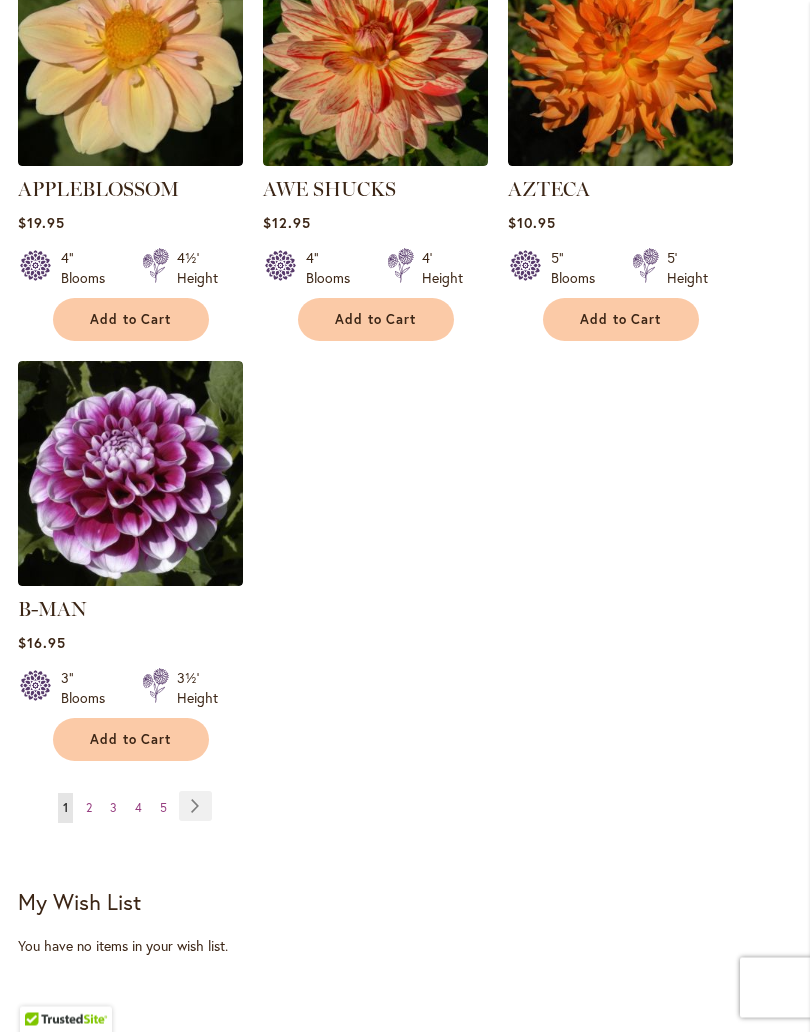 scroll, scrollTop: 2556, scrollLeft: 0, axis: vertical 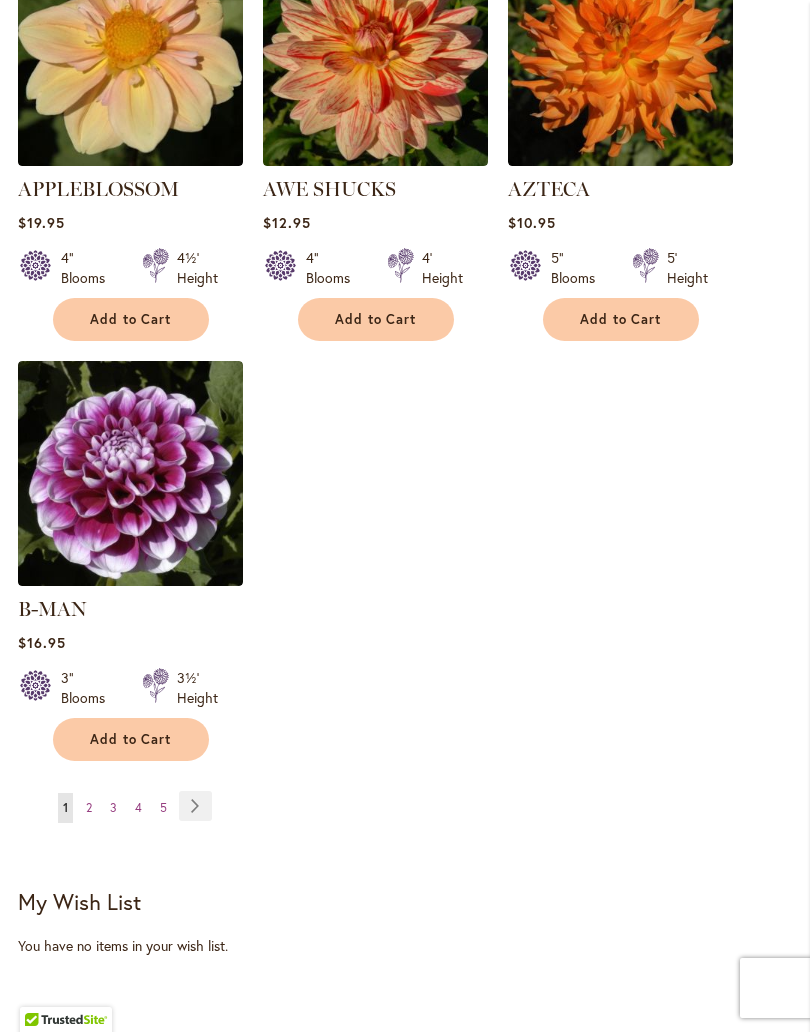 click on "Add to Cart" at bounding box center (131, 739) 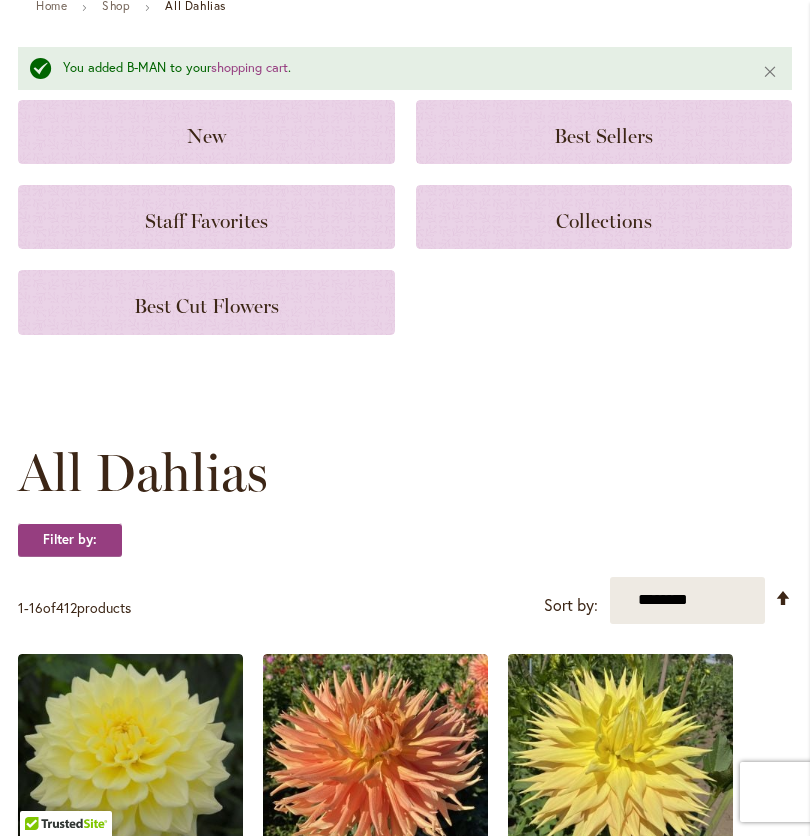 scroll, scrollTop: 0, scrollLeft: 0, axis: both 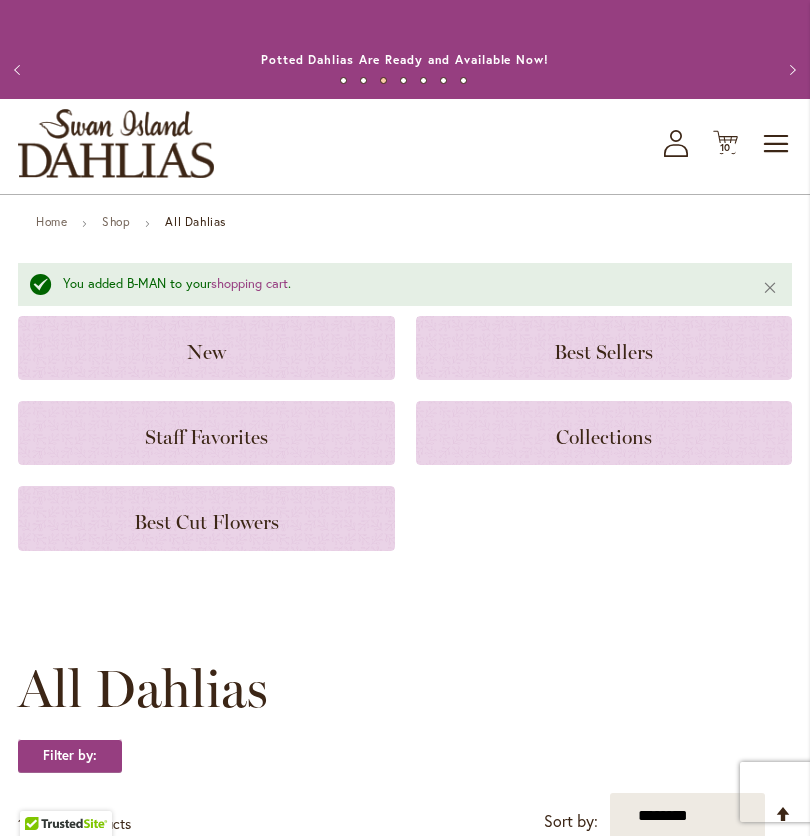 click 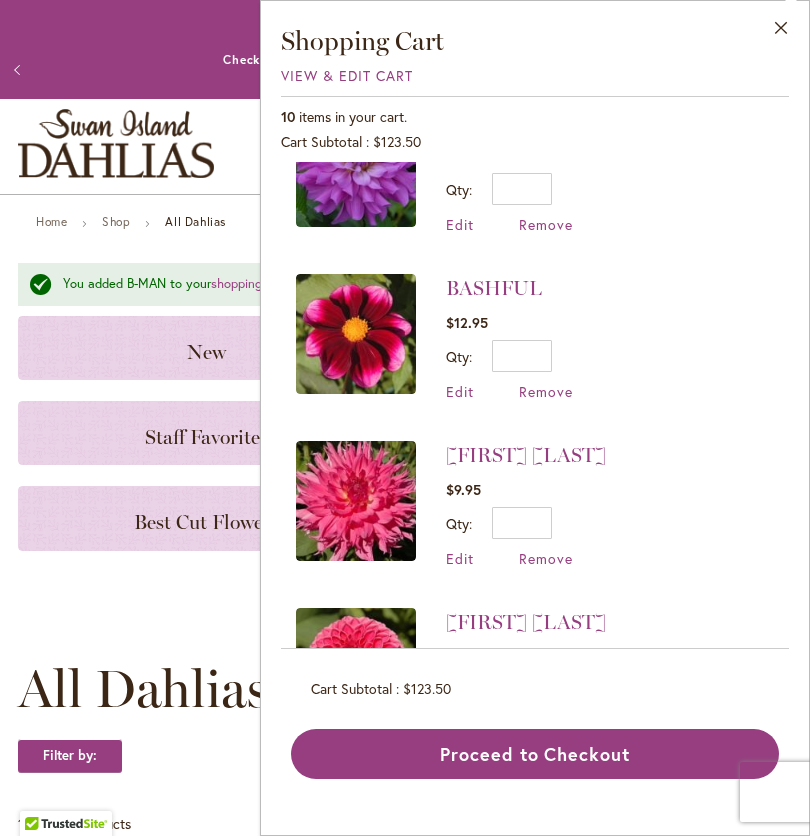 scroll, scrollTop: 903, scrollLeft: 0, axis: vertical 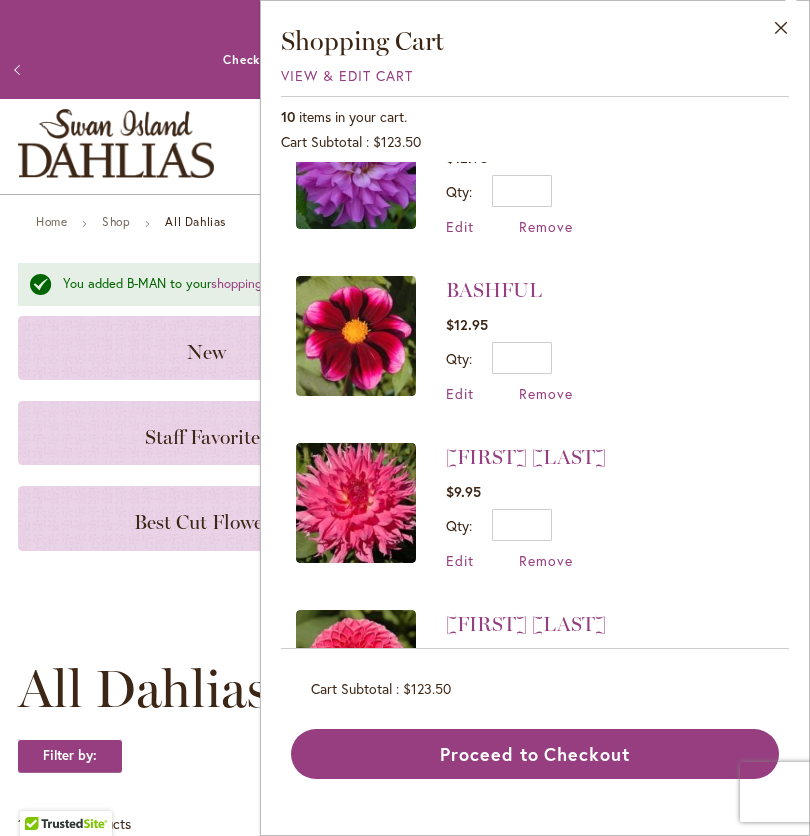 click on "Best Cut Flowers" 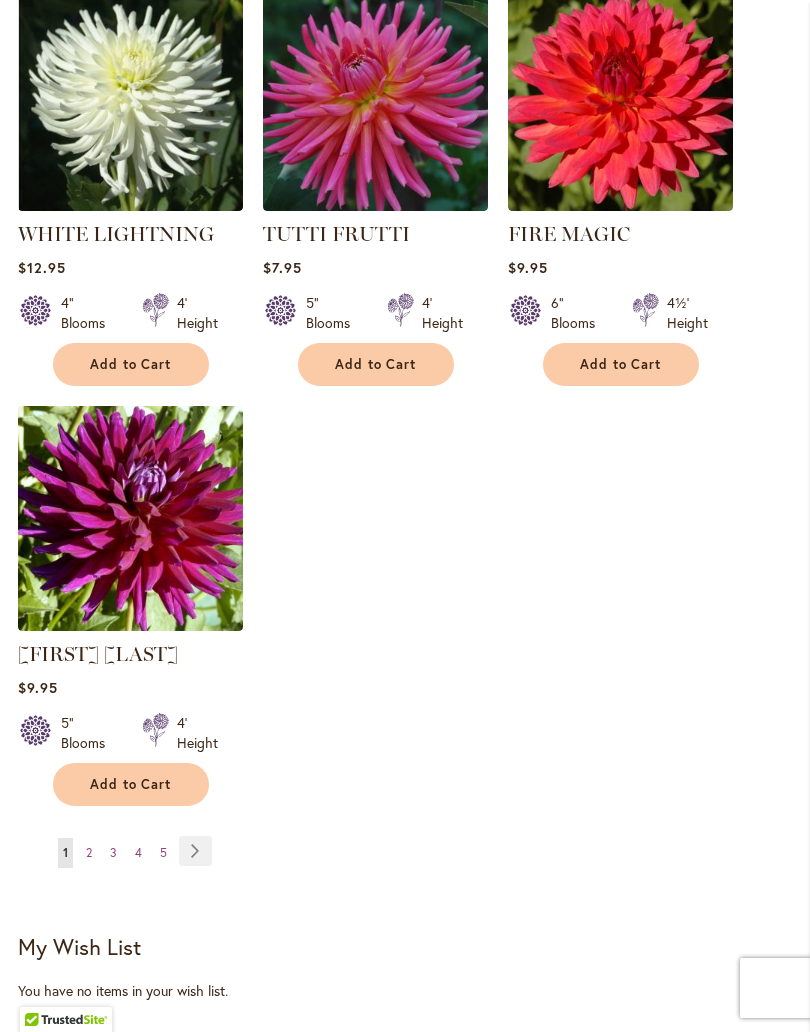 scroll, scrollTop: 2243, scrollLeft: 0, axis: vertical 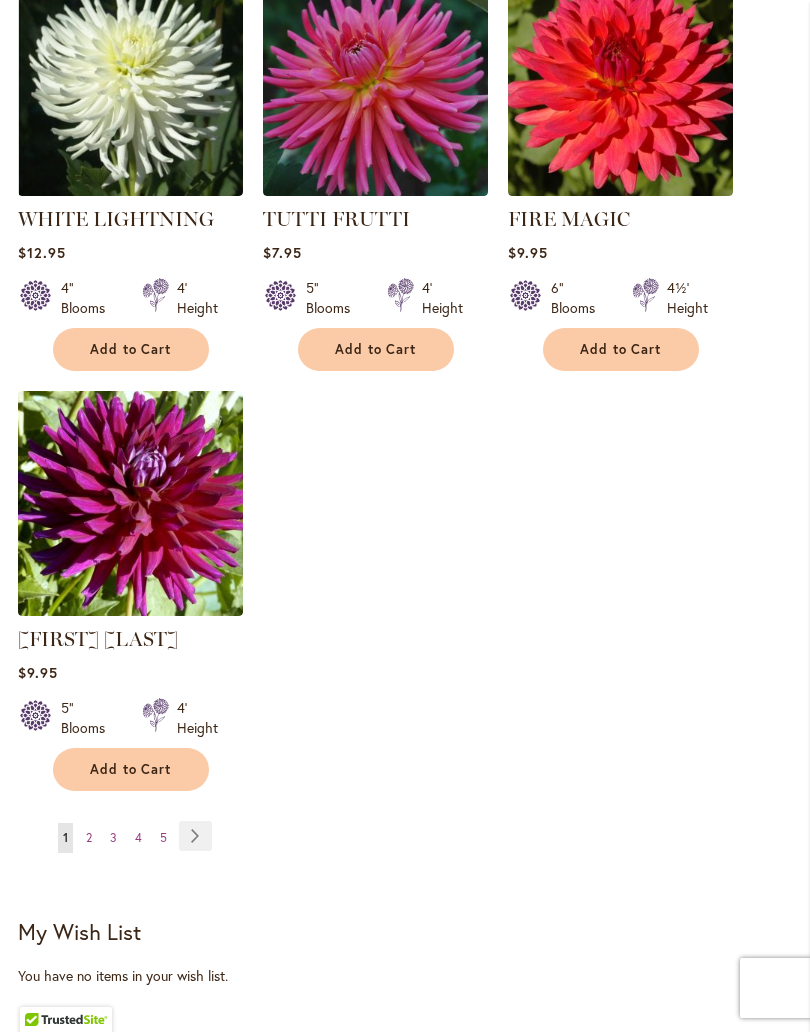 click on "2" at bounding box center (89, 837) 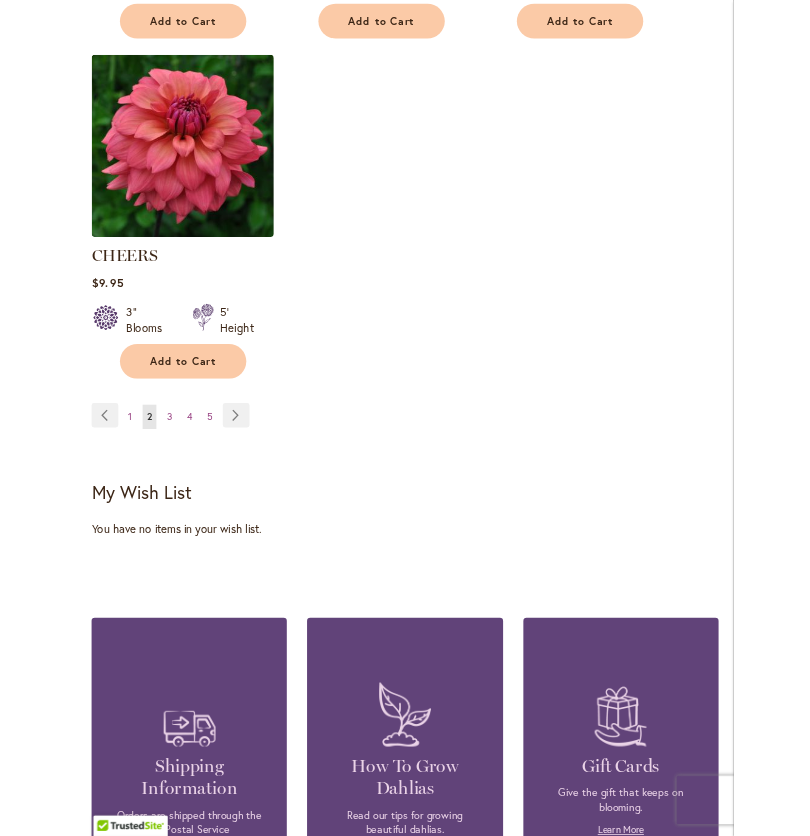 scroll, scrollTop: 2564, scrollLeft: 0, axis: vertical 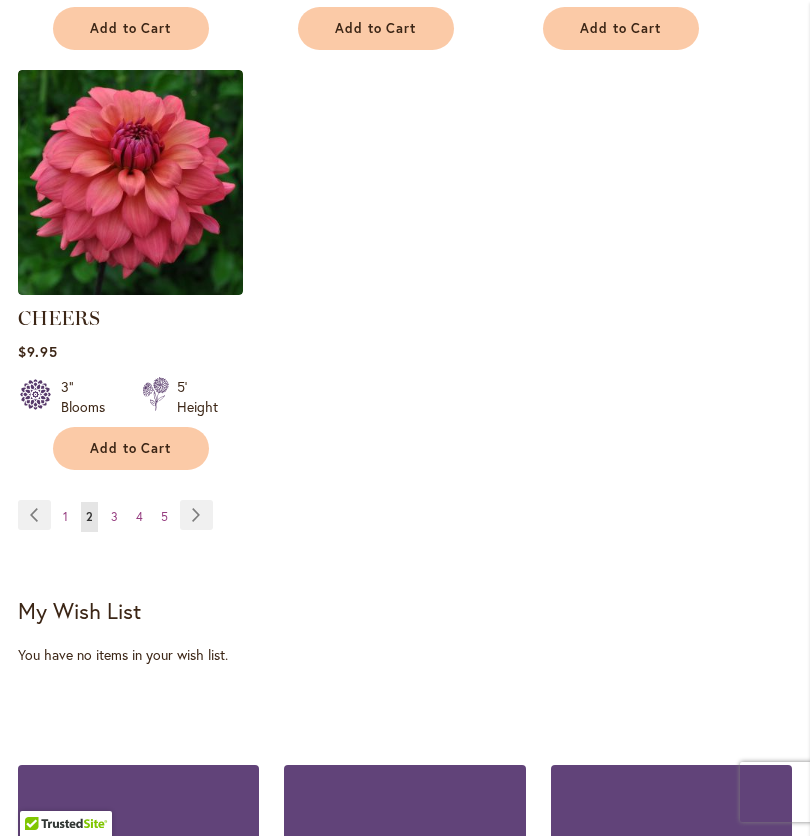 click on "Page
3" at bounding box center (114, 517) 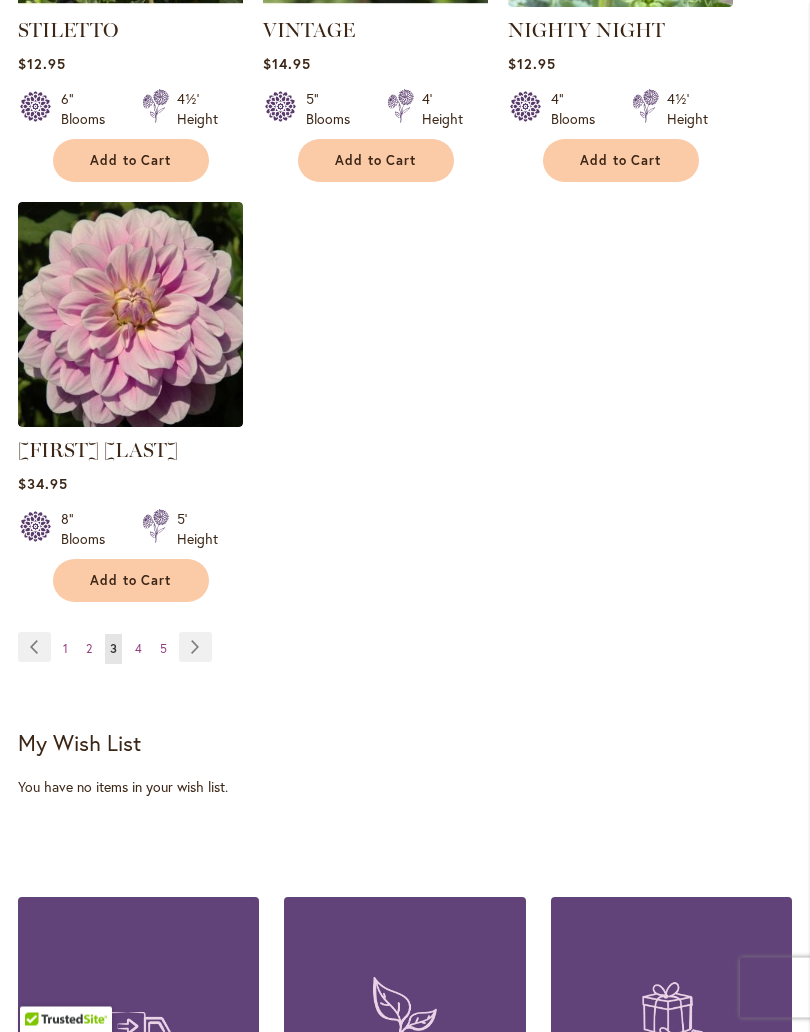 scroll, scrollTop: 2461, scrollLeft: 0, axis: vertical 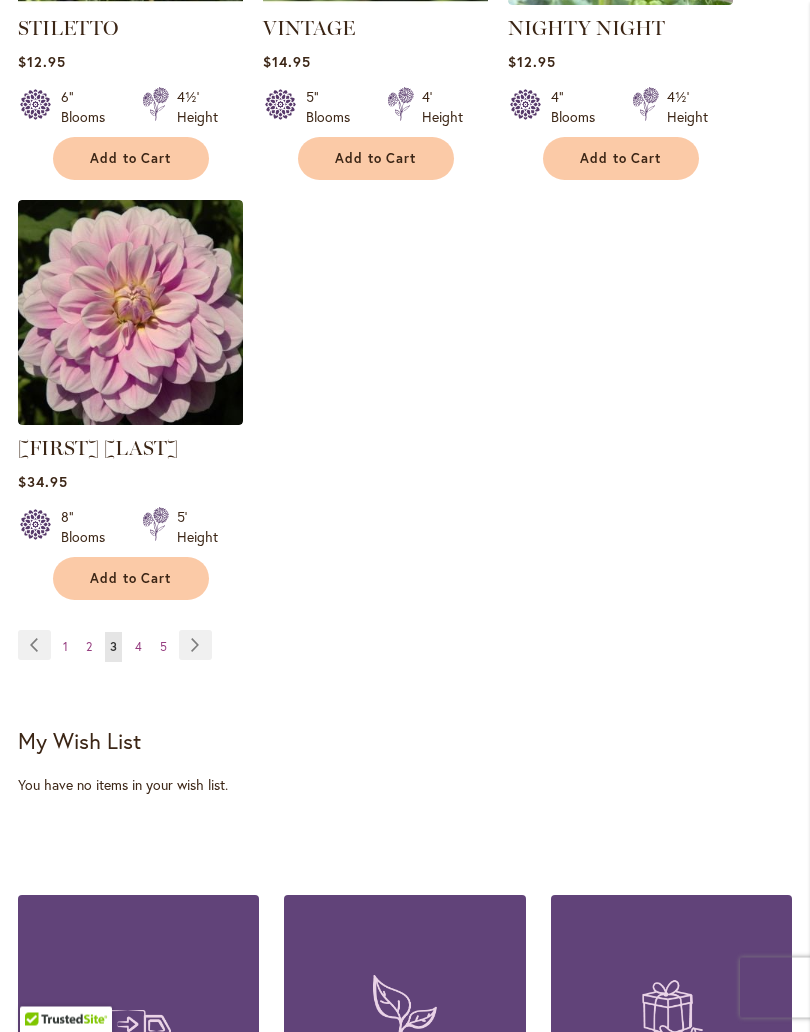 click on "4" at bounding box center (138, 647) 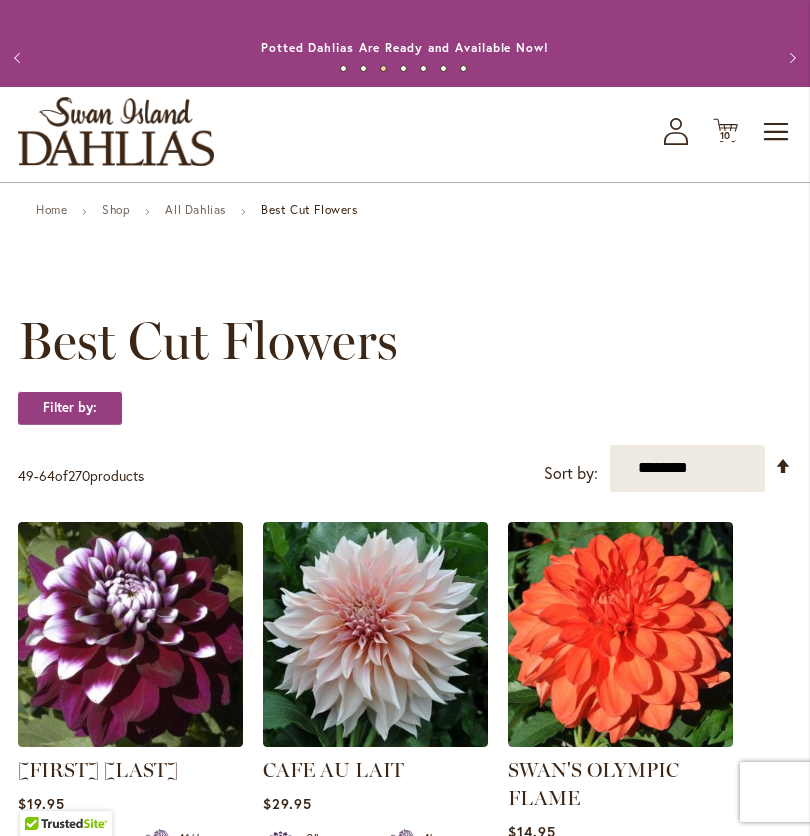 scroll, scrollTop: 0, scrollLeft: 0, axis: both 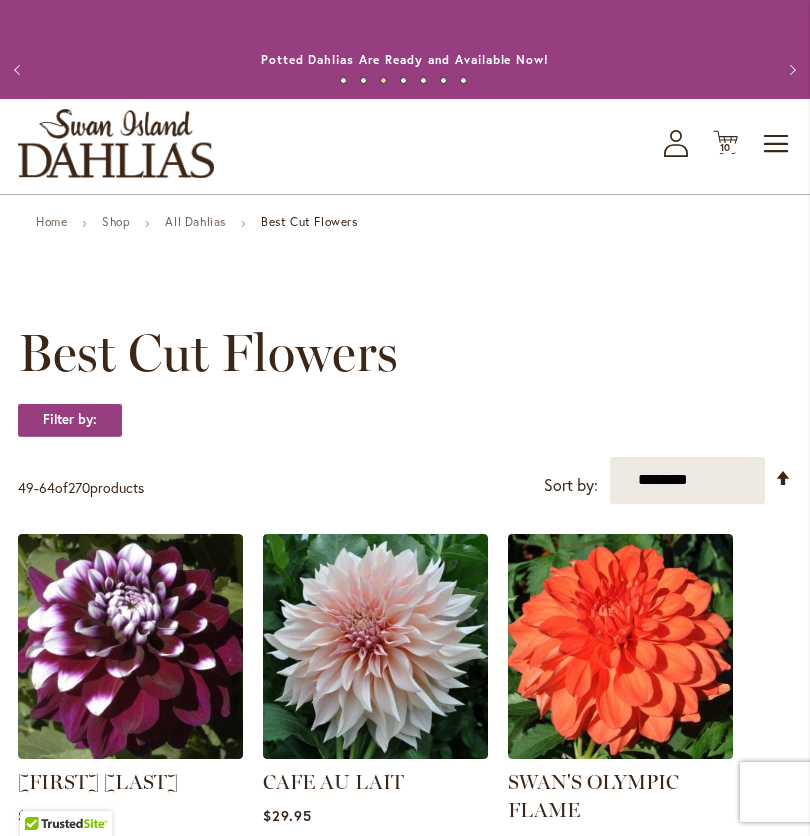 click on "10" at bounding box center [726, 147] 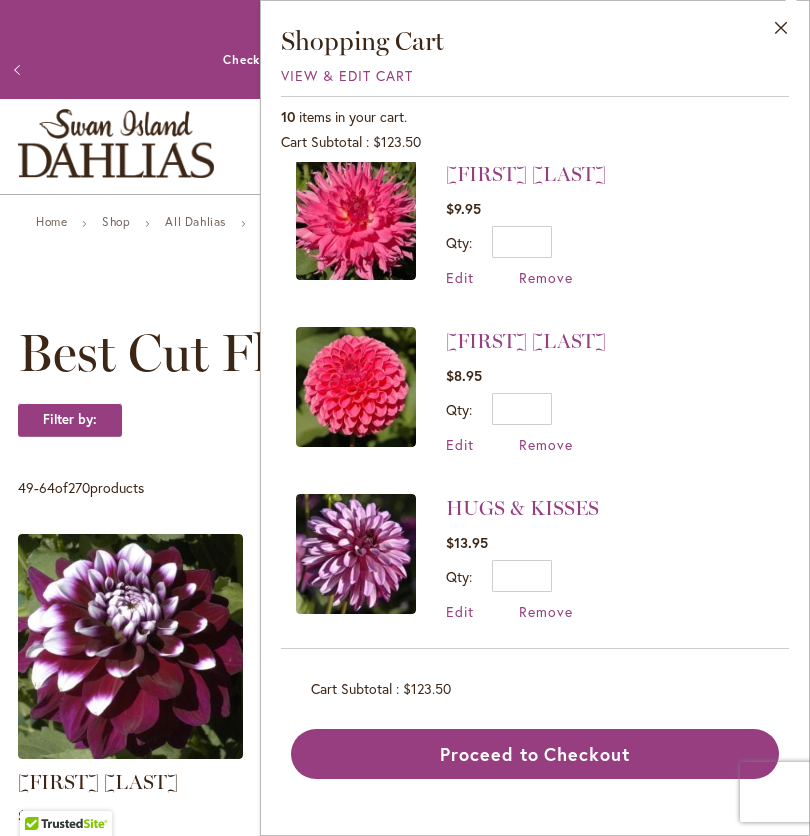 scroll, scrollTop: 1185, scrollLeft: 0, axis: vertical 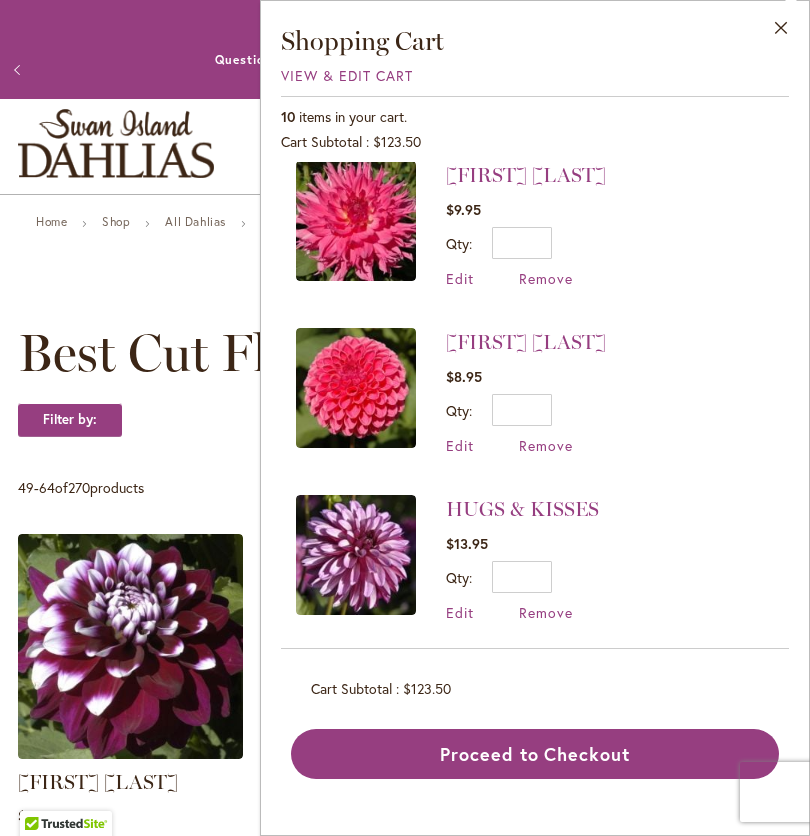 click on "Proceed to Checkout" at bounding box center [535, 754] 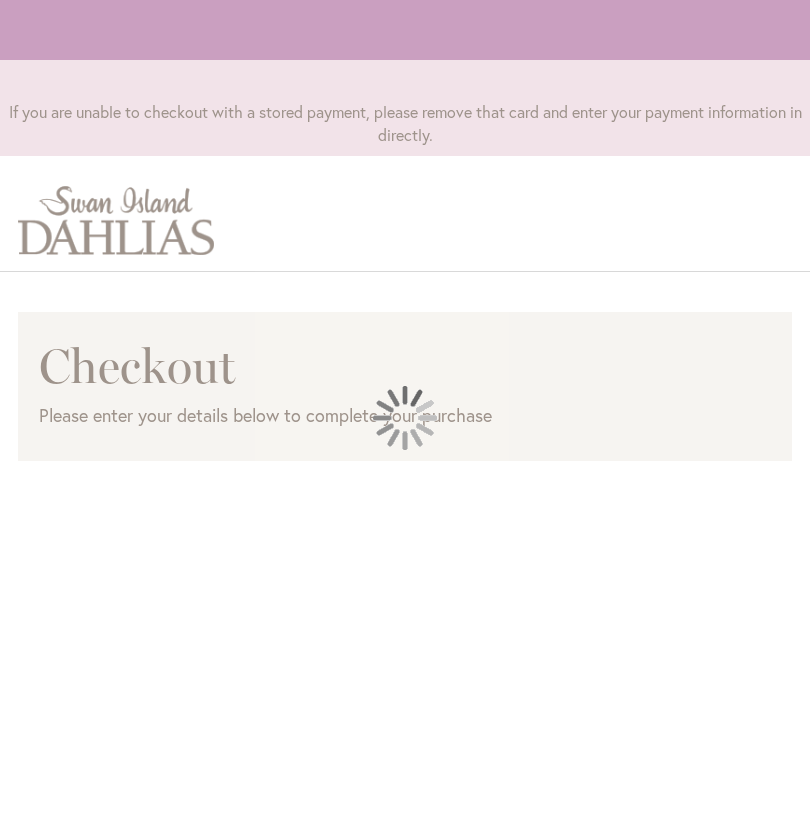 scroll, scrollTop: 0, scrollLeft: 0, axis: both 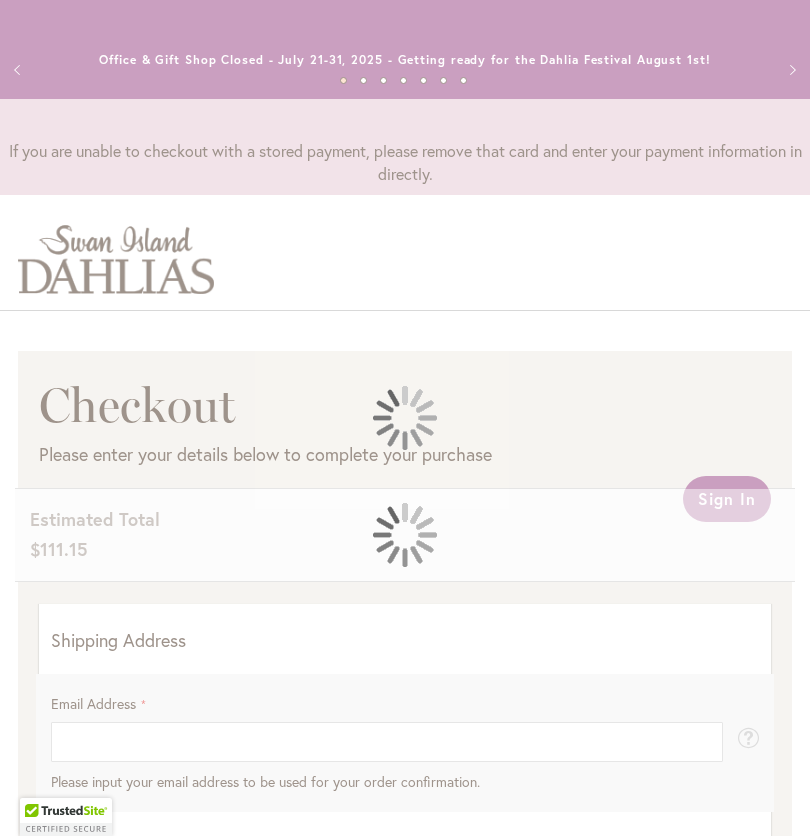 select on "**" 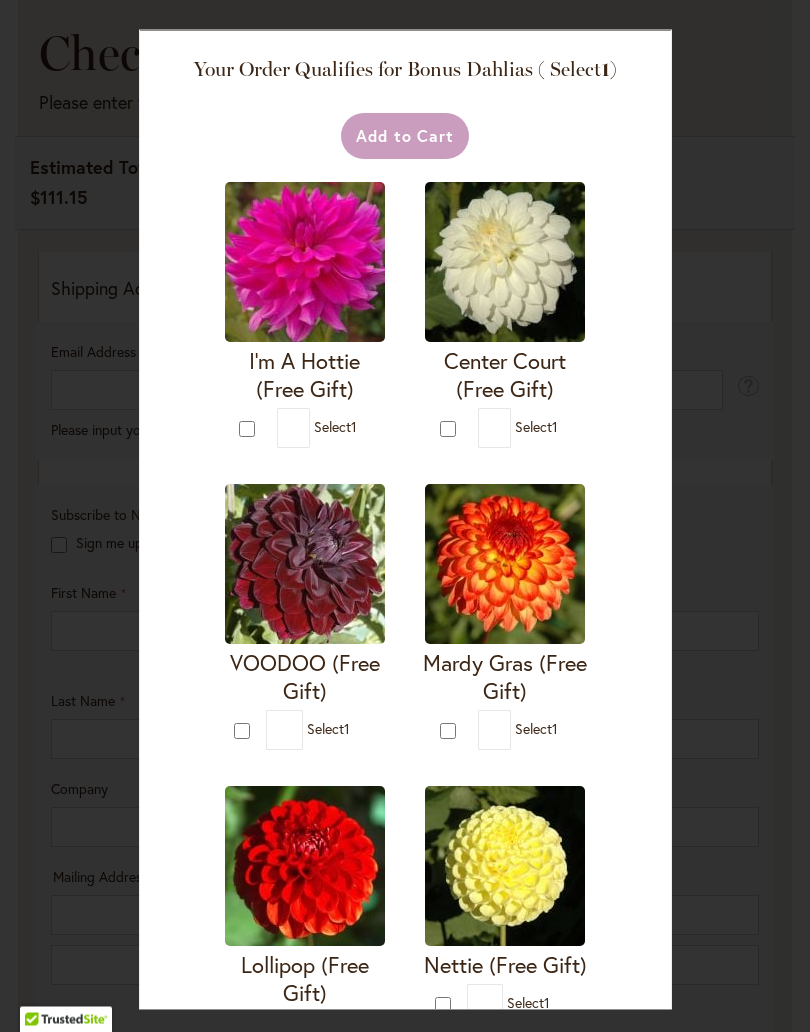 scroll, scrollTop: 353, scrollLeft: 0, axis: vertical 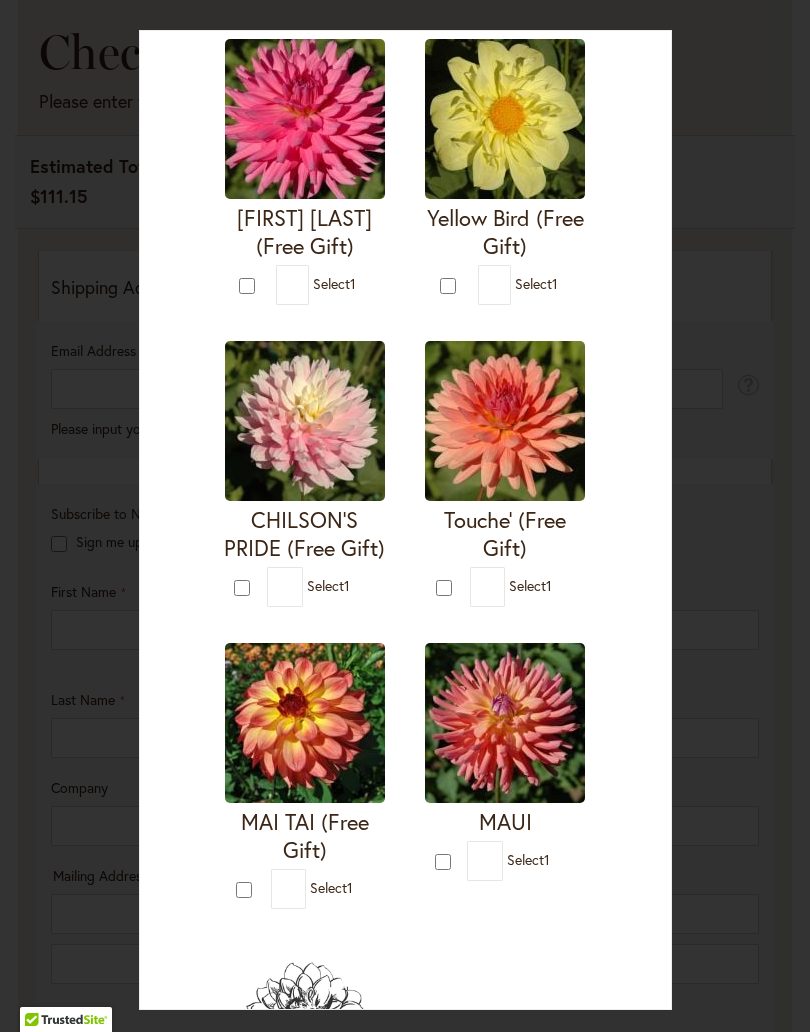 type on "*" 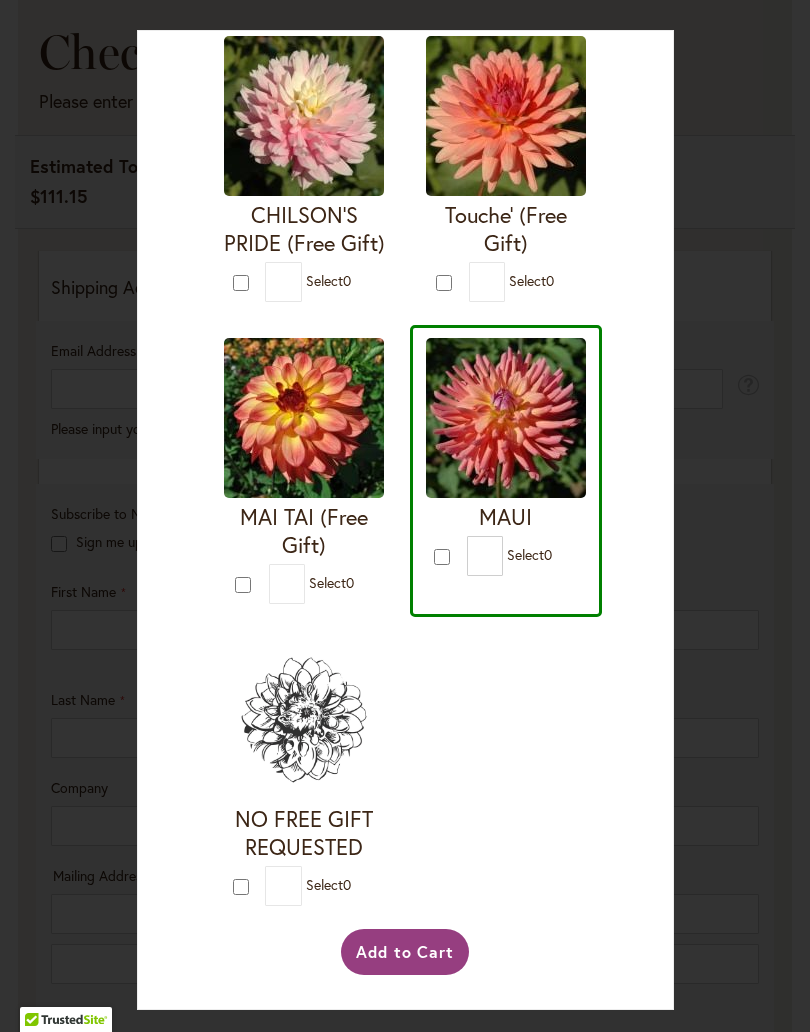scroll, scrollTop: 4296, scrollLeft: 0, axis: vertical 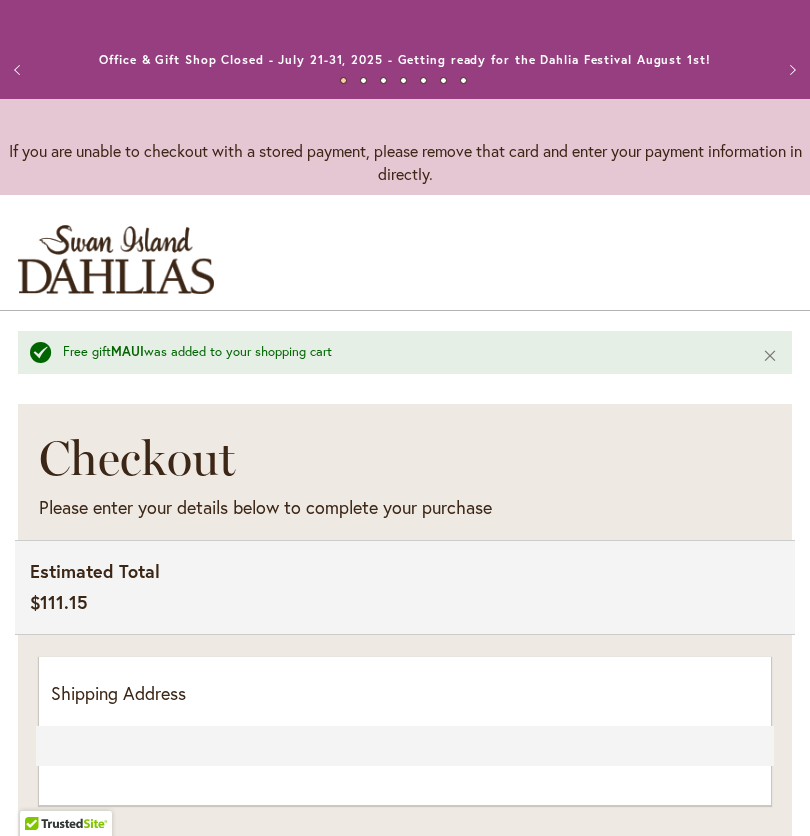 select on "**" 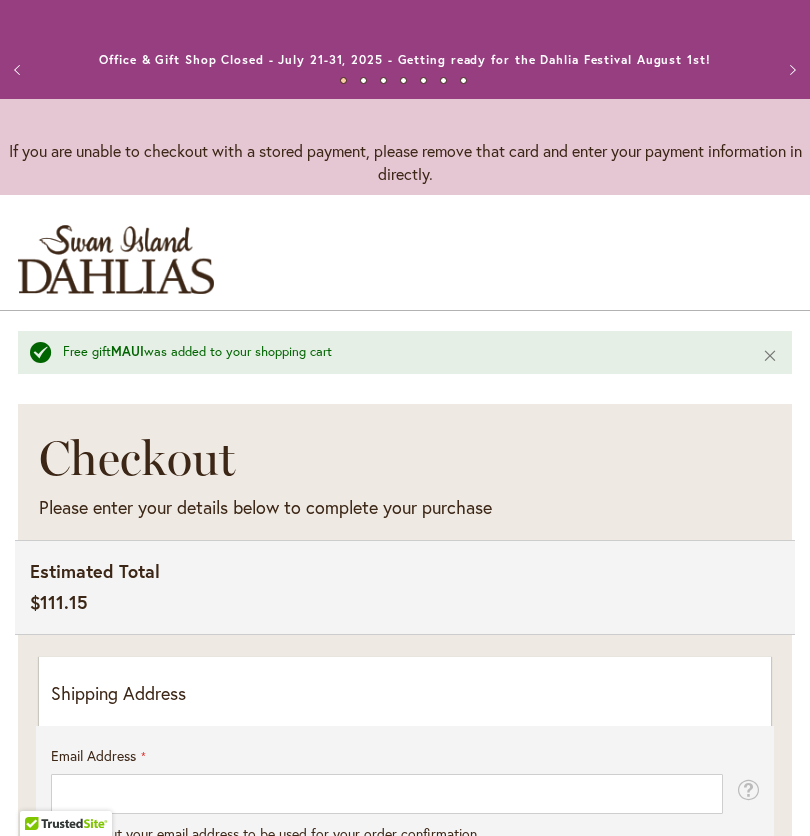 scroll, scrollTop: 353, scrollLeft: 0, axis: vertical 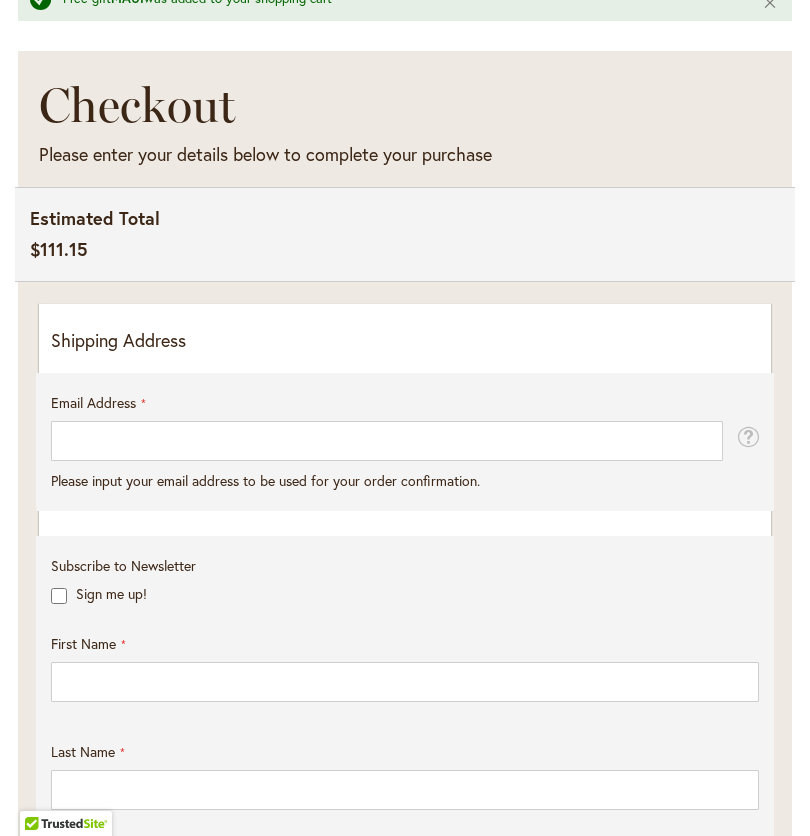 click on "Shipping Address" at bounding box center (405, 341) 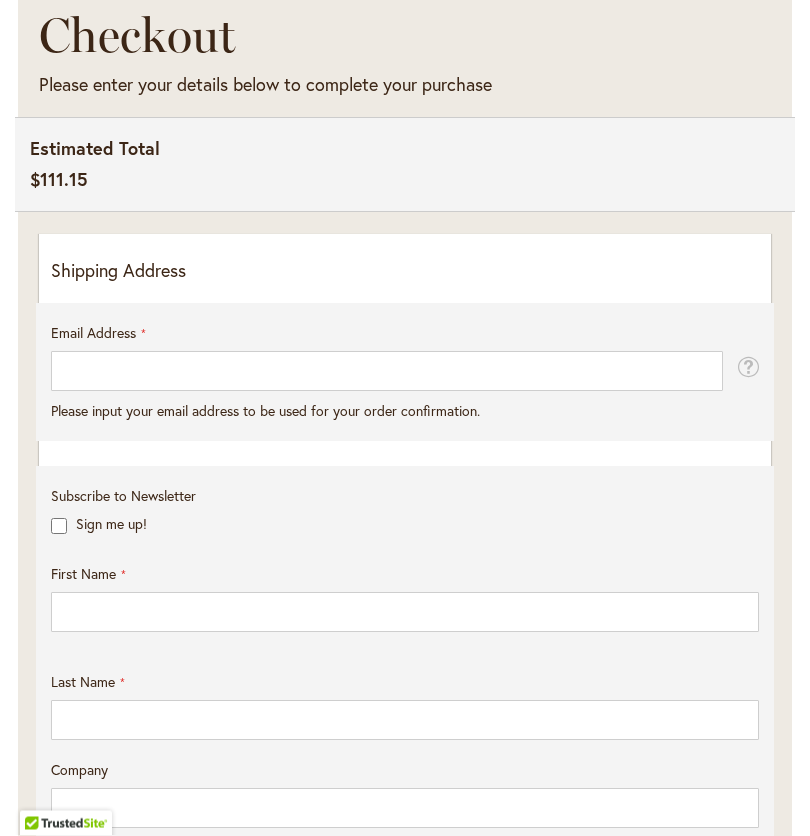 scroll, scrollTop: 423, scrollLeft: 0, axis: vertical 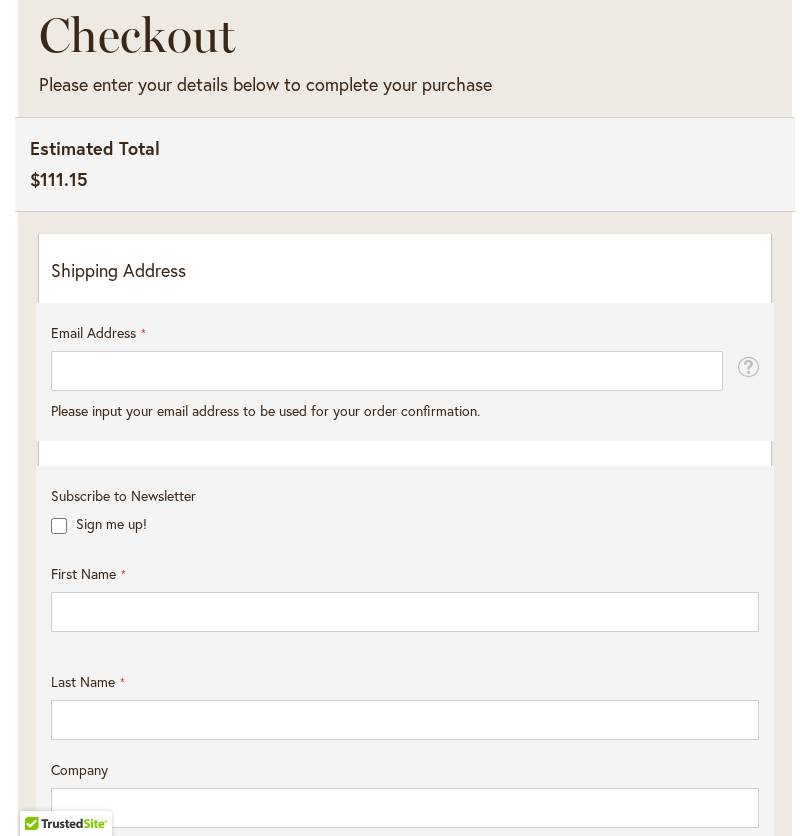 click on "Shipping Address" at bounding box center [405, 271] 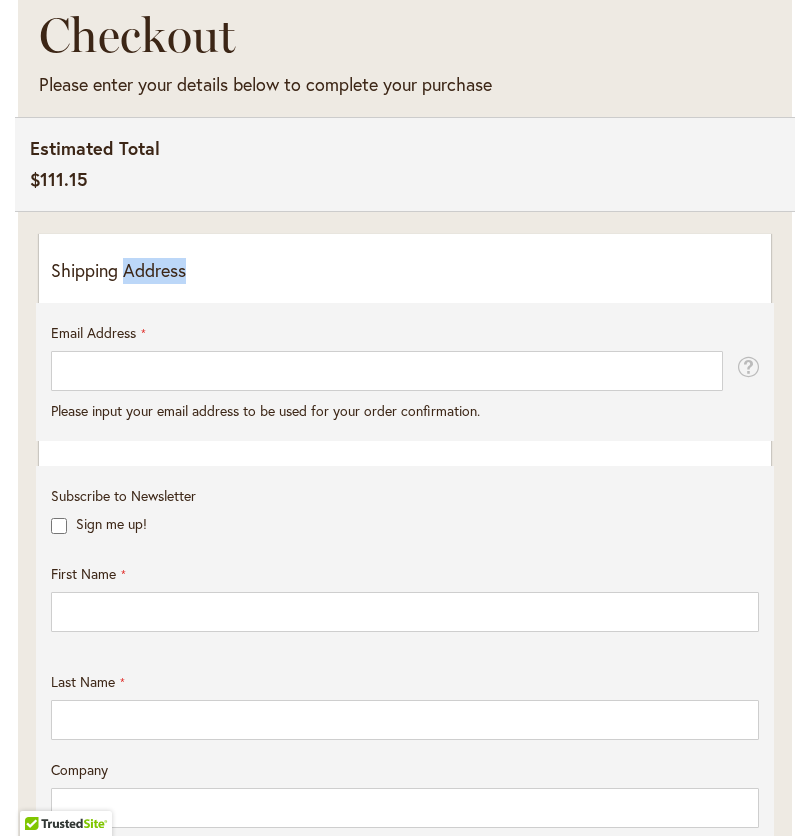 click on "Shipping Address" at bounding box center (405, 271) 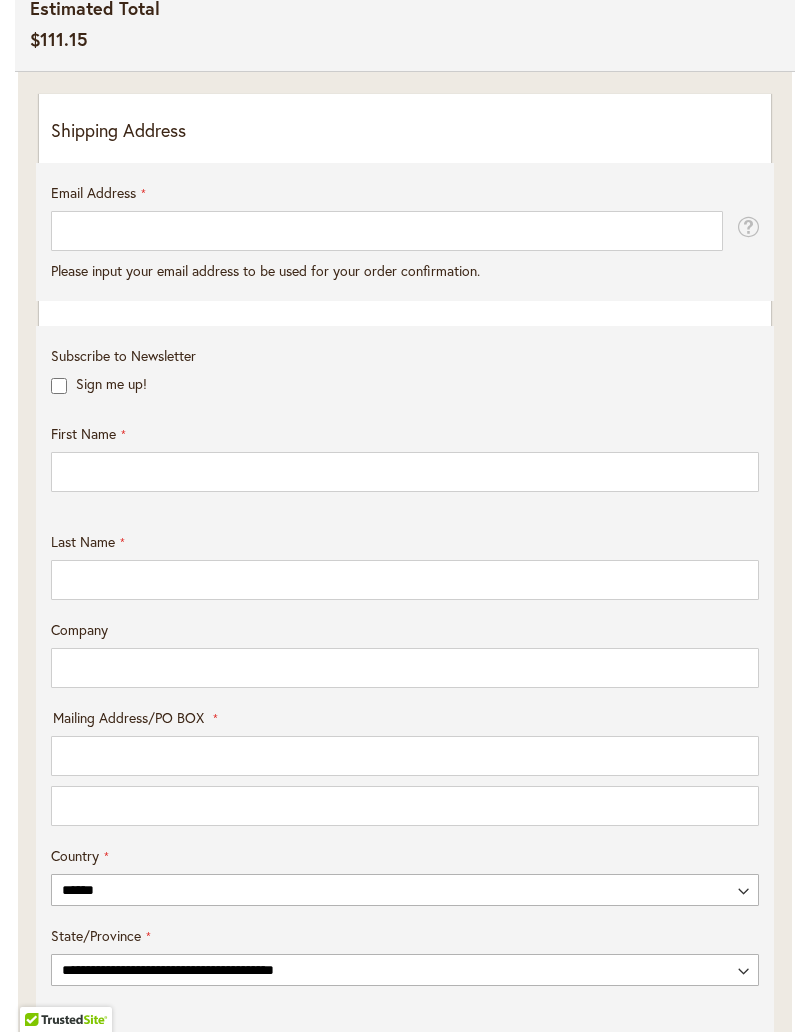 scroll, scrollTop: 572, scrollLeft: 0, axis: vertical 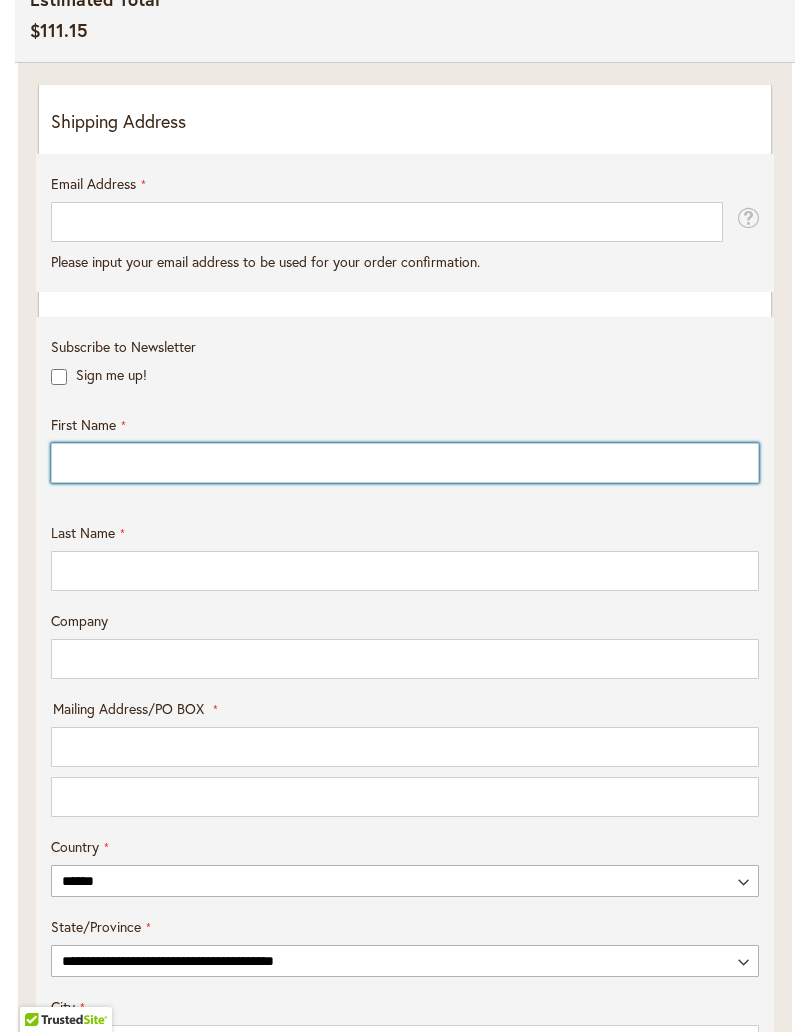 click on "First Name" at bounding box center [405, 463] 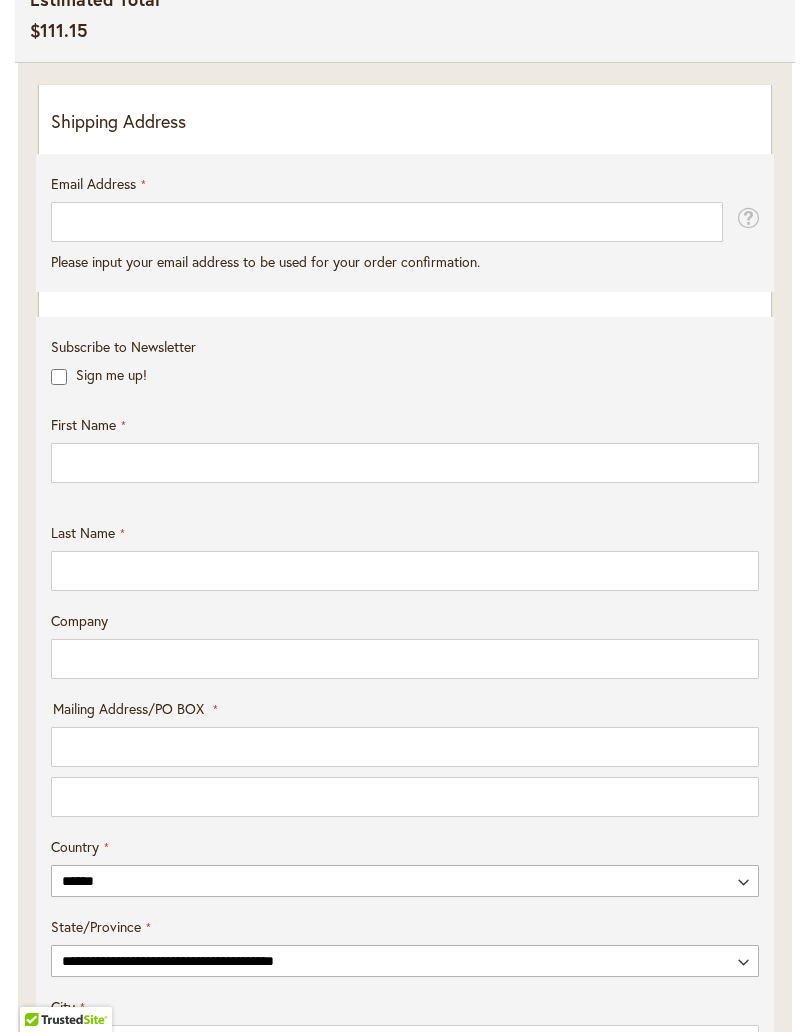 type on "*****" 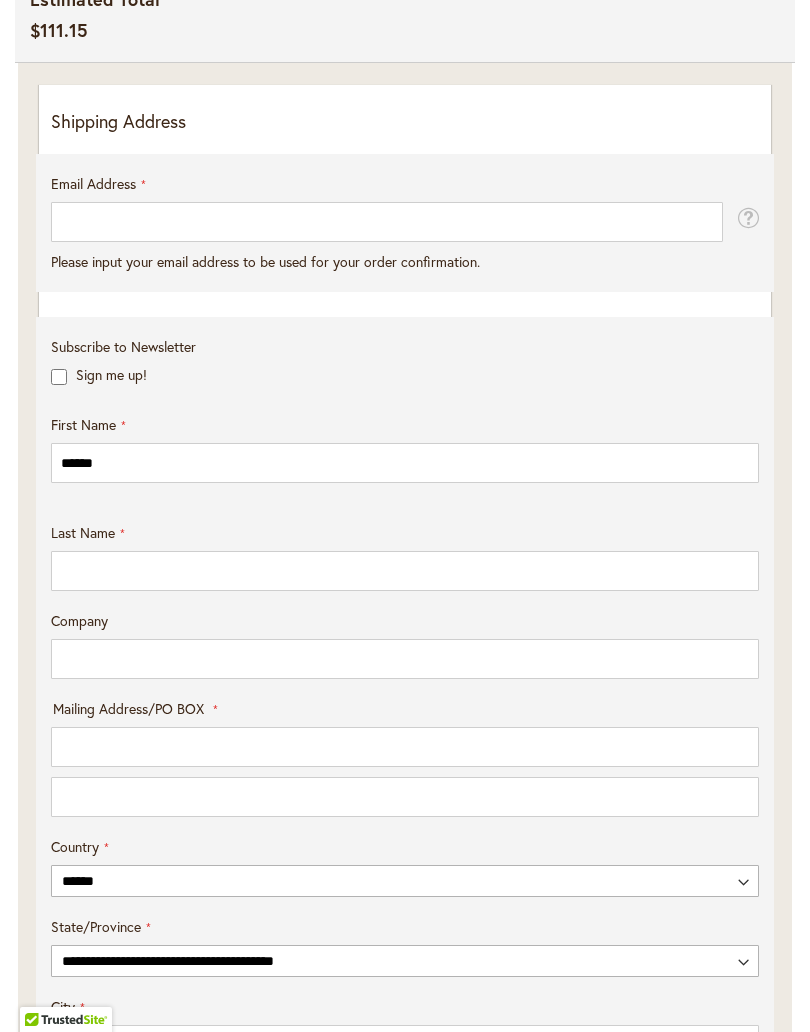 type on "**********" 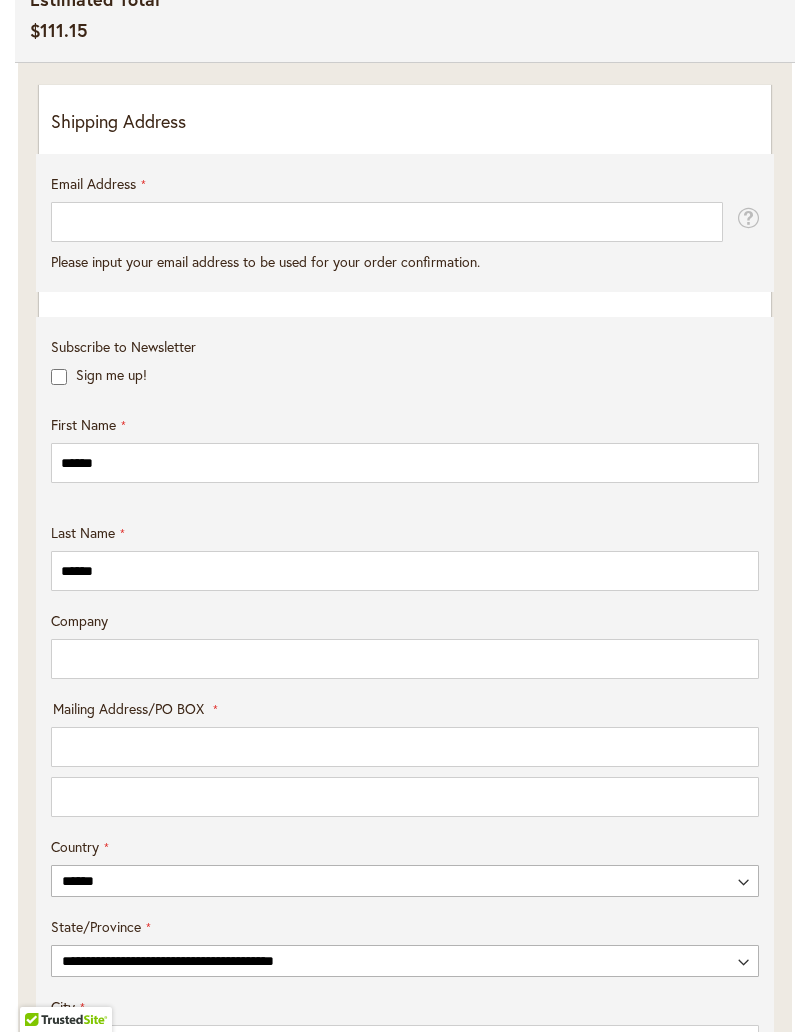 type on "**********" 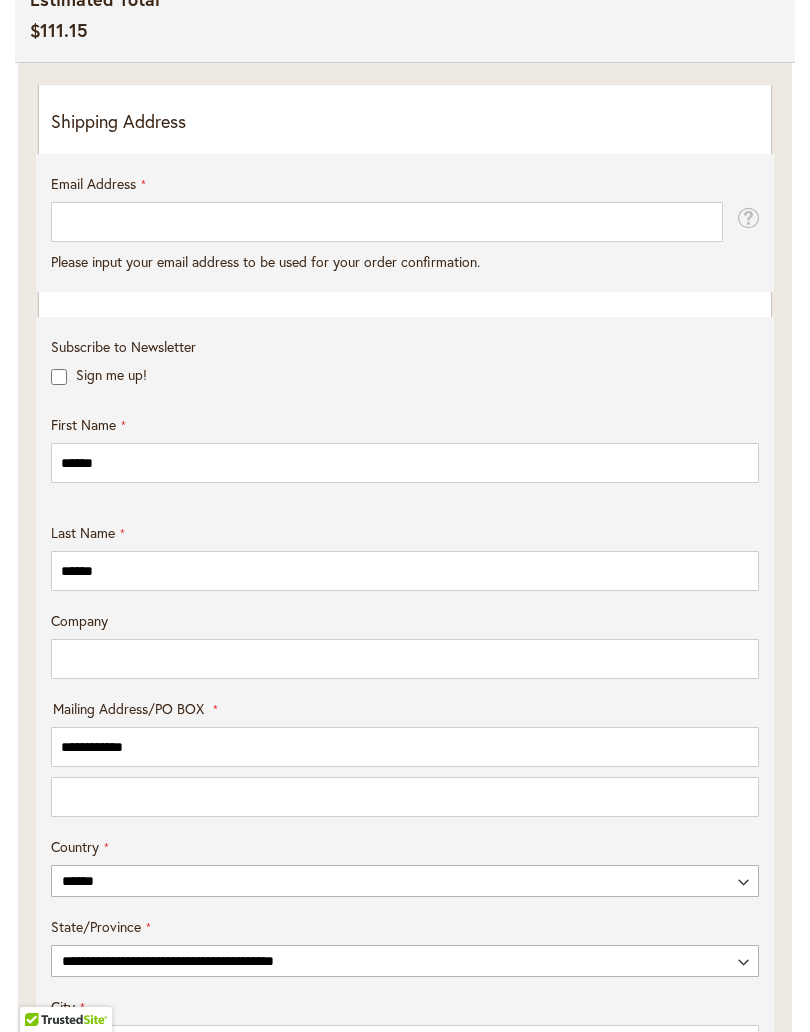 type on "**********" 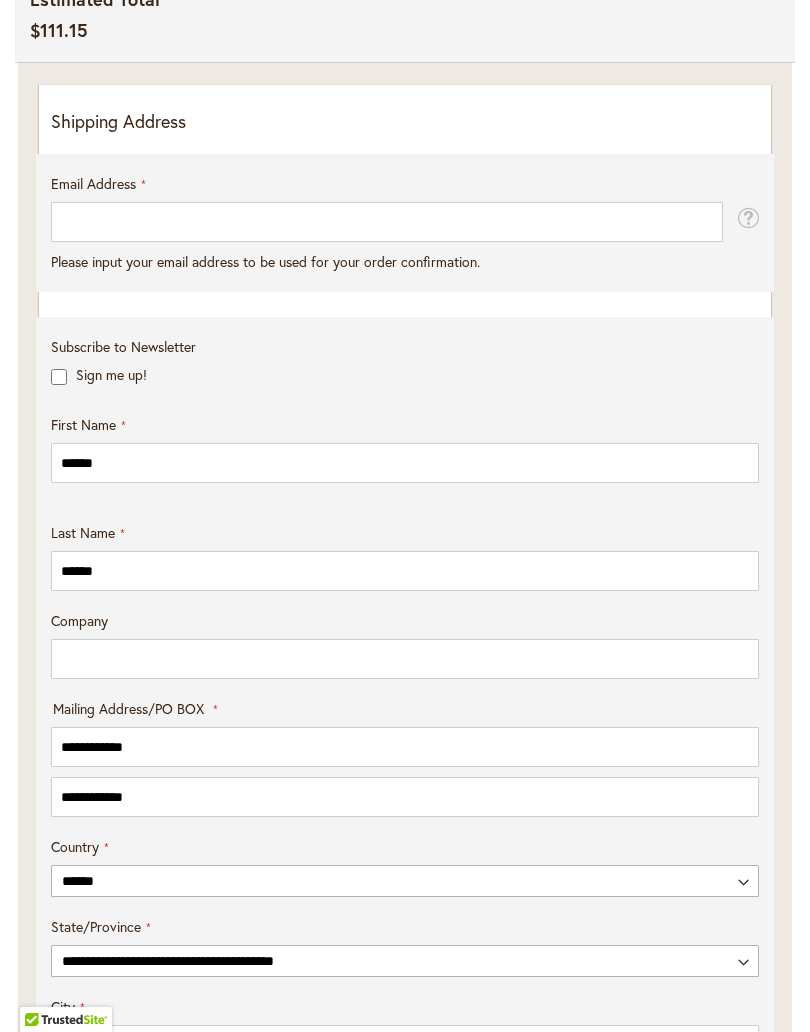 select 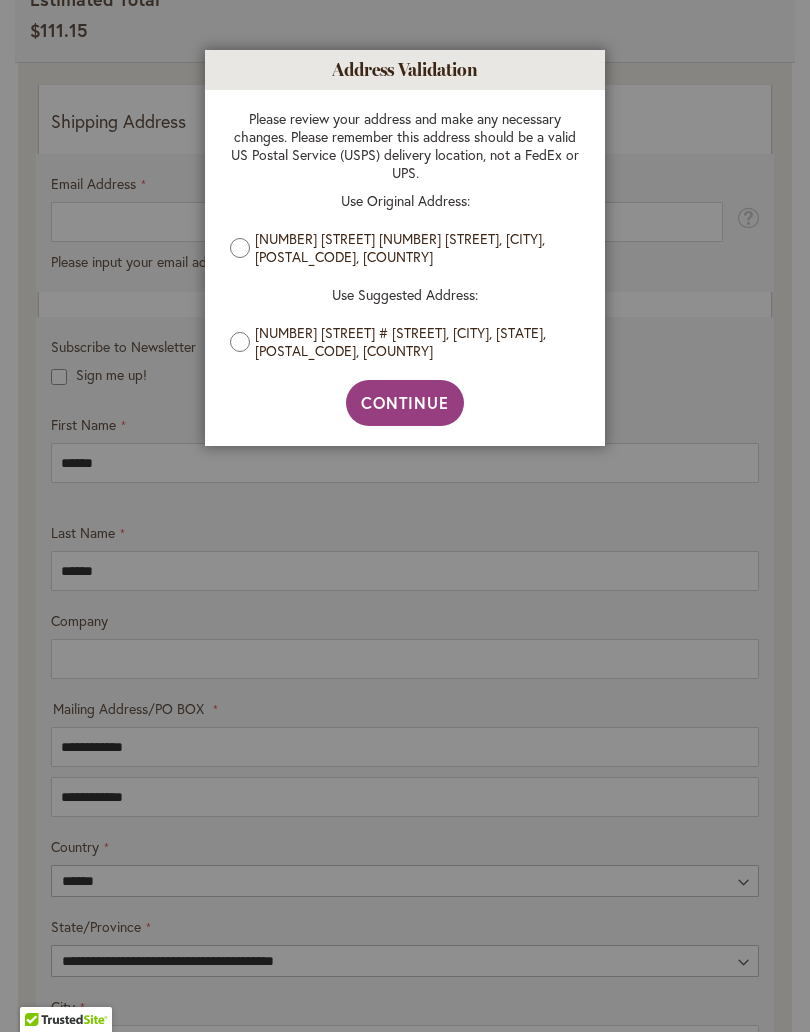 click on "Continue" at bounding box center [405, 402] 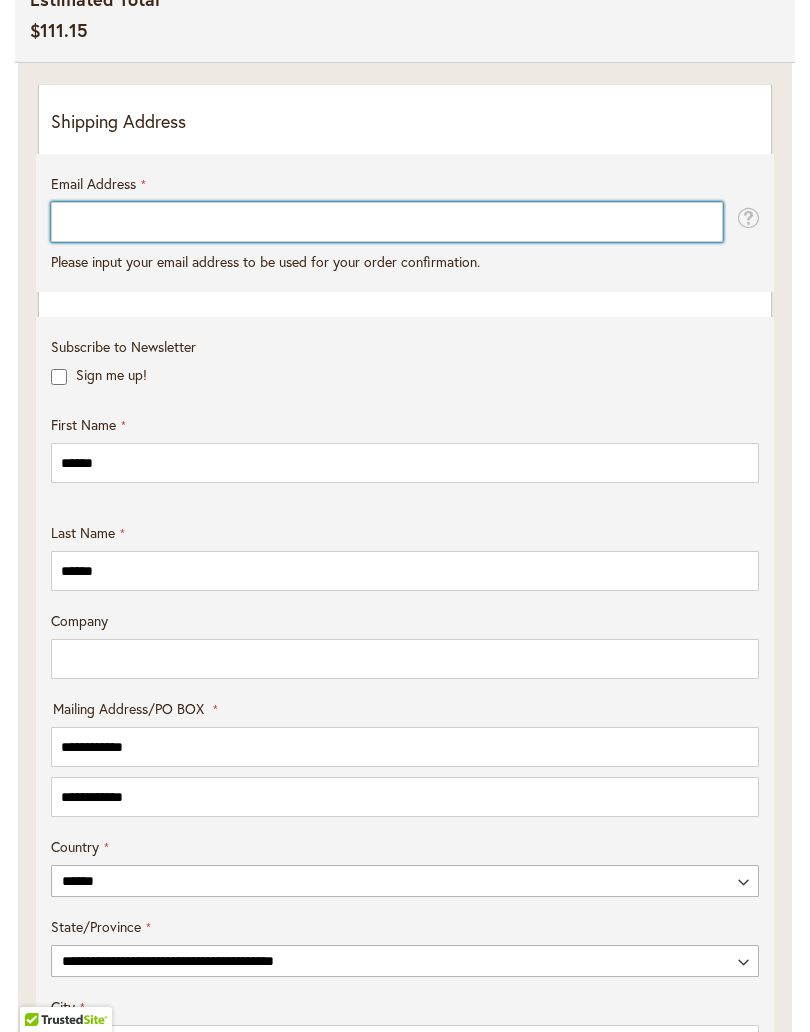 click on "Email Address" at bounding box center (387, 222) 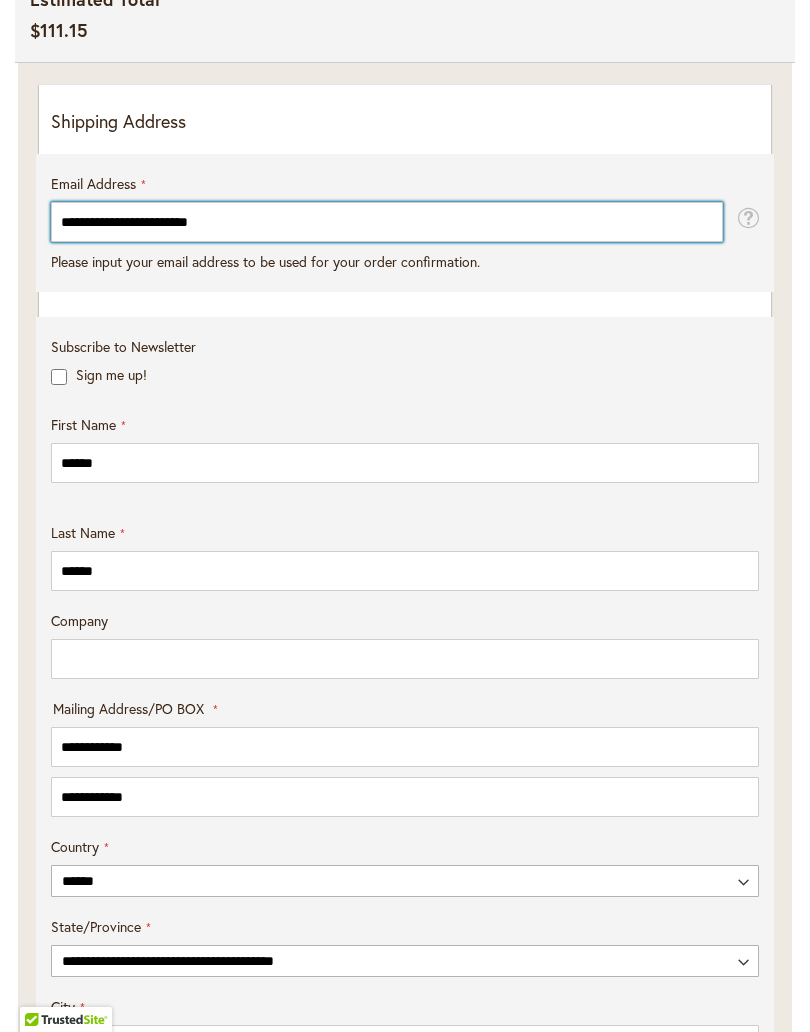 type on "**********" 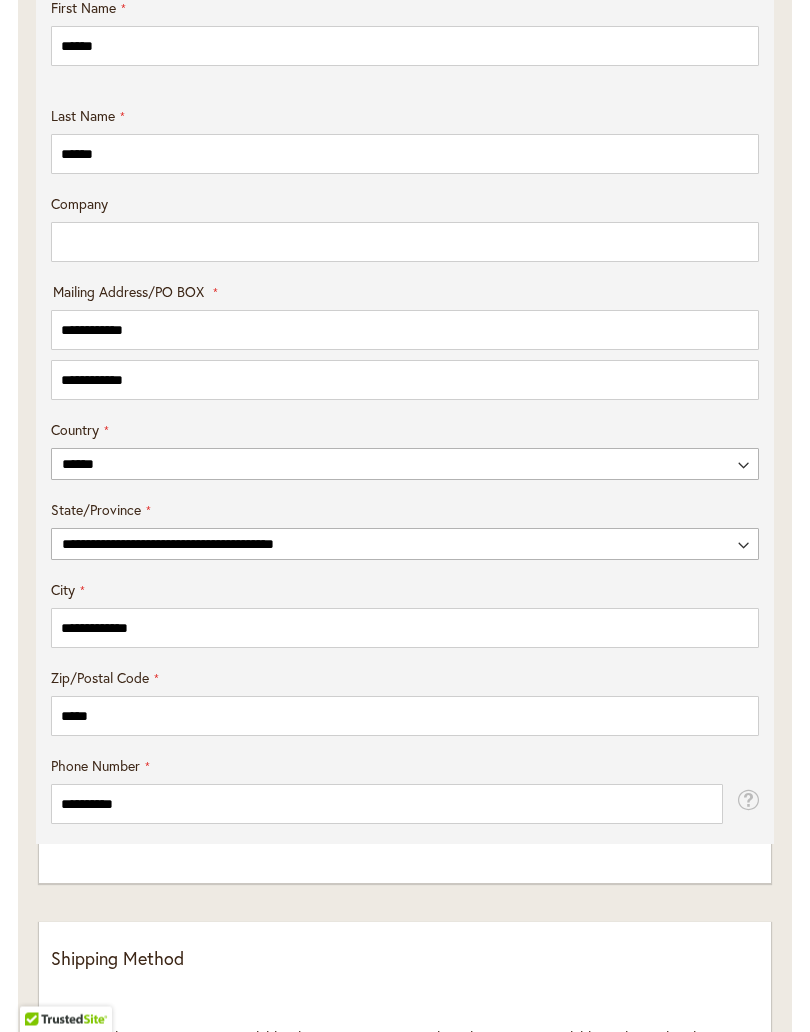 scroll, scrollTop: 989, scrollLeft: 0, axis: vertical 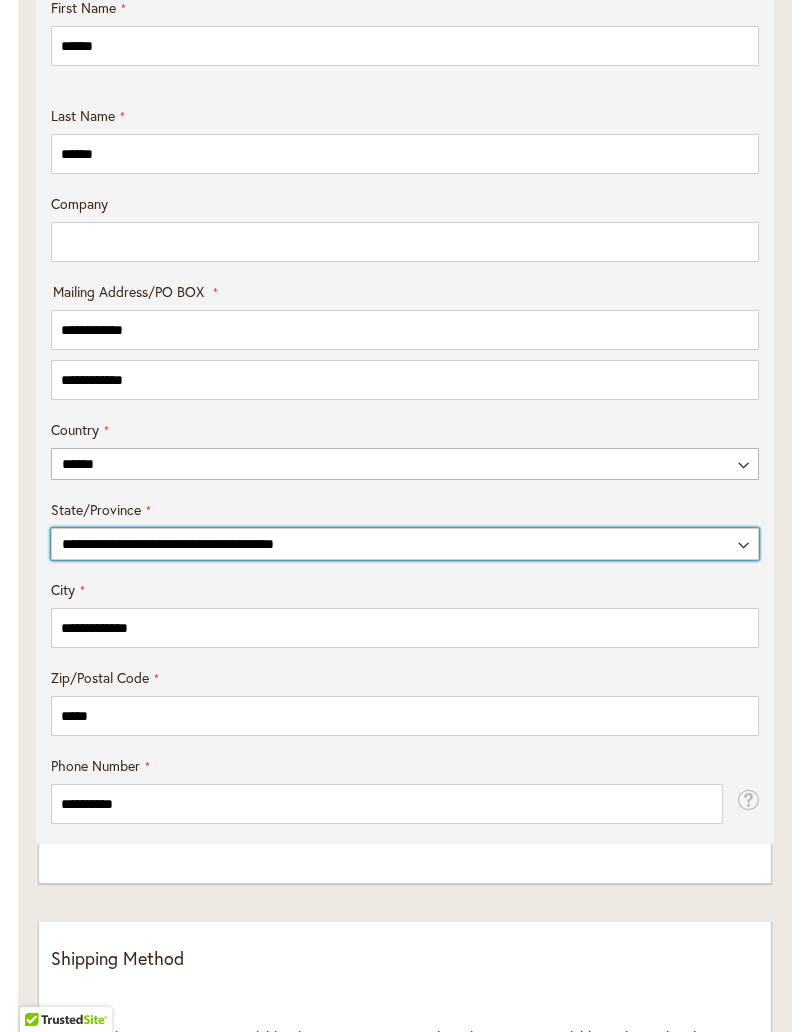 click on "**********" at bounding box center [405, 544] 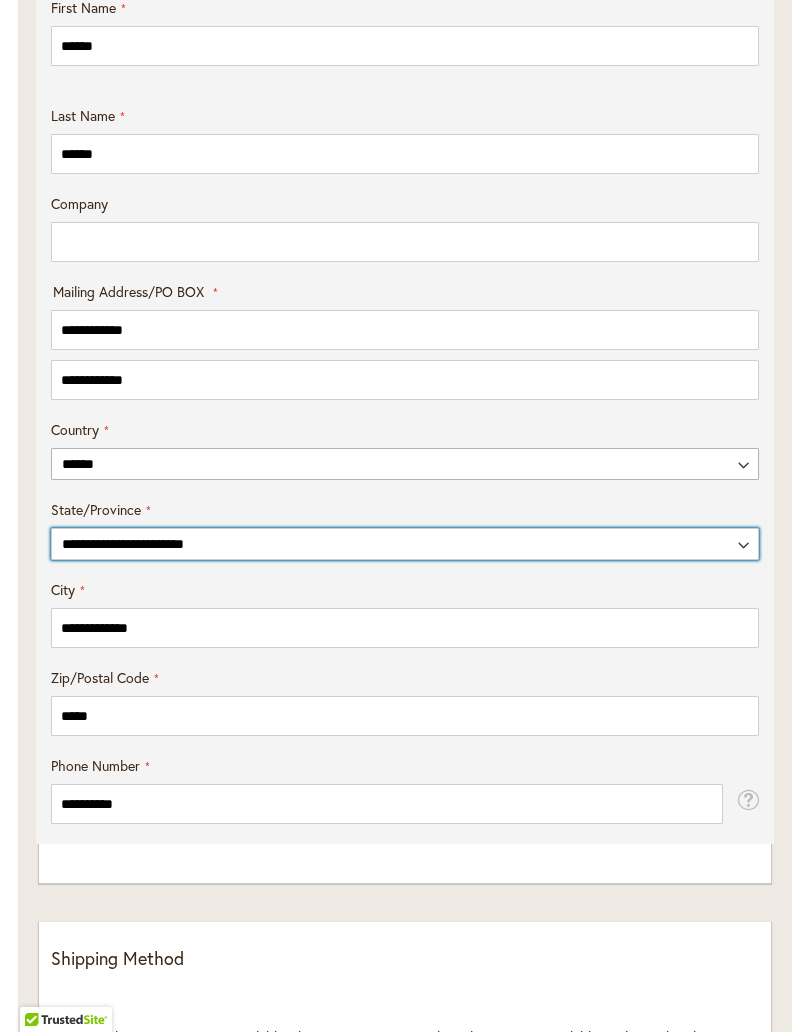 click on "**********" at bounding box center (405, 544) 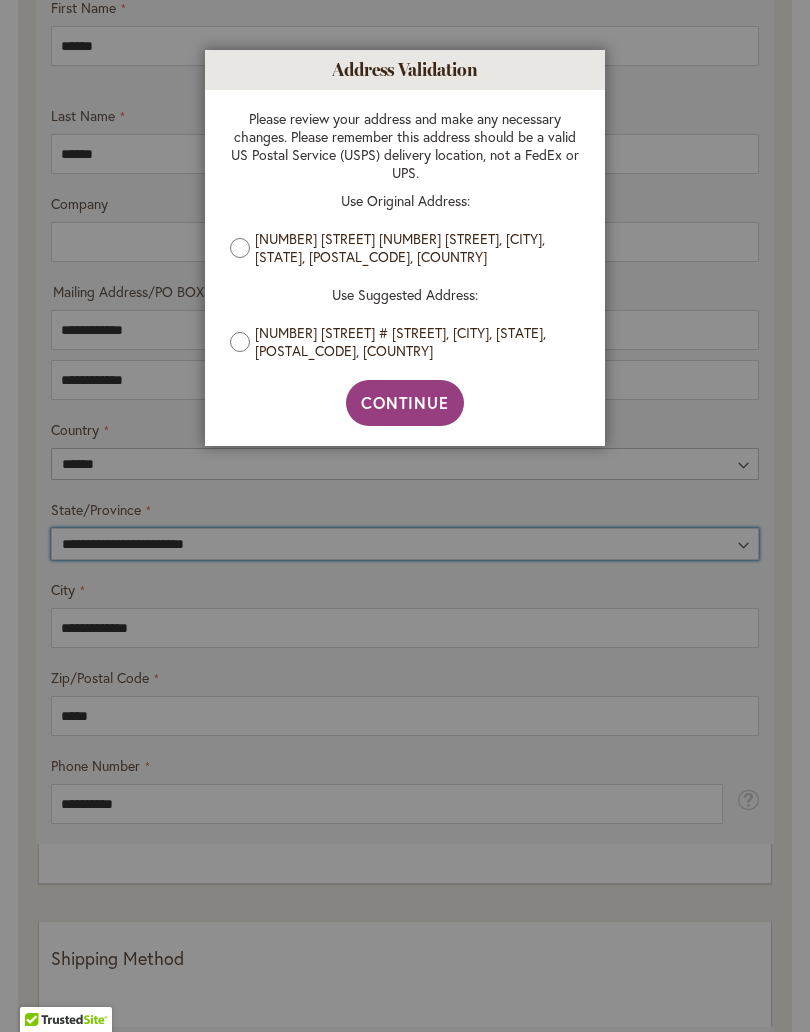 select on "**" 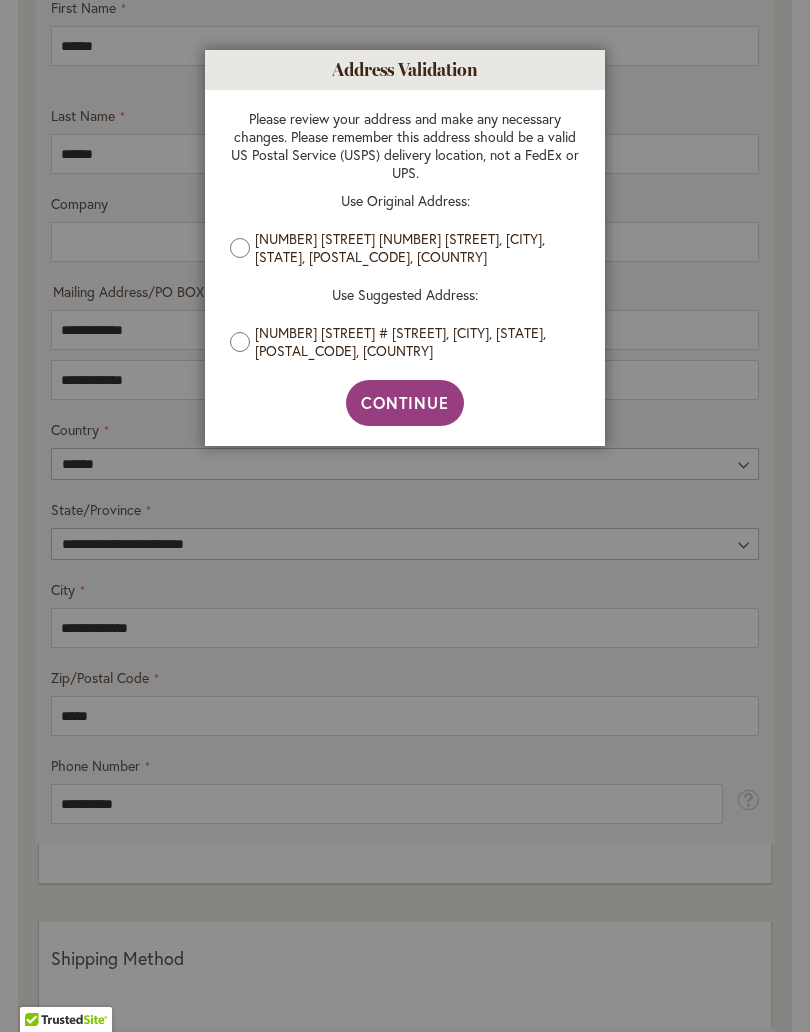 click on "Continue" at bounding box center (405, 402) 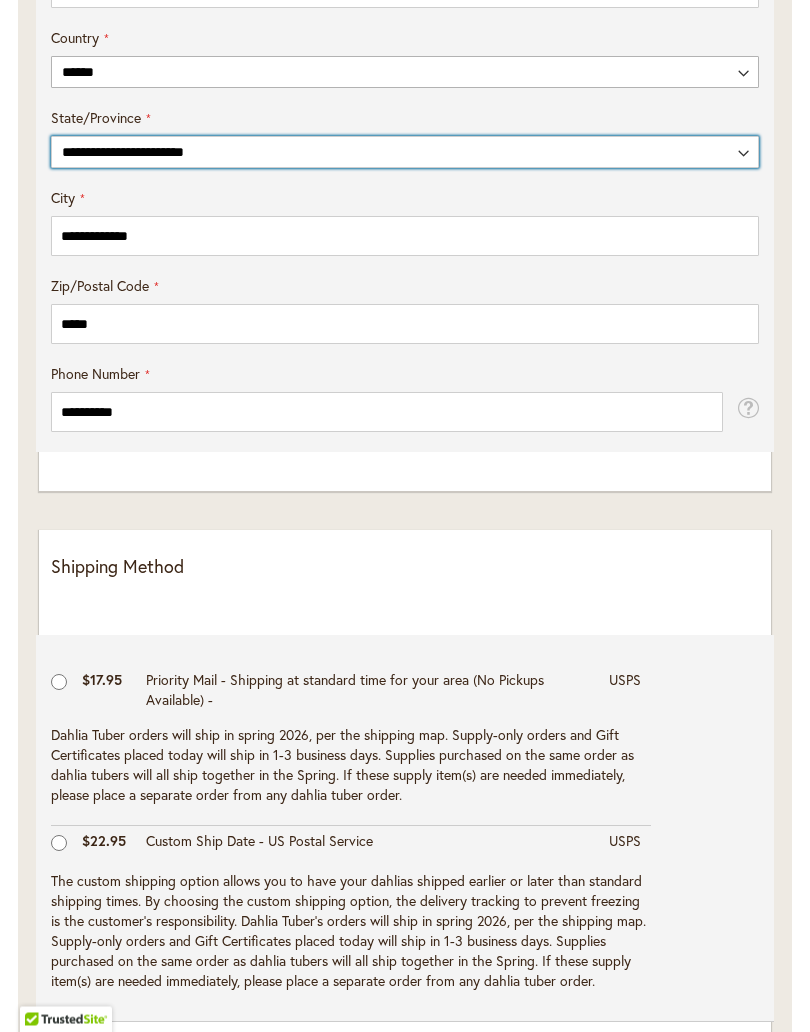scroll, scrollTop: 1384, scrollLeft: 0, axis: vertical 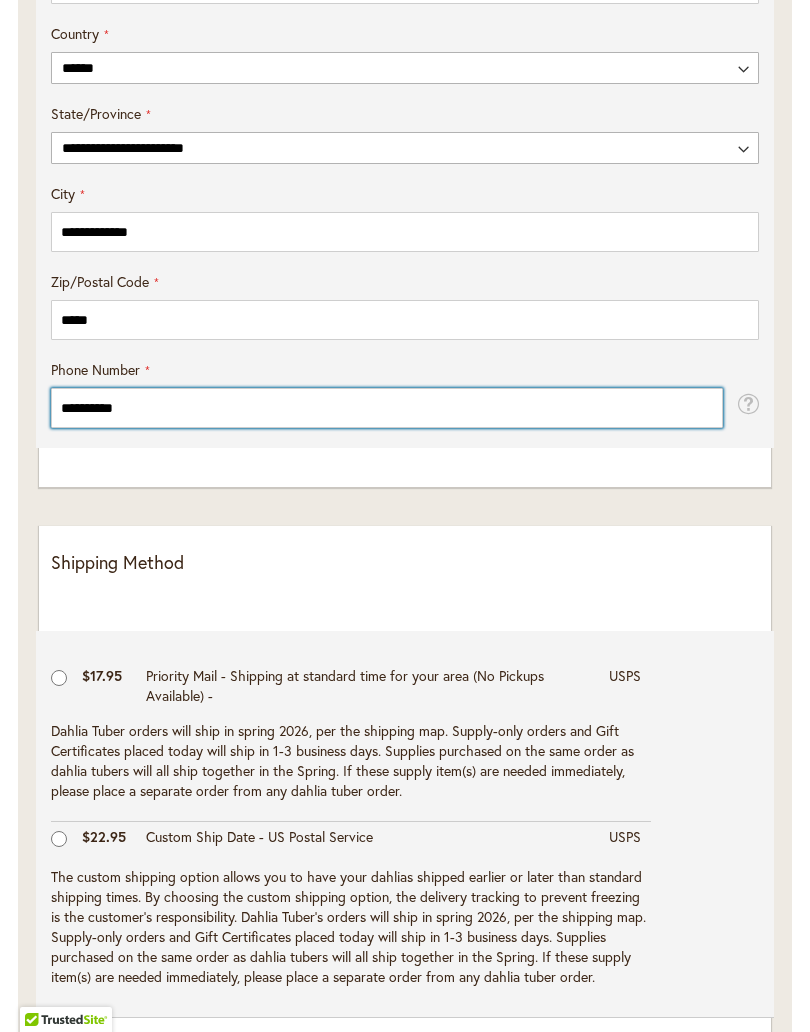 click on "**********" at bounding box center [387, 408] 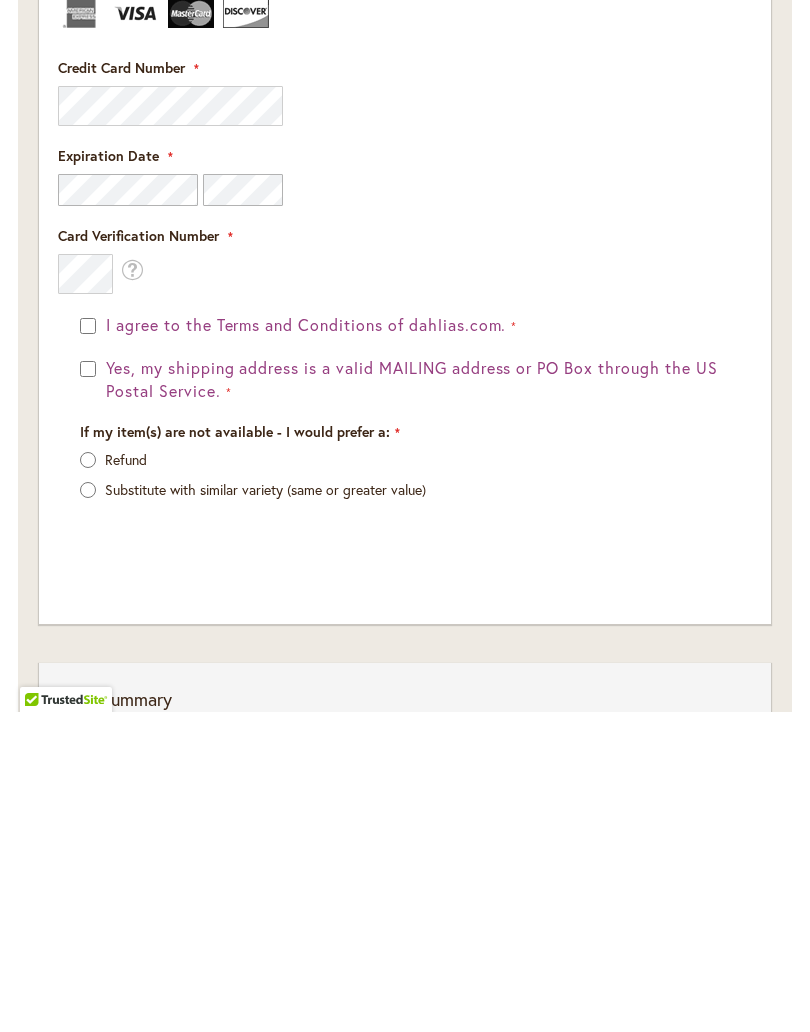 scroll, scrollTop: 2513, scrollLeft: 0, axis: vertical 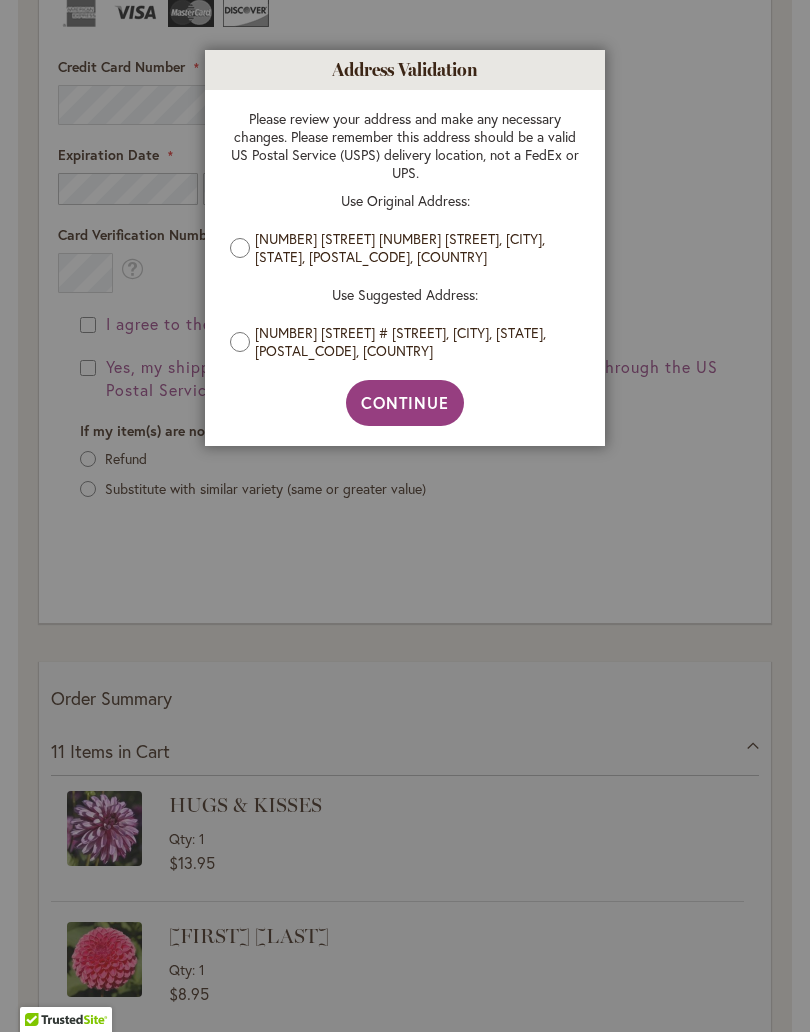 click on "Continue" at bounding box center [405, 402] 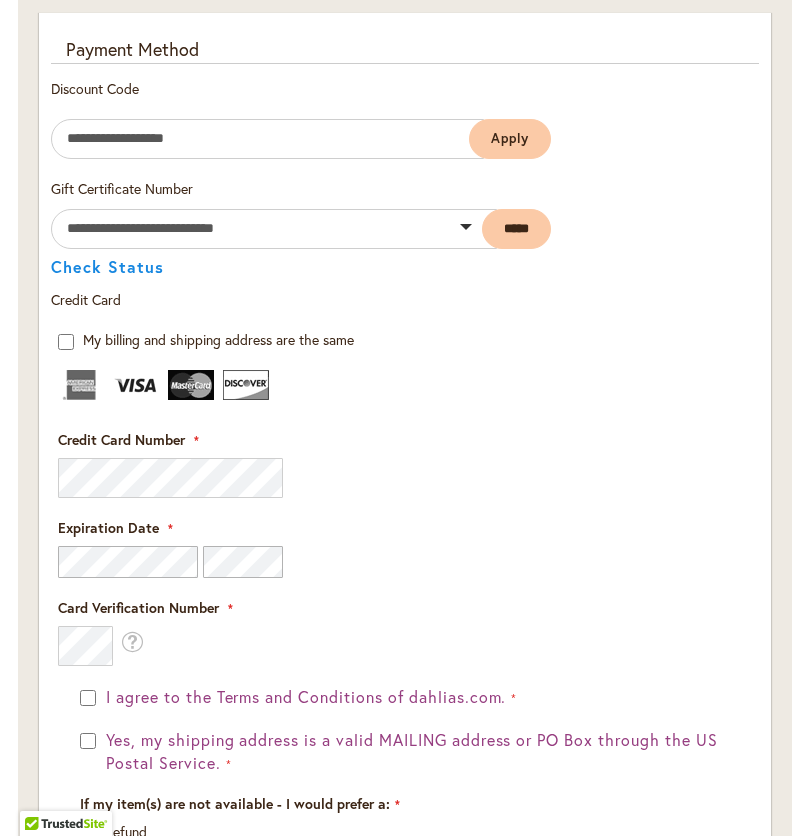 scroll, scrollTop: 2439, scrollLeft: 0, axis: vertical 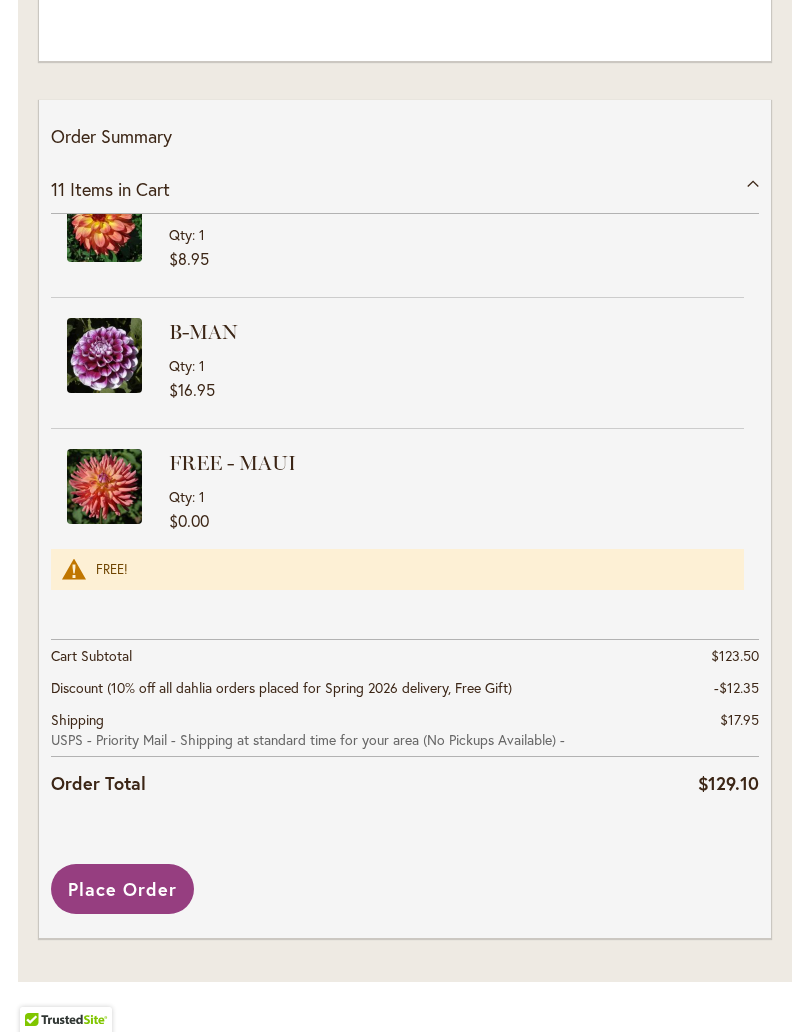 click on "Place Order" at bounding box center (122, 889) 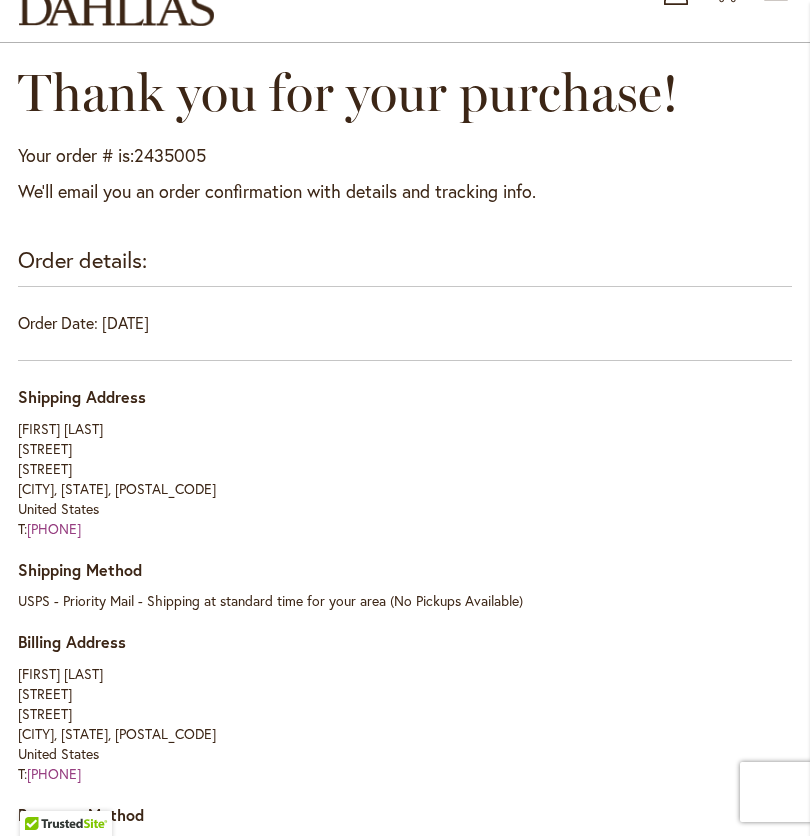scroll, scrollTop: 0, scrollLeft: 0, axis: both 